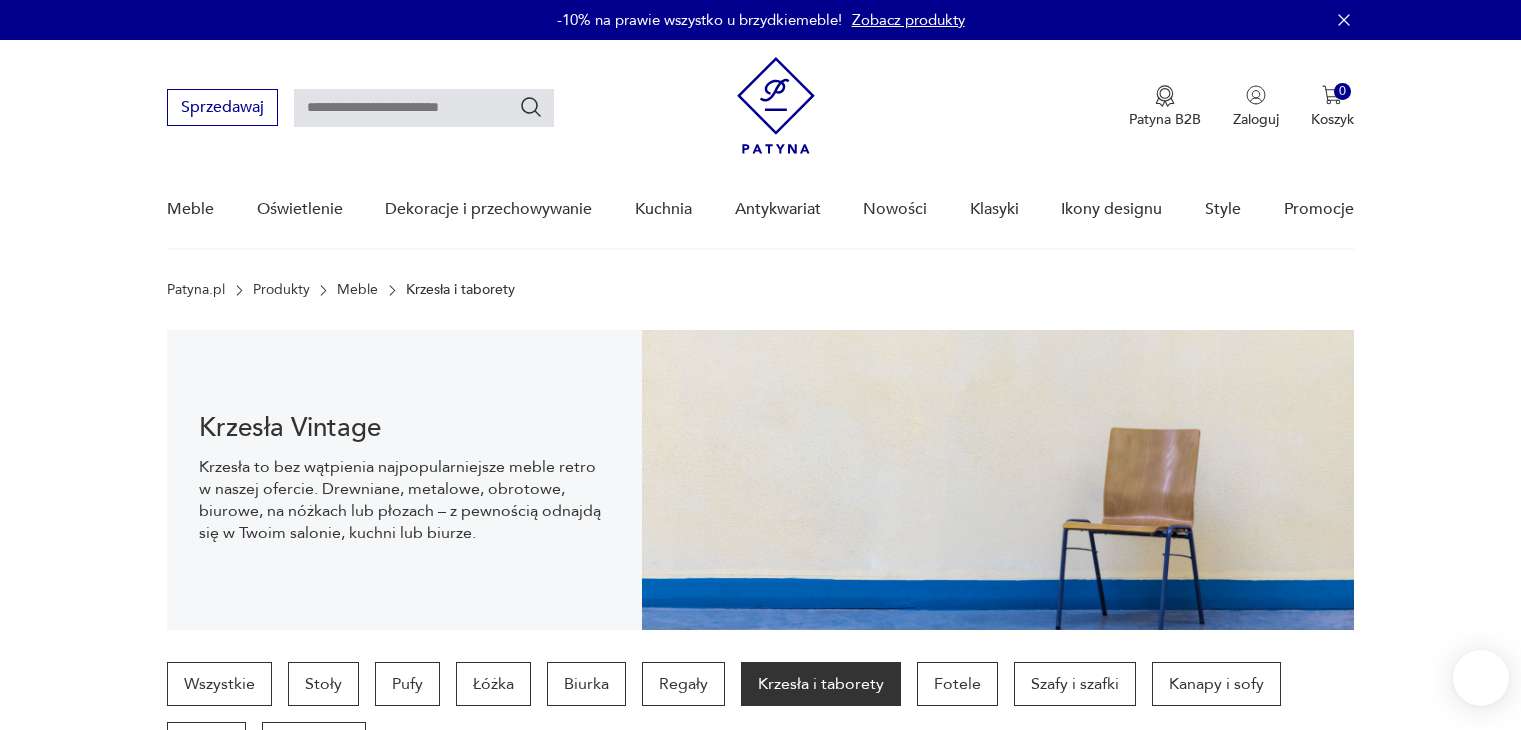 scroll, scrollTop: 29, scrollLeft: 0, axis: vertical 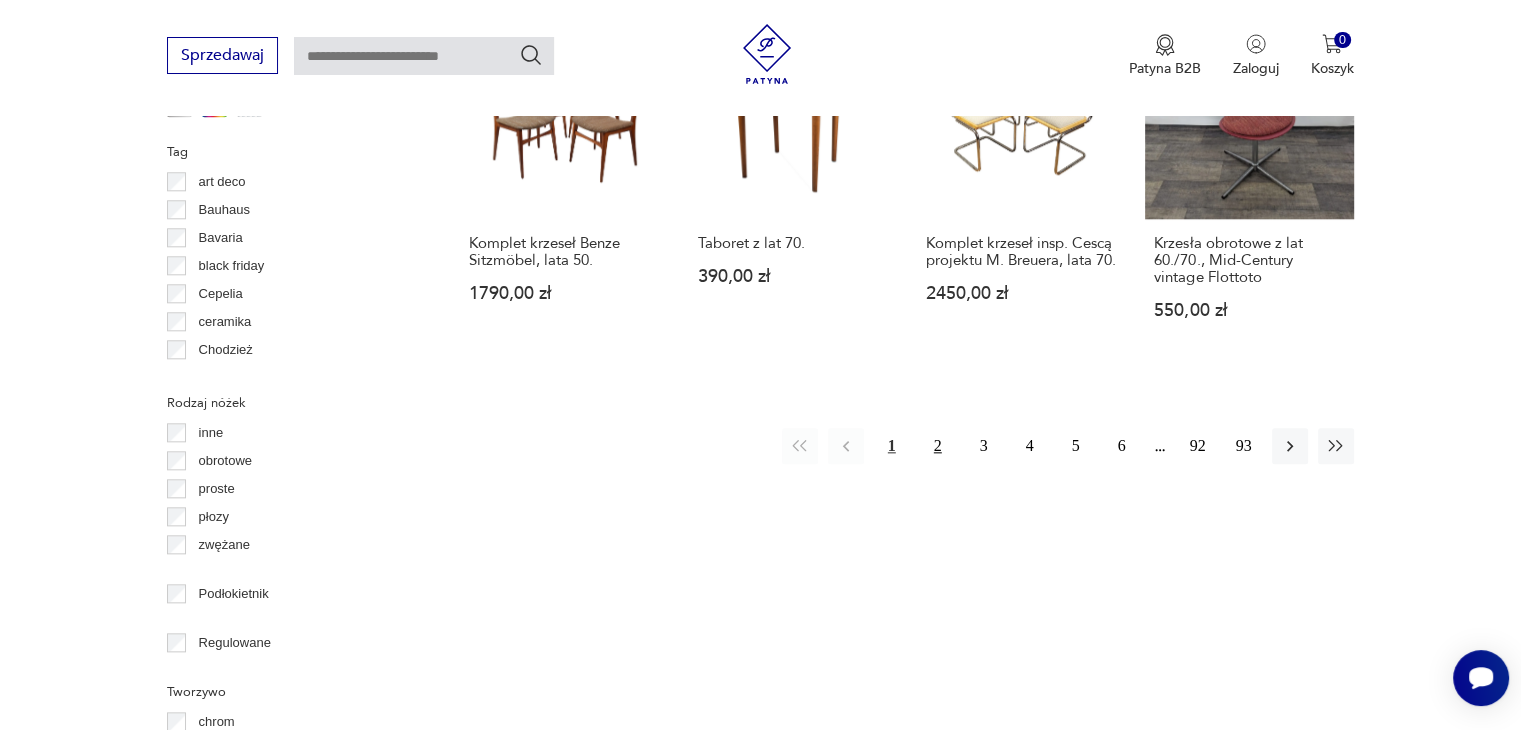click on "2" at bounding box center (938, 446) 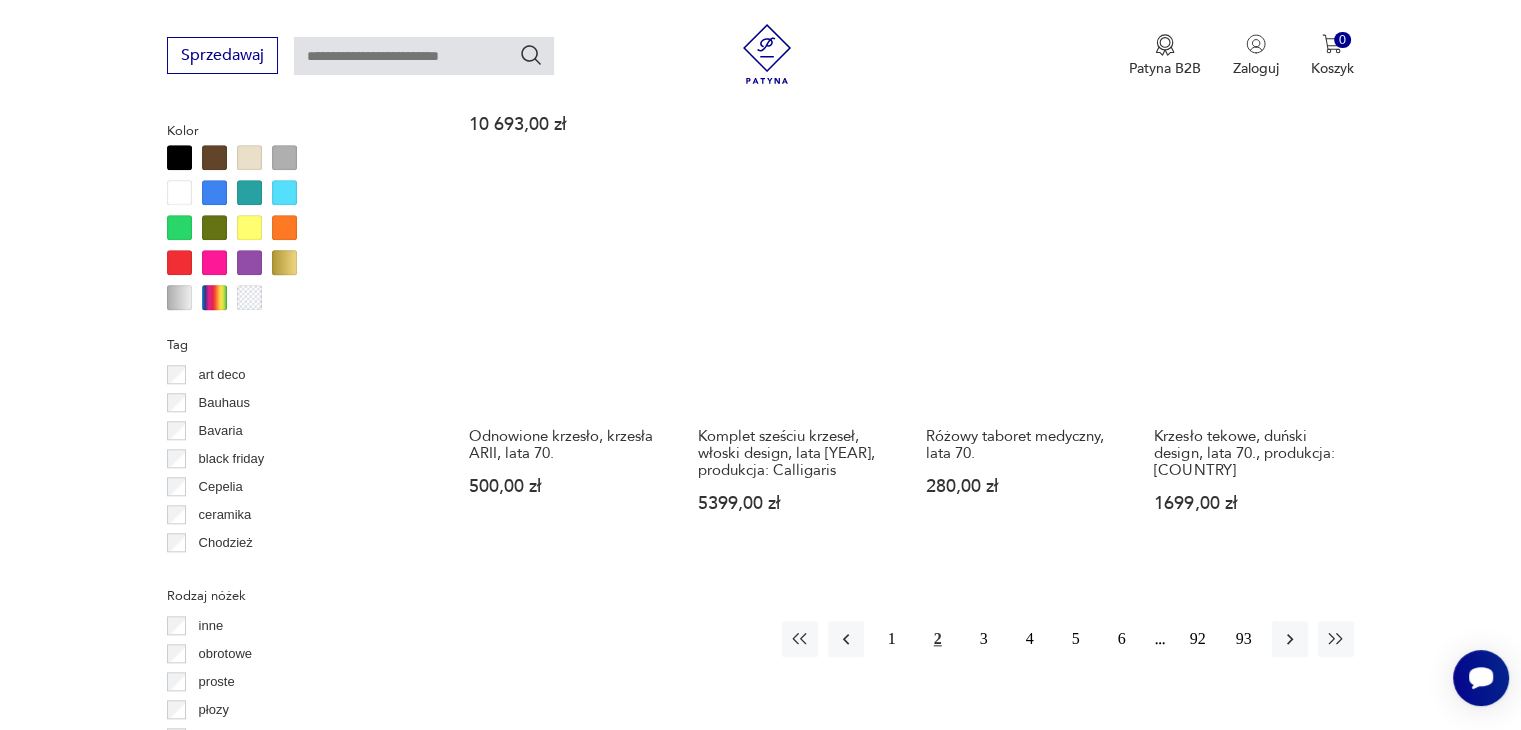 scroll, scrollTop: 2130, scrollLeft: 0, axis: vertical 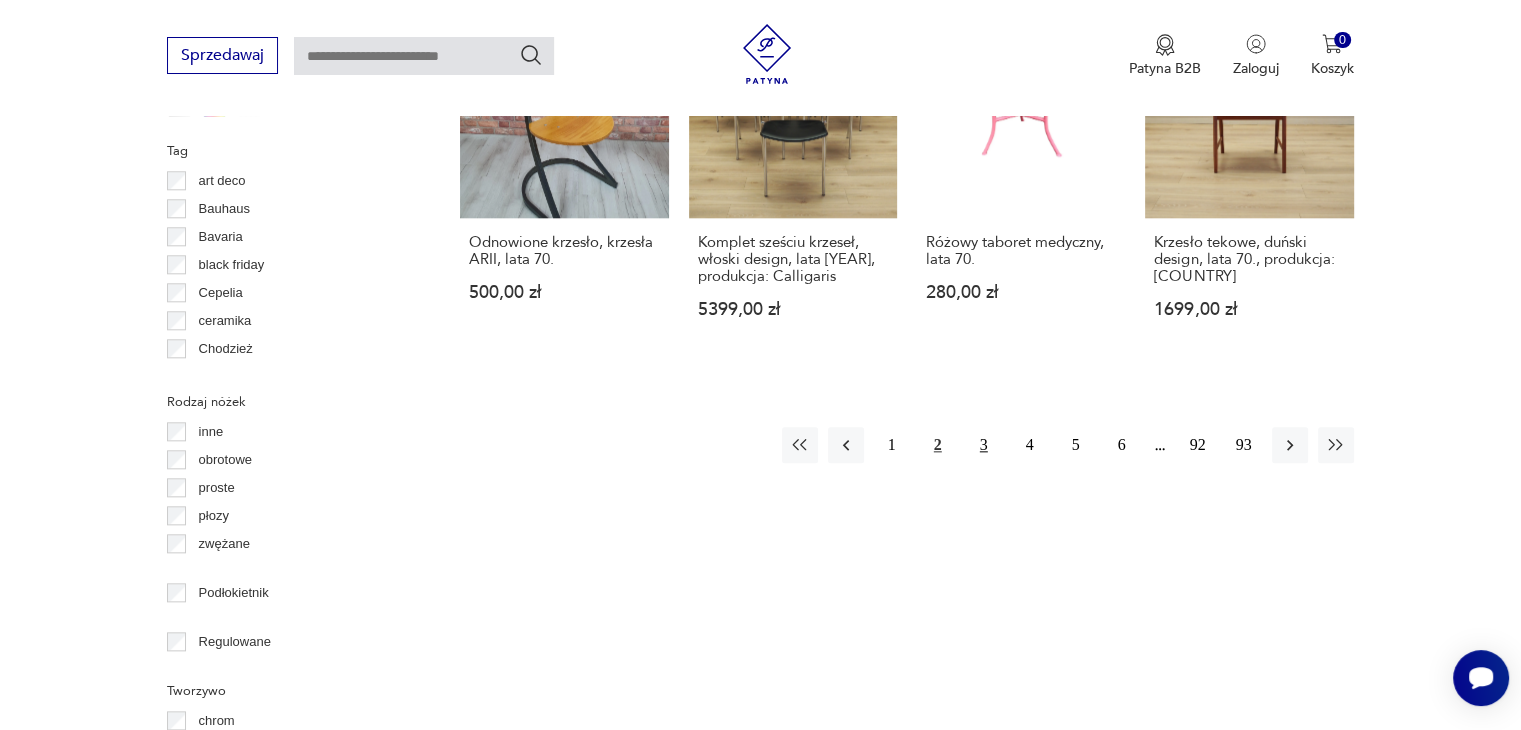 click on "3" at bounding box center [984, 445] 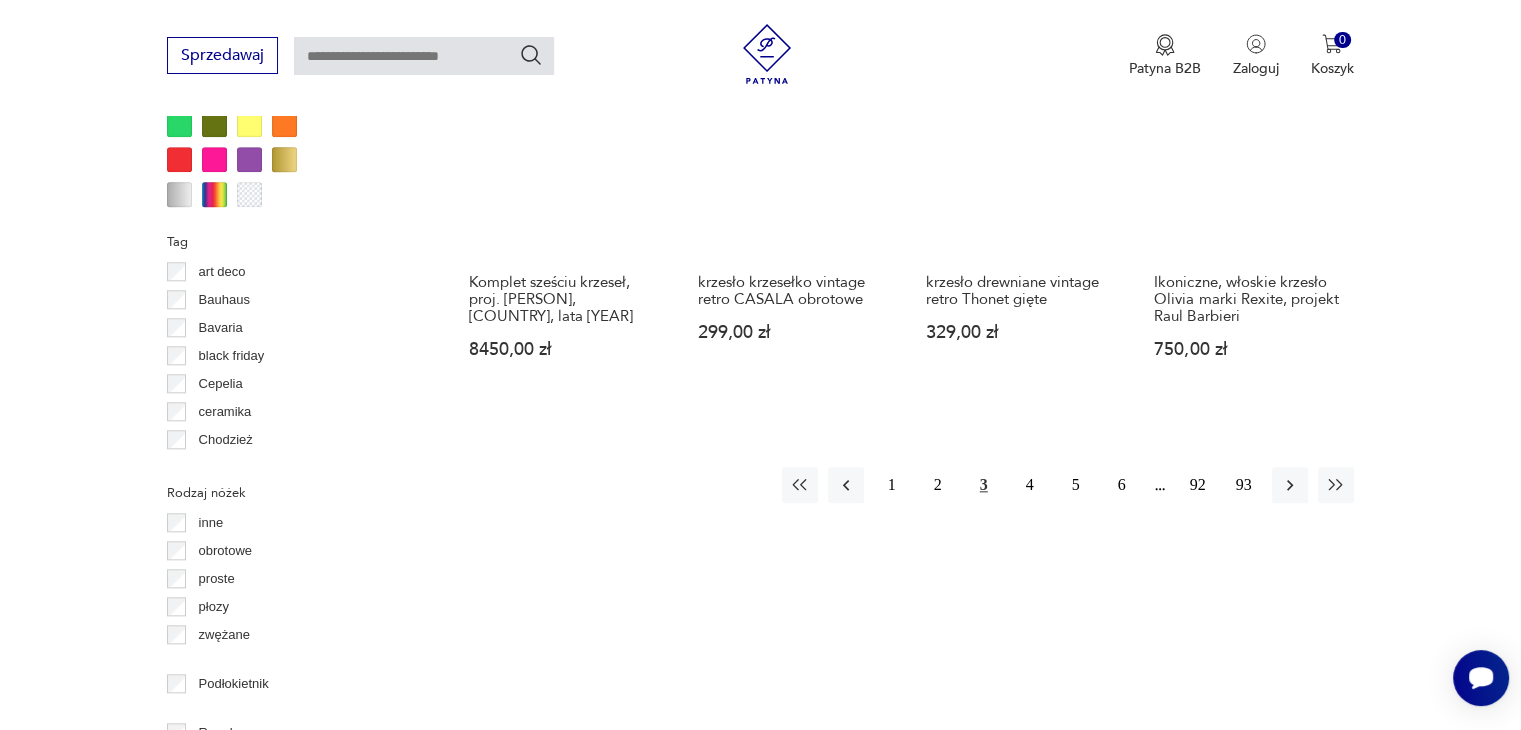 scroll, scrollTop: 2130, scrollLeft: 0, axis: vertical 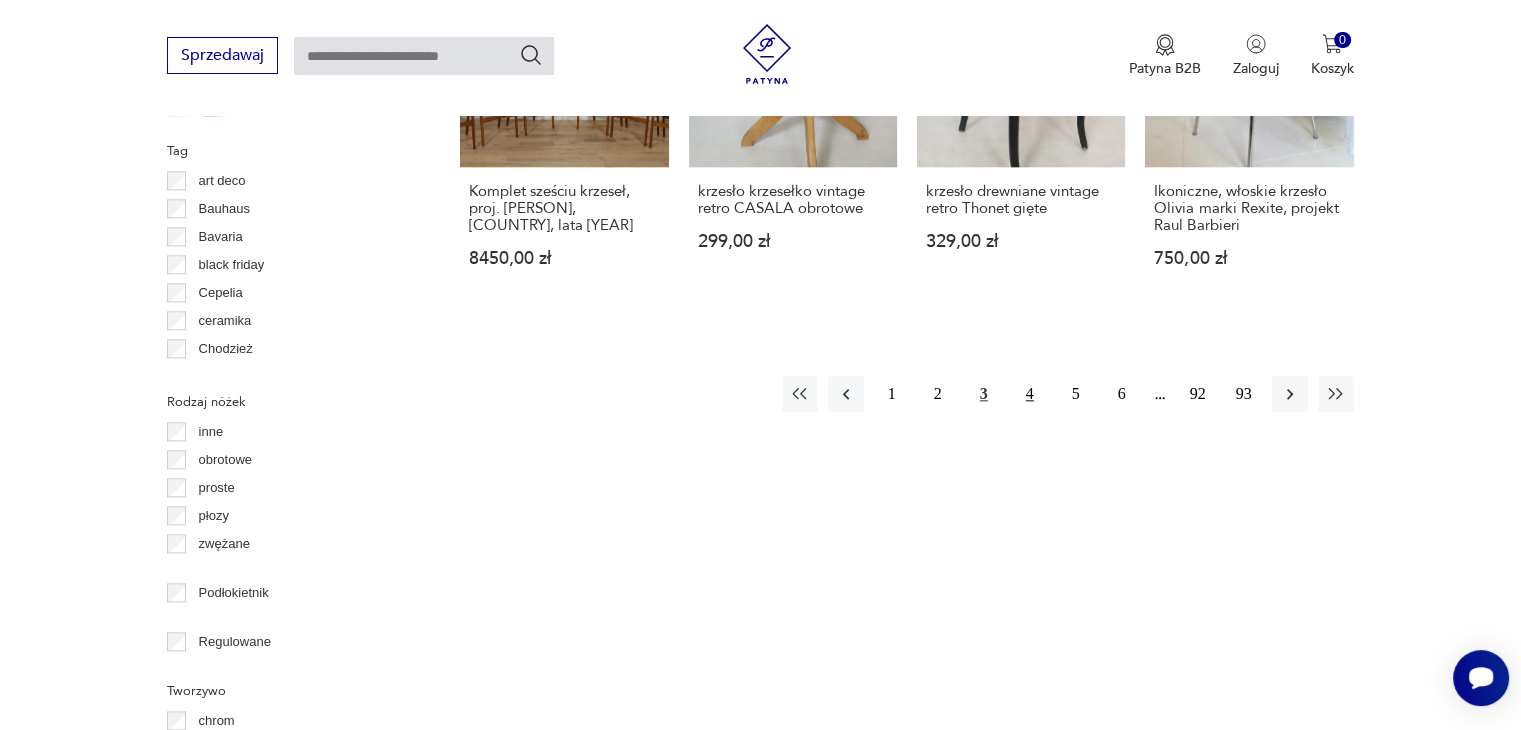 click on "4" at bounding box center [1030, 394] 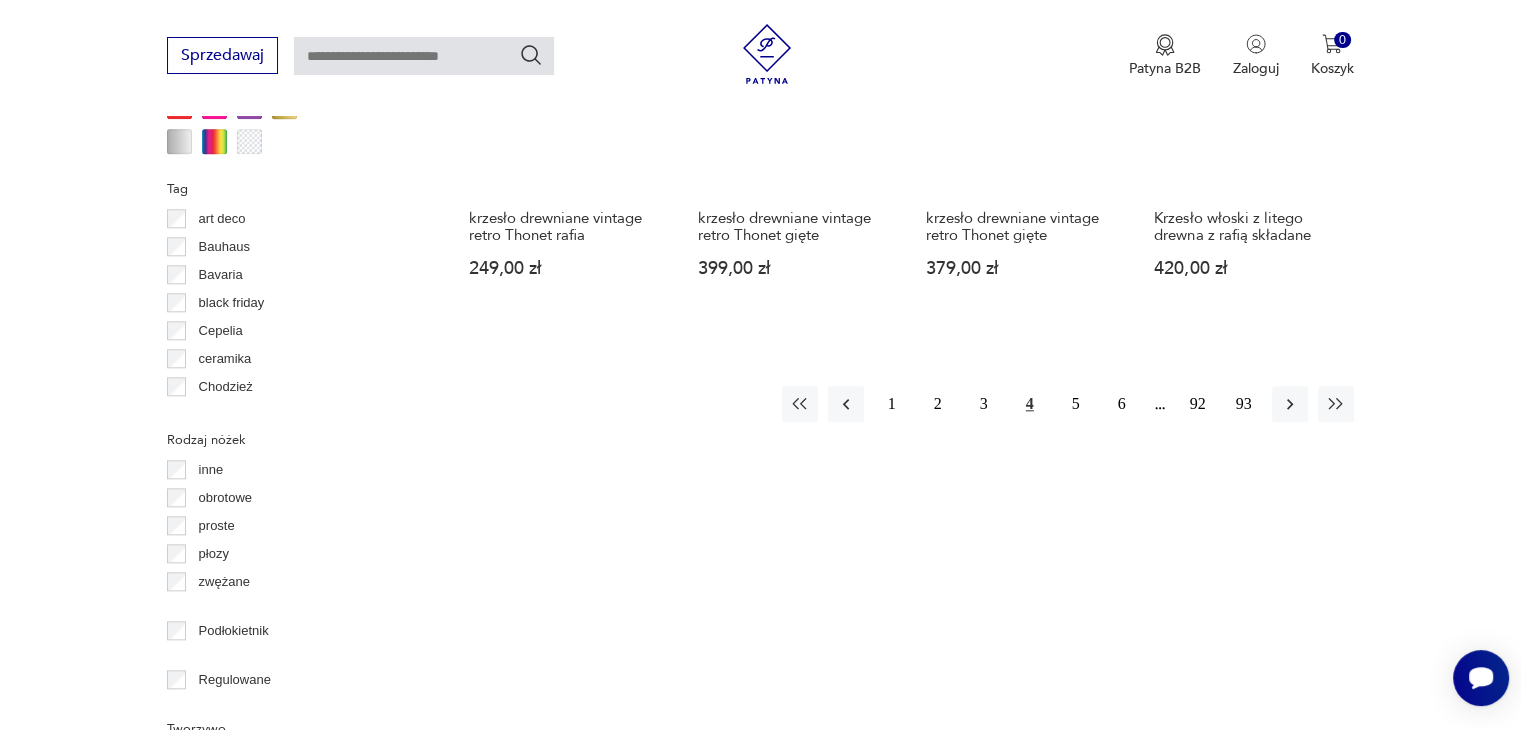 scroll, scrollTop: 2130, scrollLeft: 0, axis: vertical 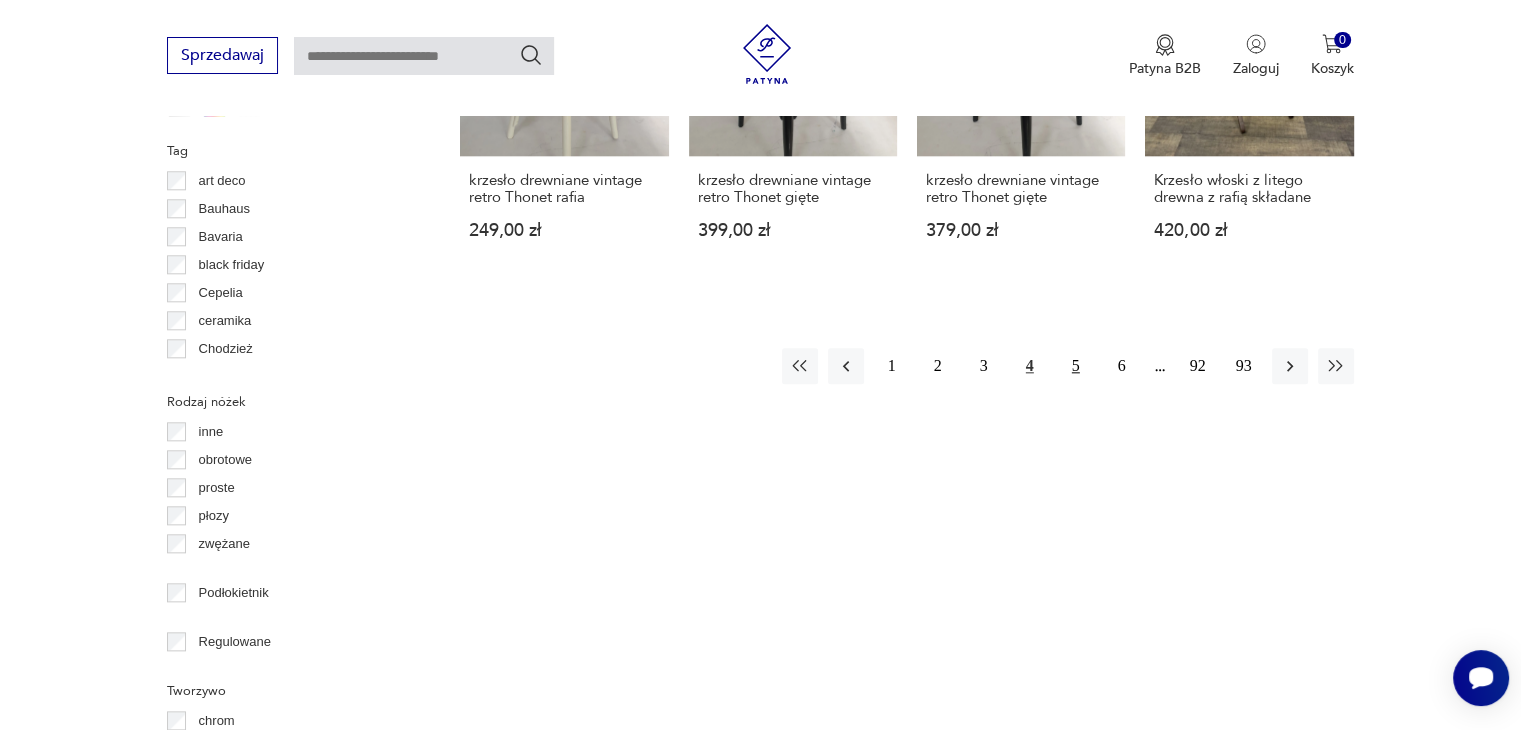 click on "5" at bounding box center [1076, 366] 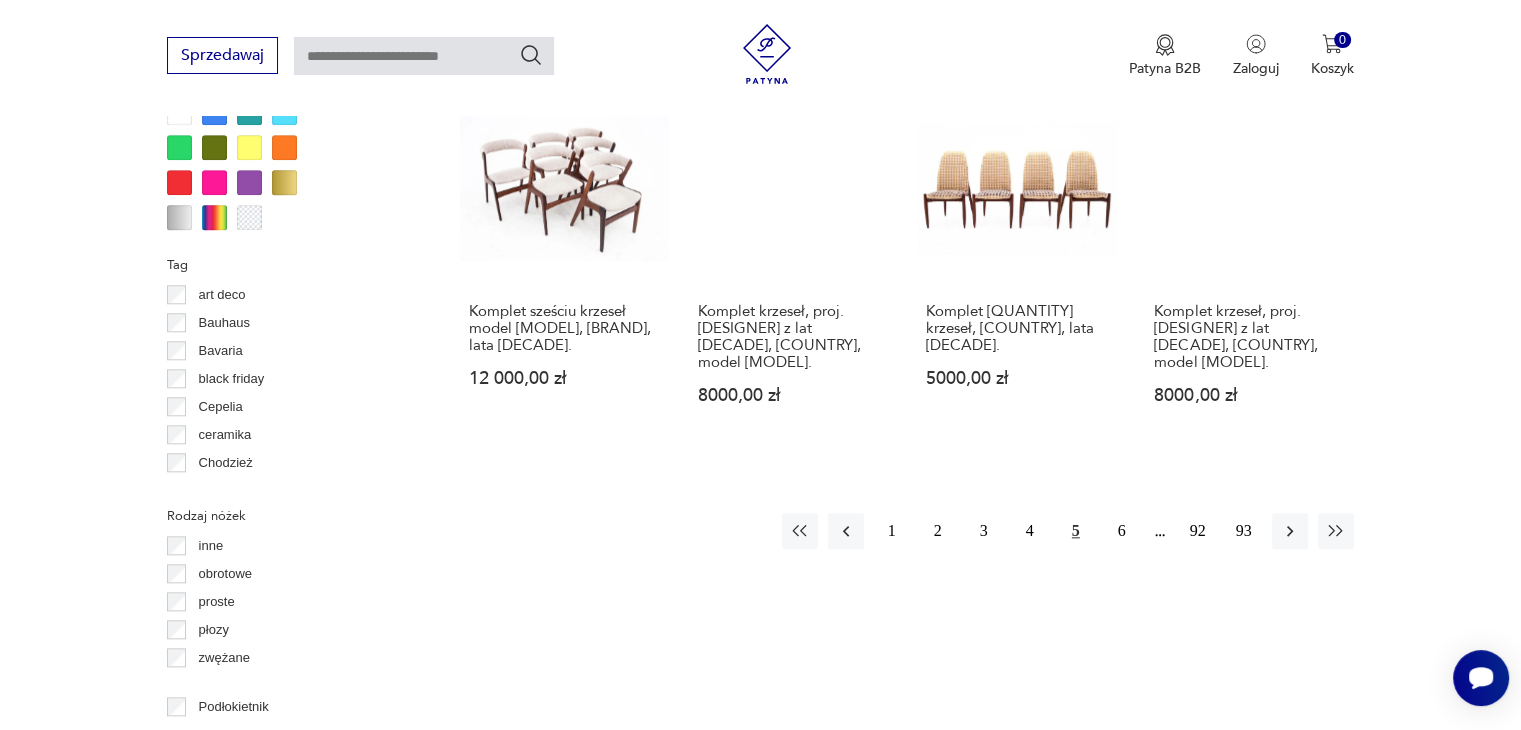 scroll, scrollTop: 2030, scrollLeft: 0, axis: vertical 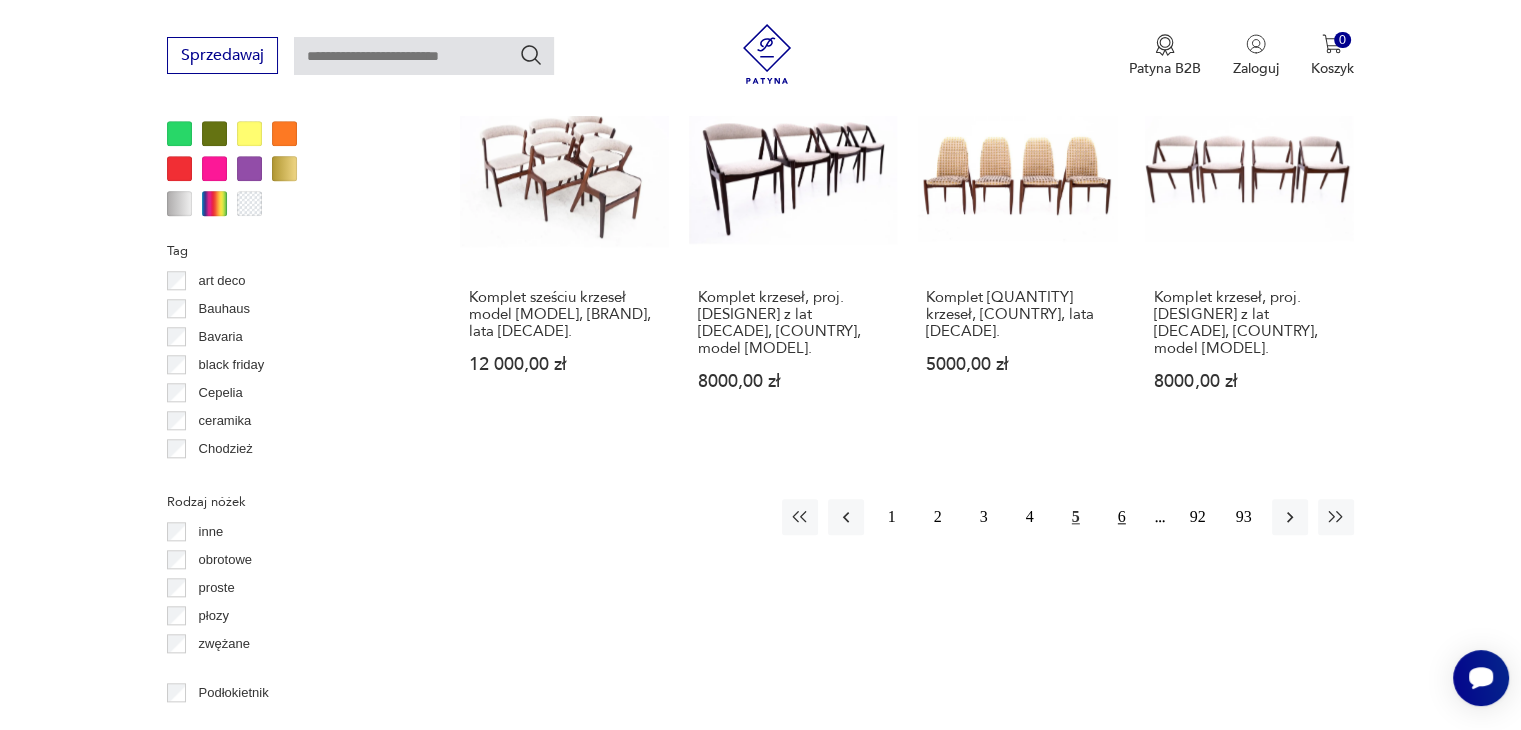 click on "6" at bounding box center (1122, 517) 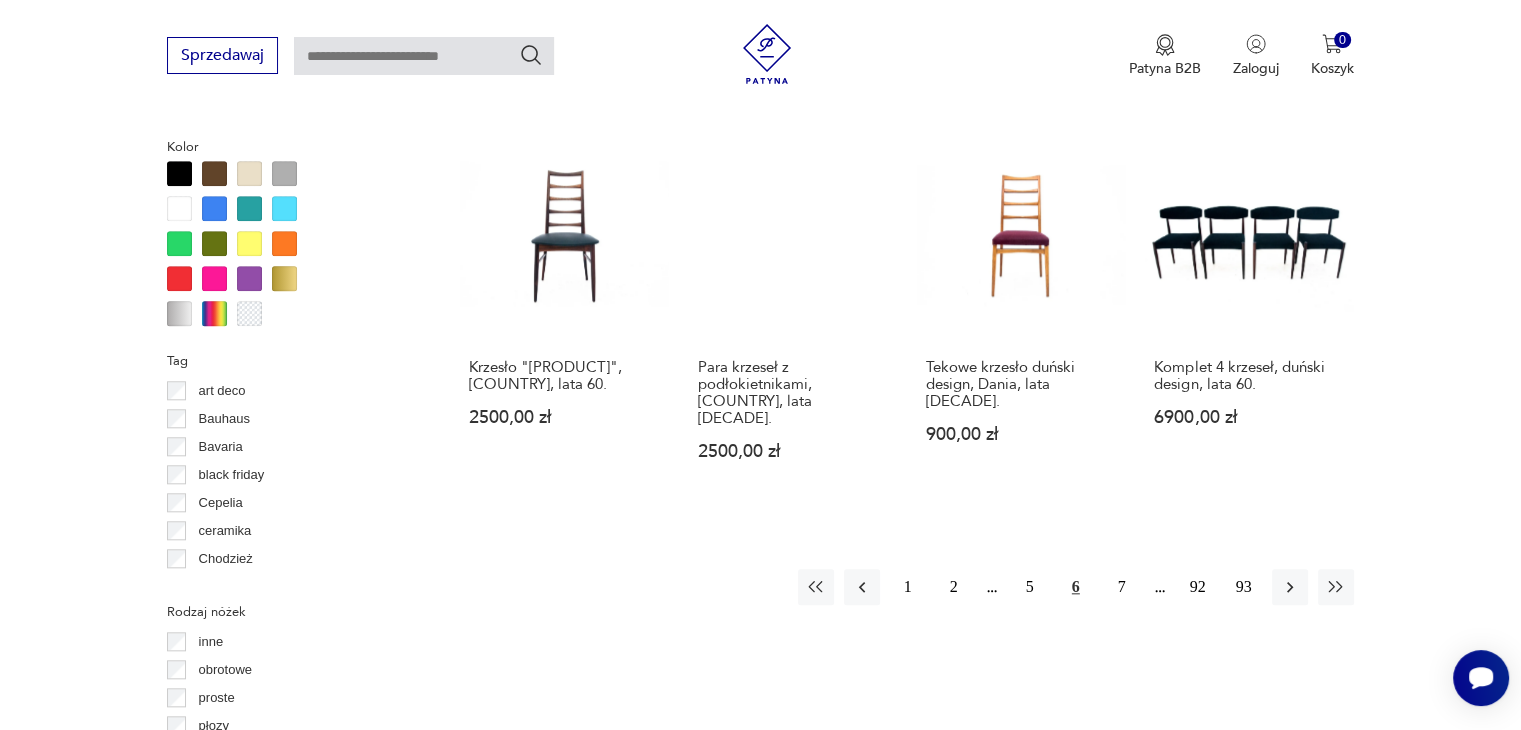 scroll, scrollTop: 1930, scrollLeft: 0, axis: vertical 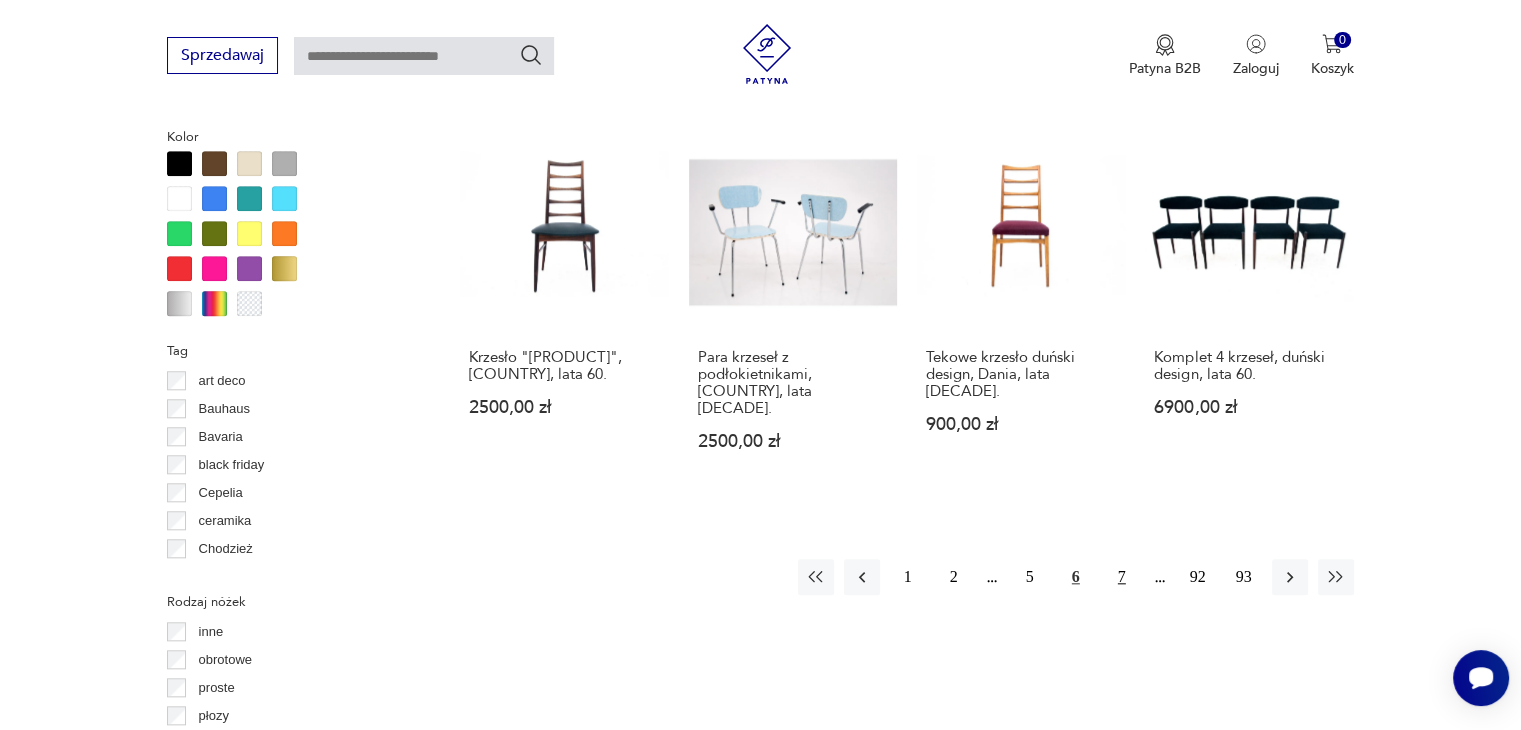 click on "7" at bounding box center (1122, 577) 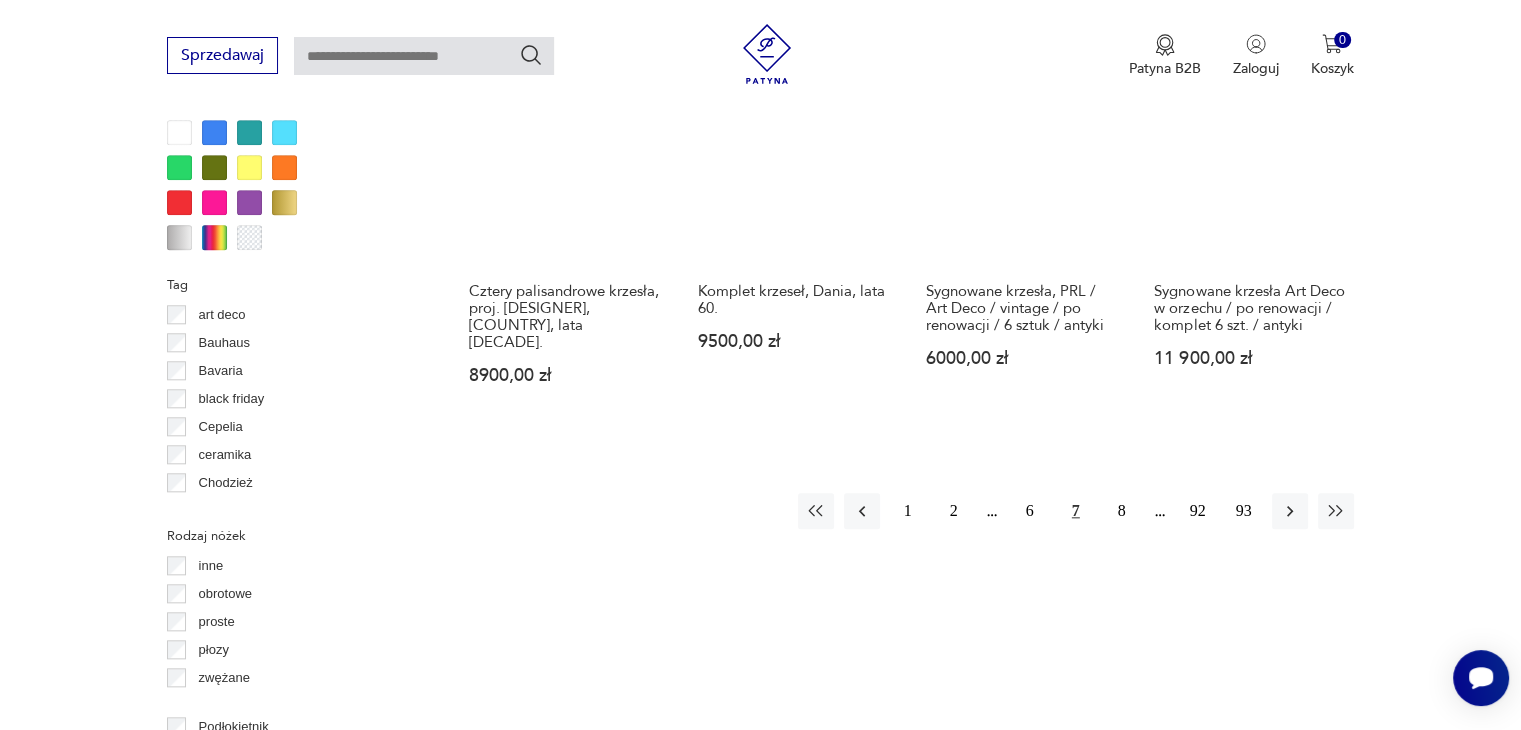 scroll, scrollTop: 2030, scrollLeft: 0, axis: vertical 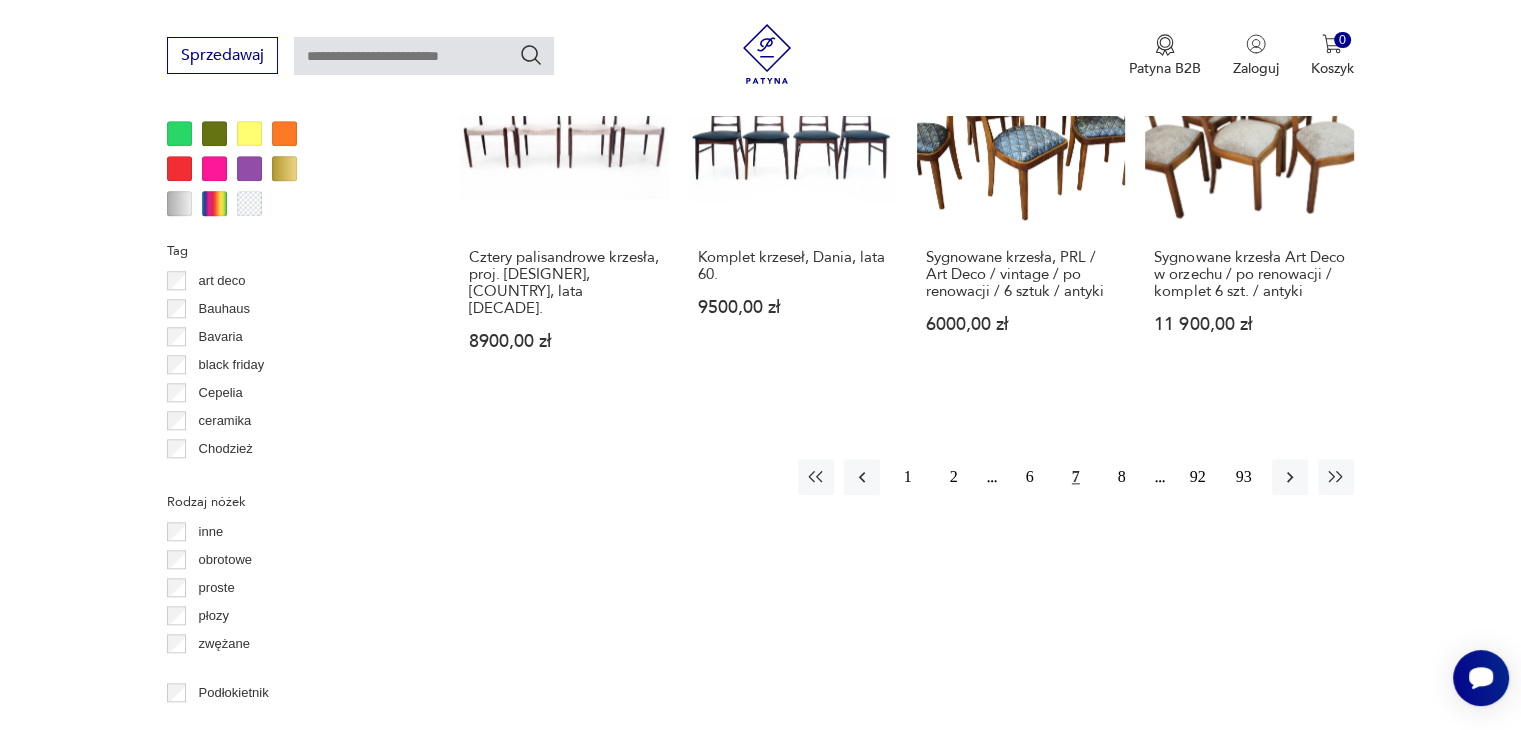 drag, startPoint x: 1121, startPoint y: 457, endPoint x: 1231, endPoint y: 403, distance: 122.53979 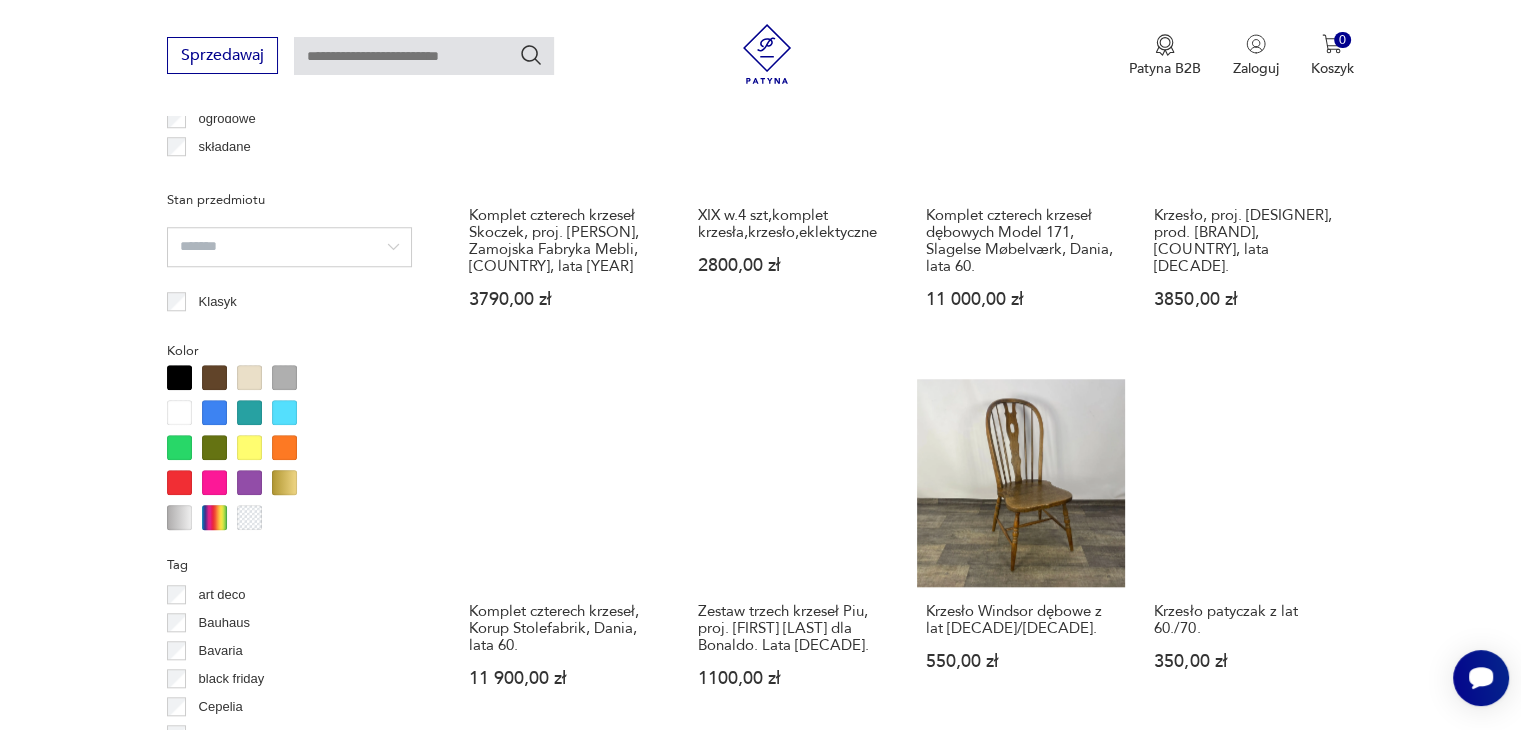 scroll, scrollTop: 1930, scrollLeft: 0, axis: vertical 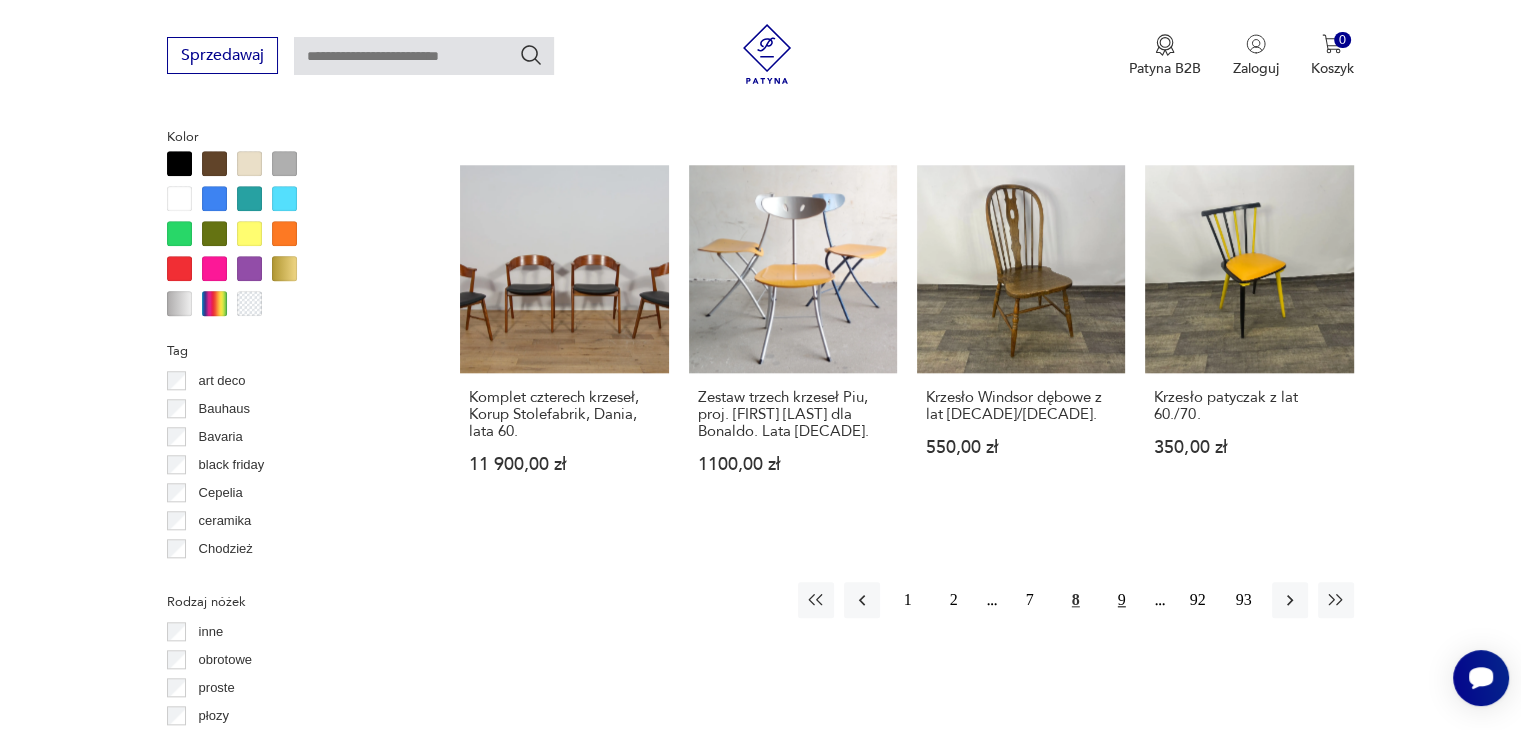 click on "9" at bounding box center [1122, 600] 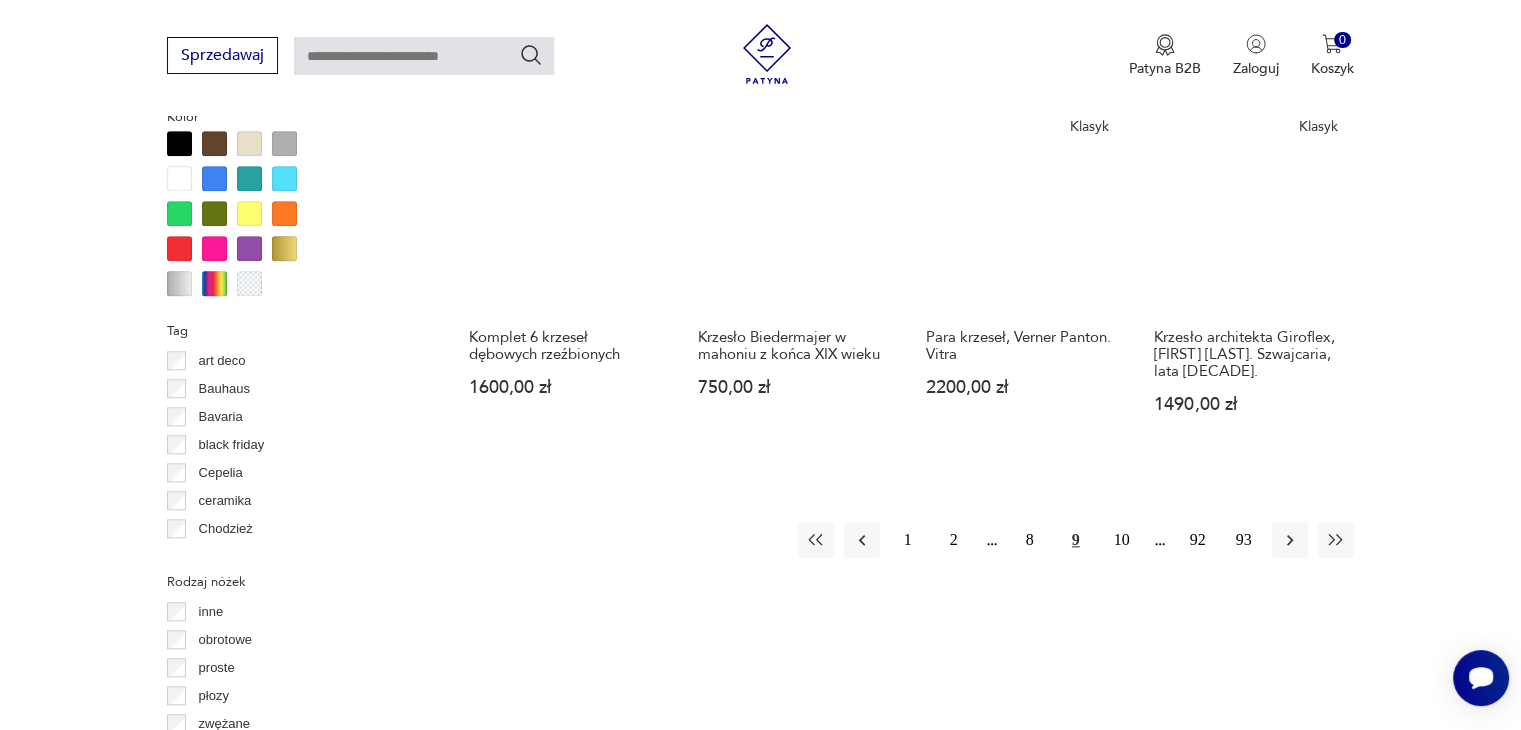 scroll, scrollTop: 2030, scrollLeft: 0, axis: vertical 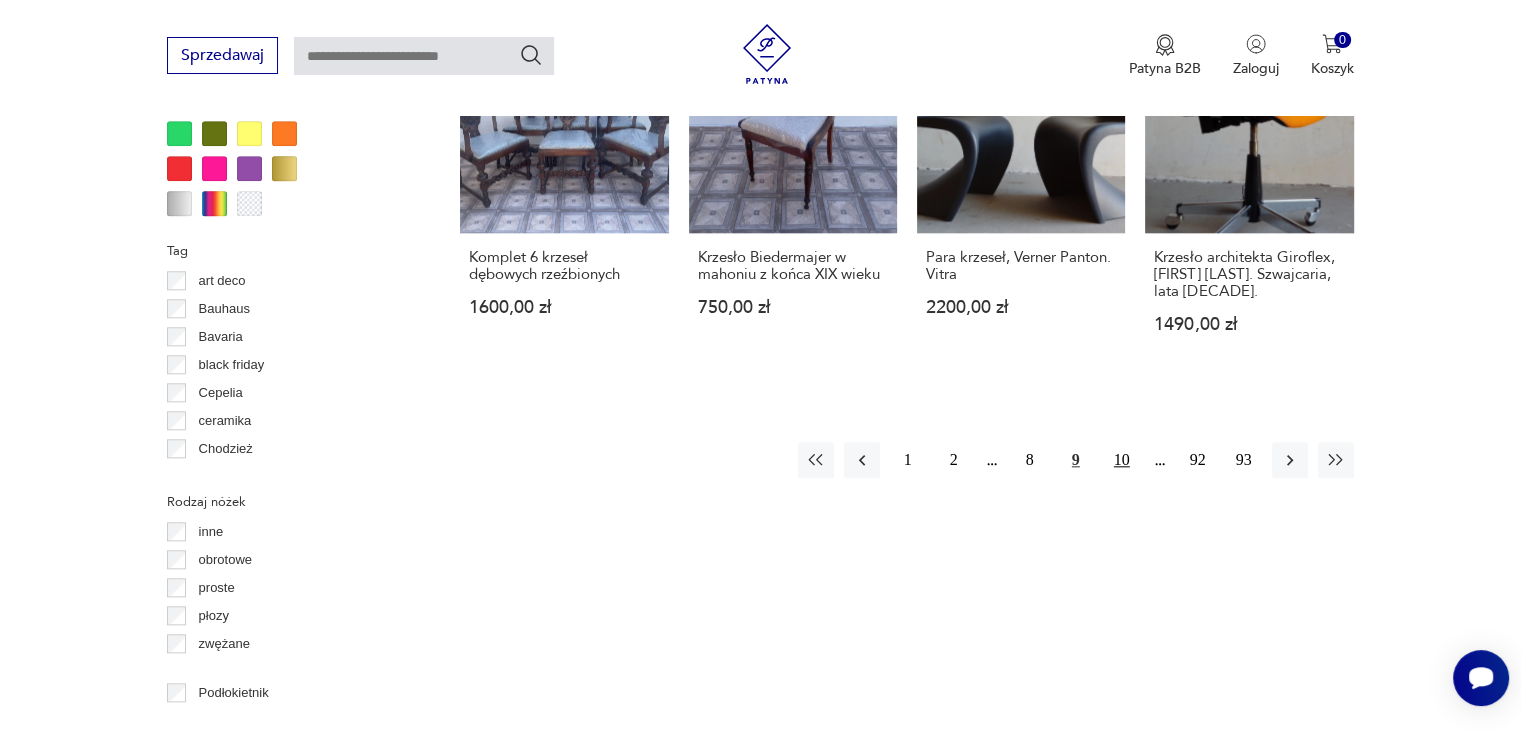 click on "10" at bounding box center (1122, 460) 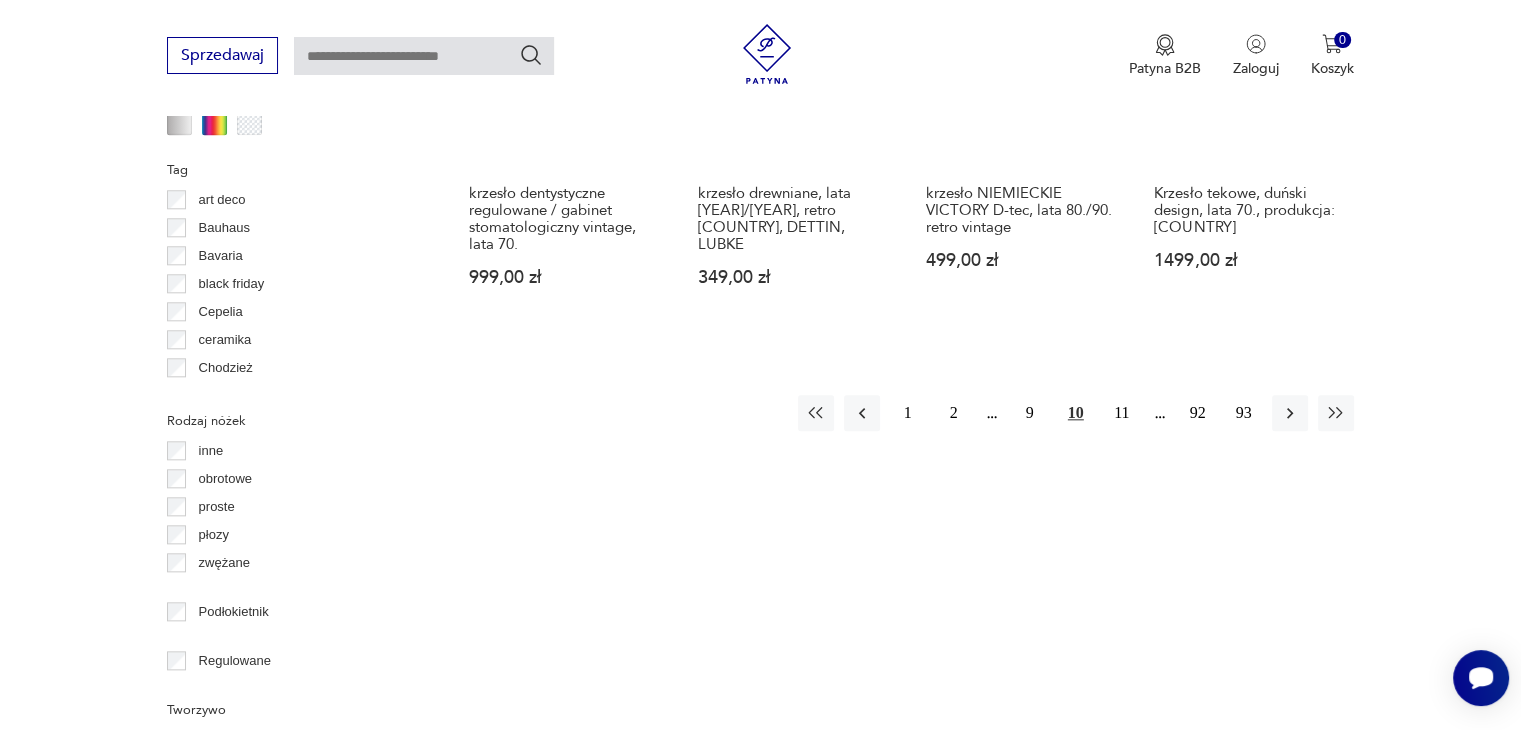 scroll, scrollTop: 2130, scrollLeft: 0, axis: vertical 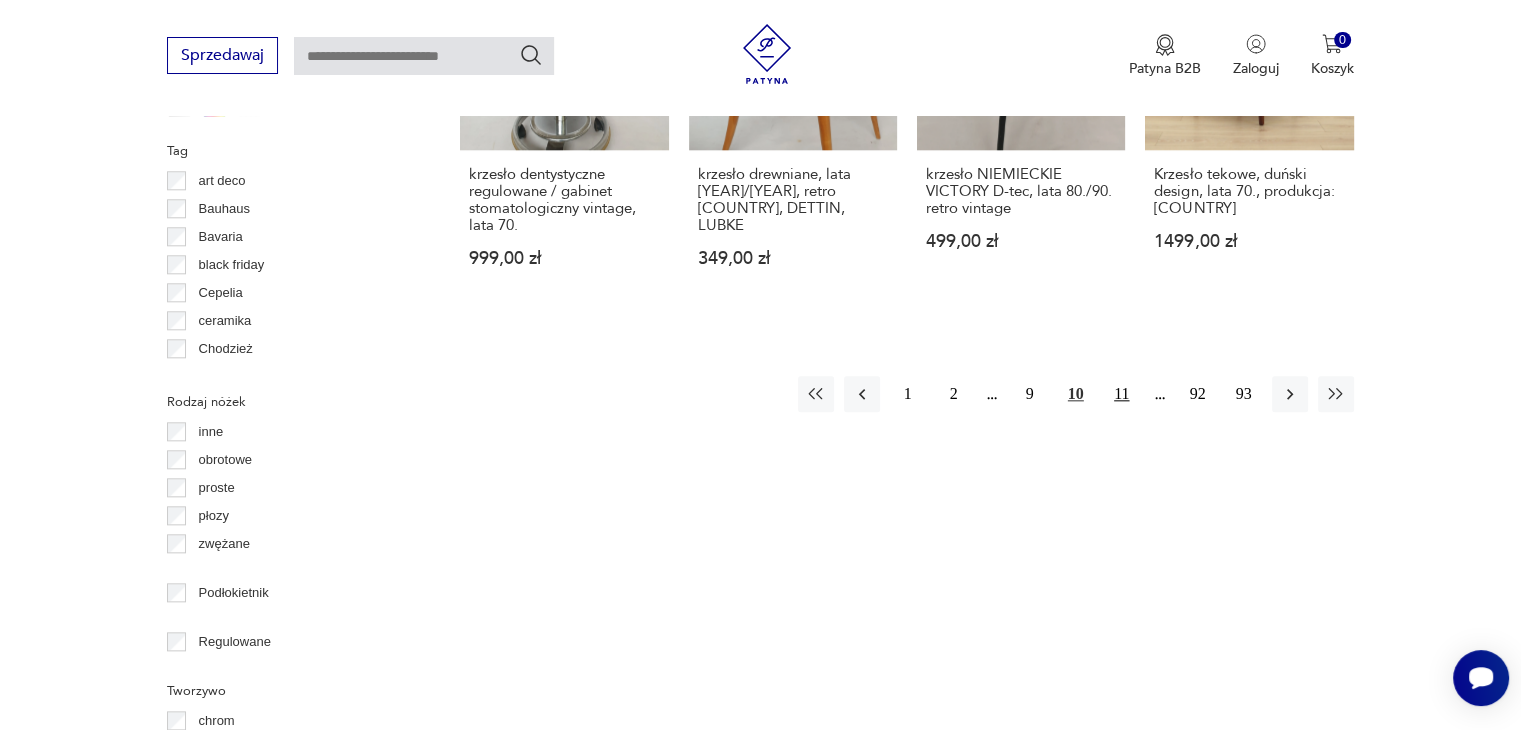 click on "11" at bounding box center [1122, 394] 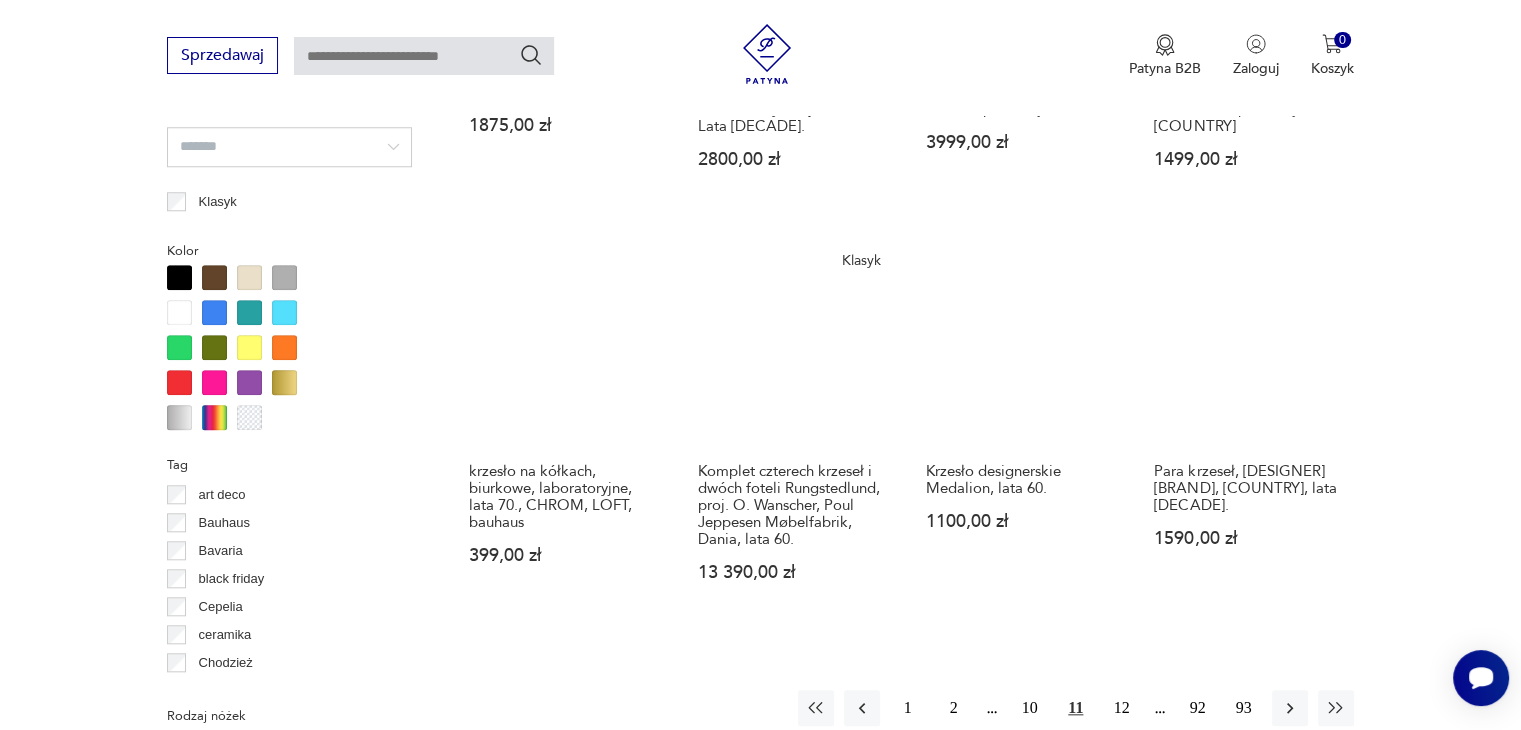 scroll, scrollTop: 2130, scrollLeft: 0, axis: vertical 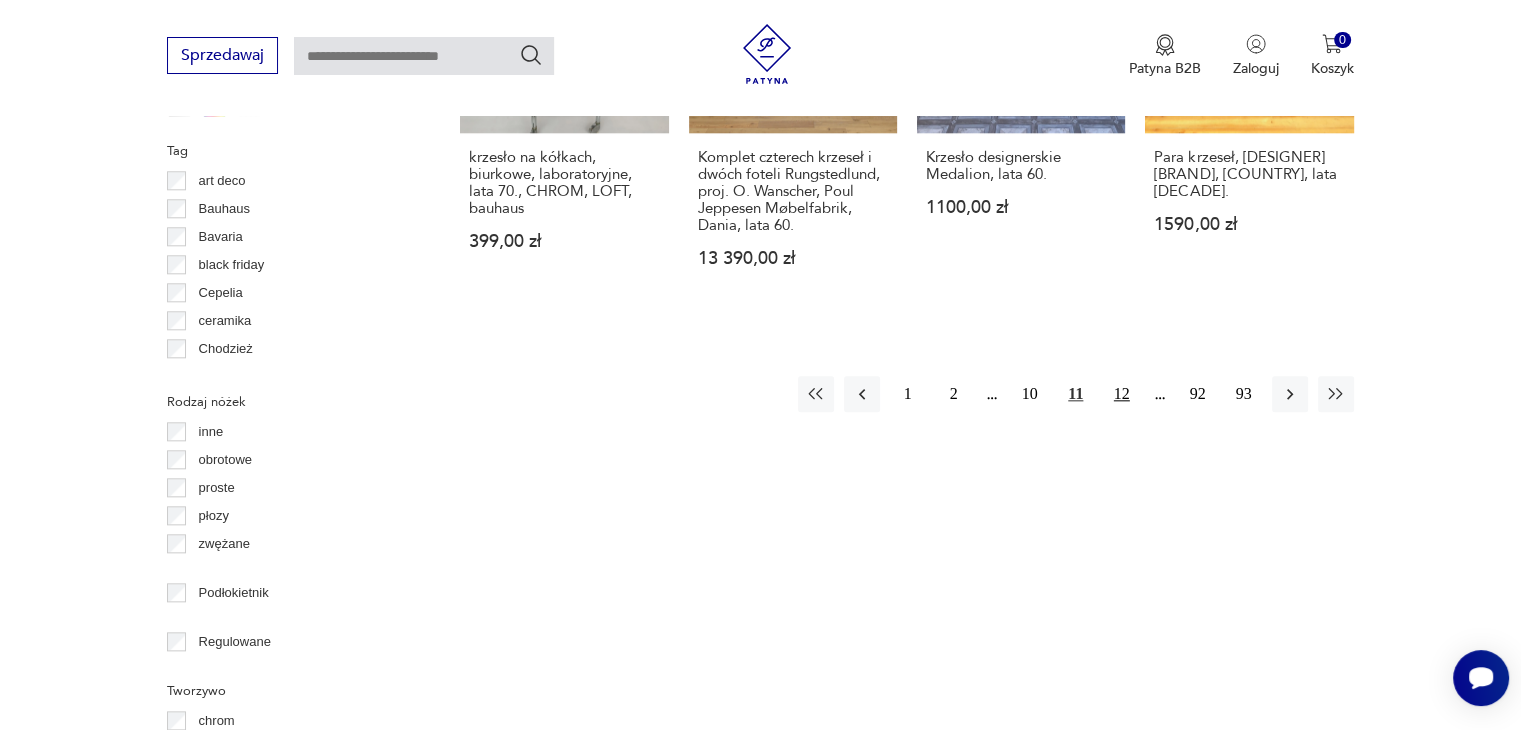 click on "12" at bounding box center [1122, 394] 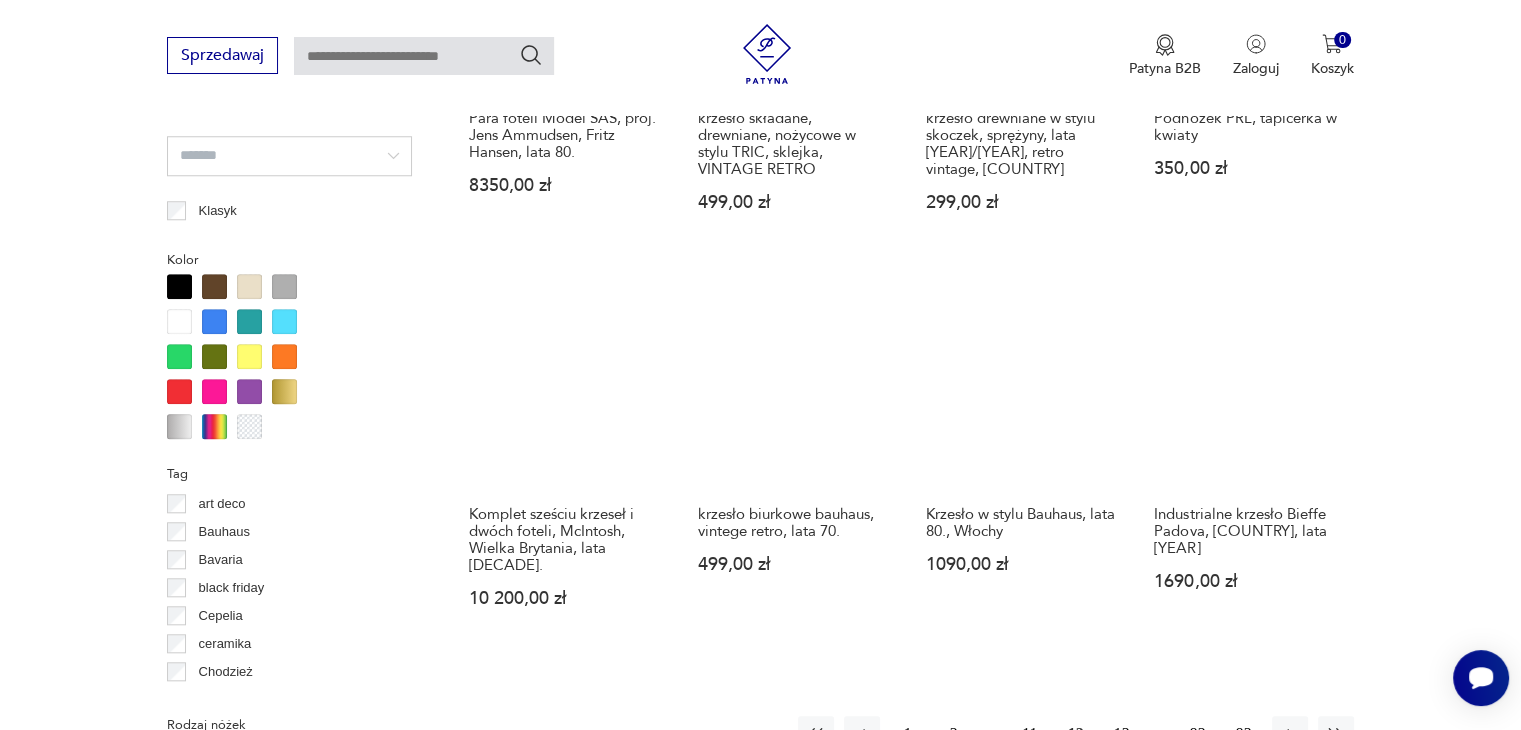scroll, scrollTop: 2030, scrollLeft: 0, axis: vertical 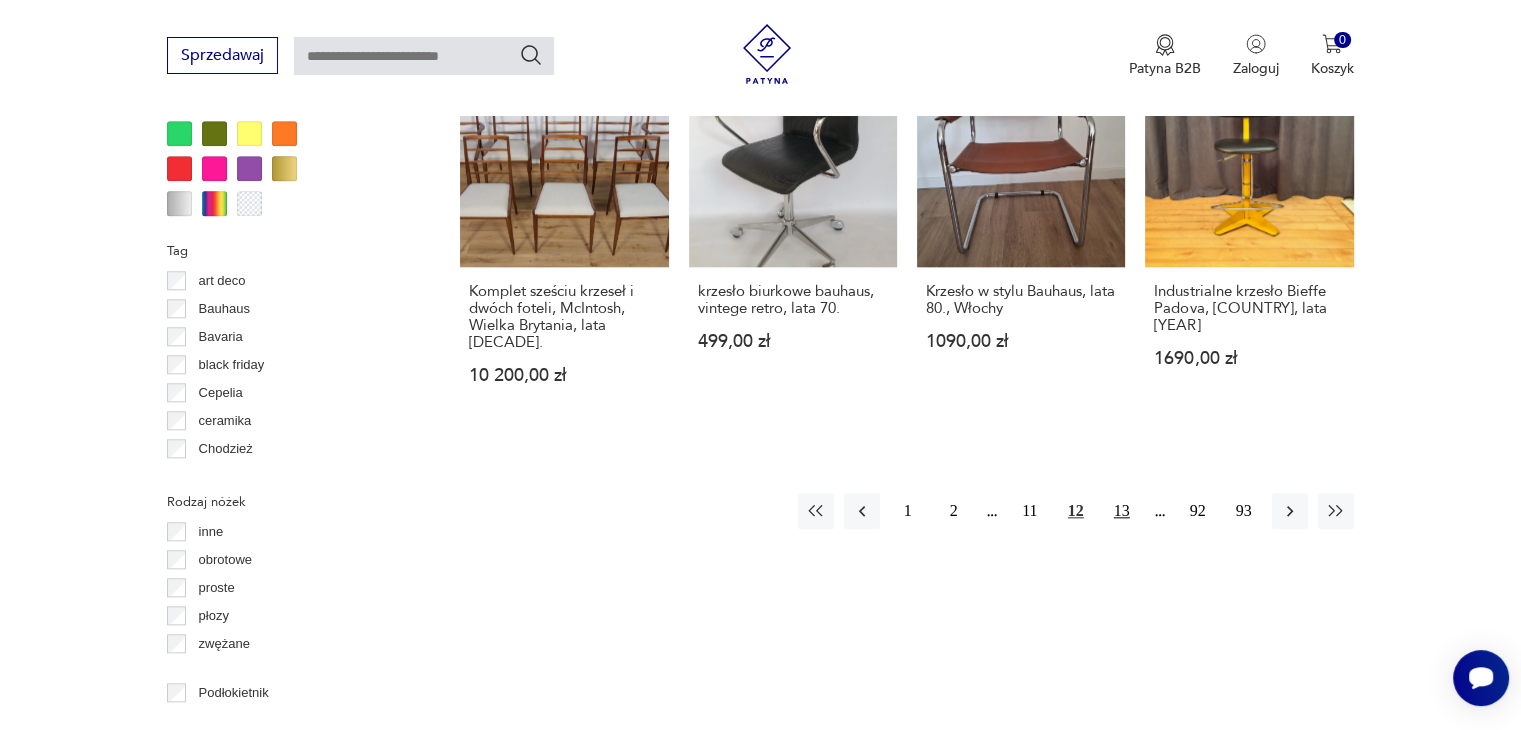 click on "13" at bounding box center (1122, 511) 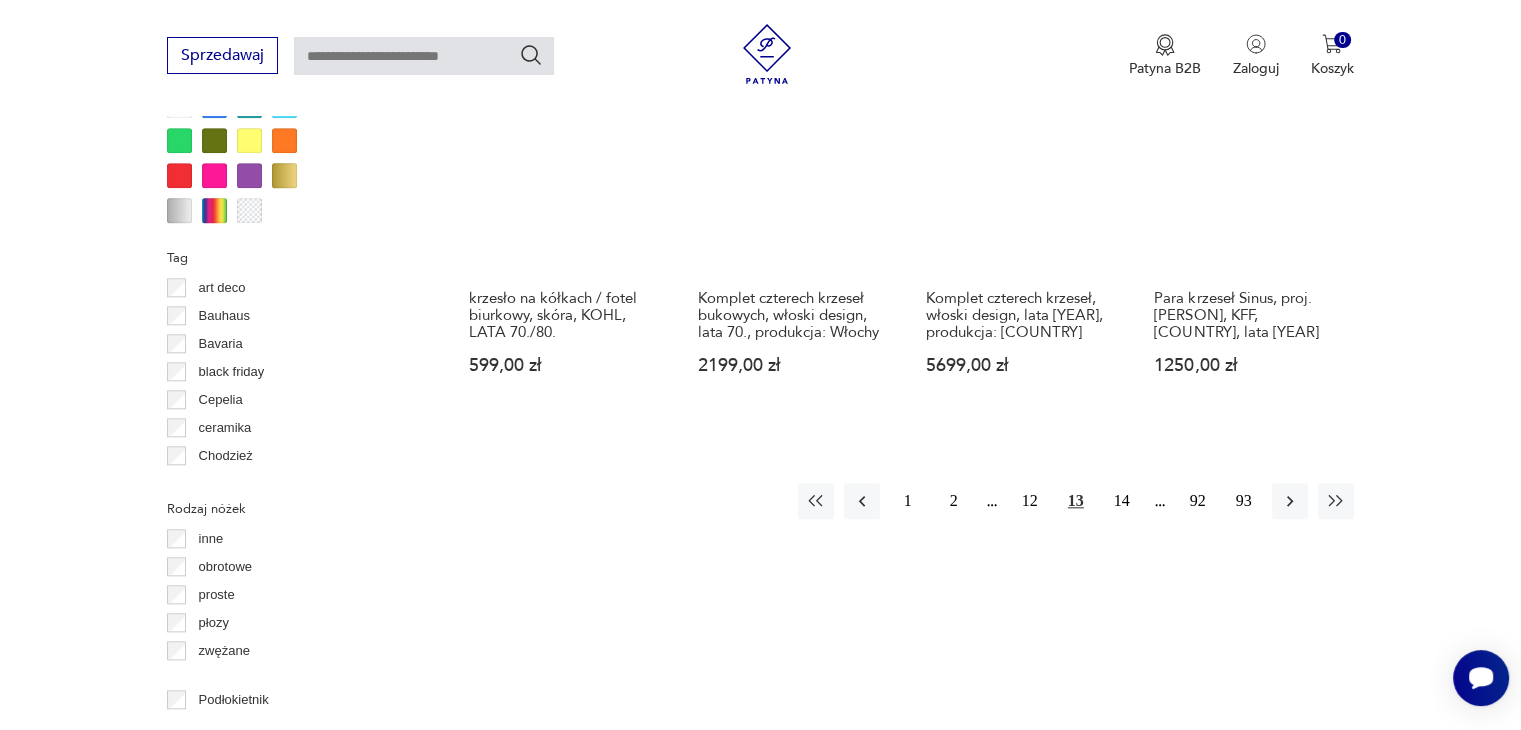 scroll, scrollTop: 2030, scrollLeft: 0, axis: vertical 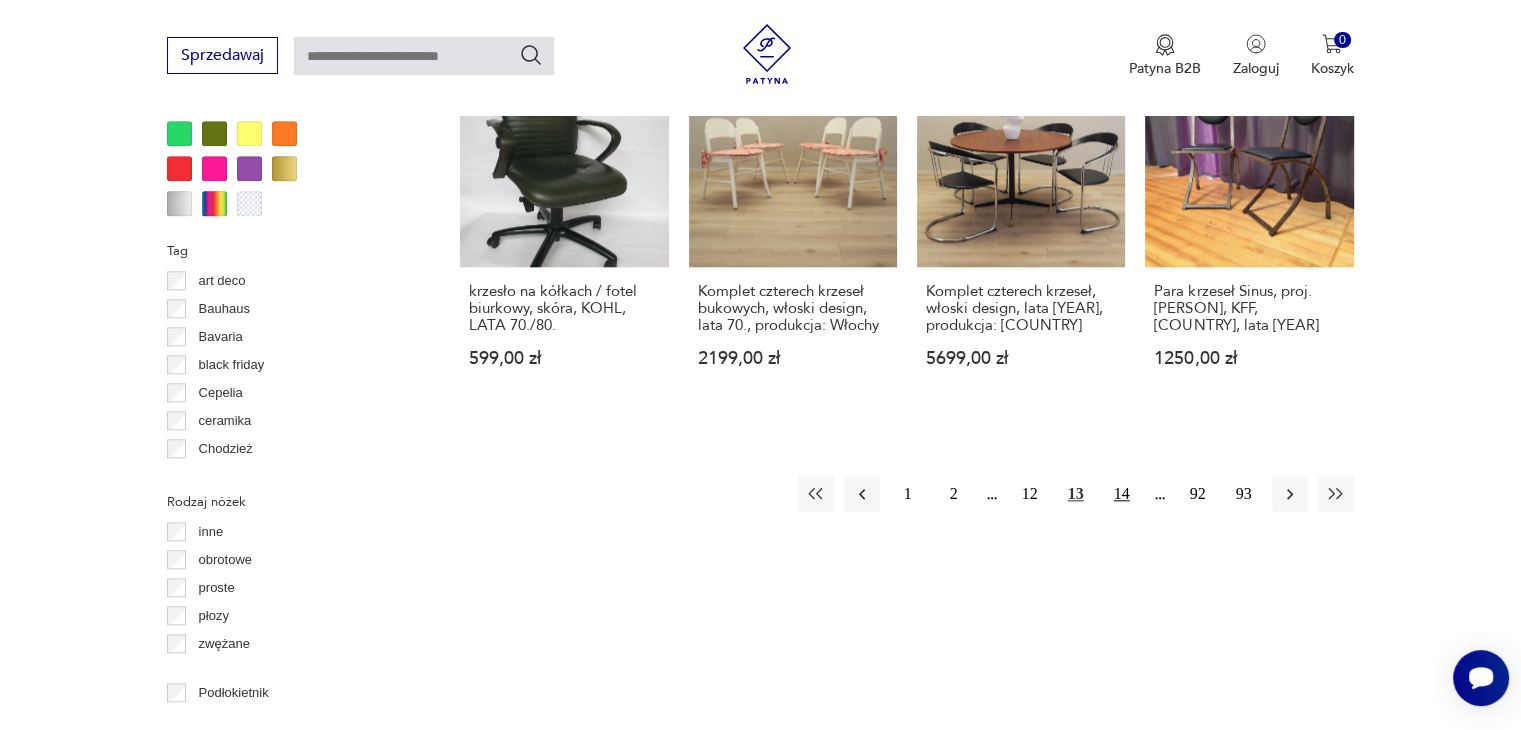 click on "14" at bounding box center (1122, 494) 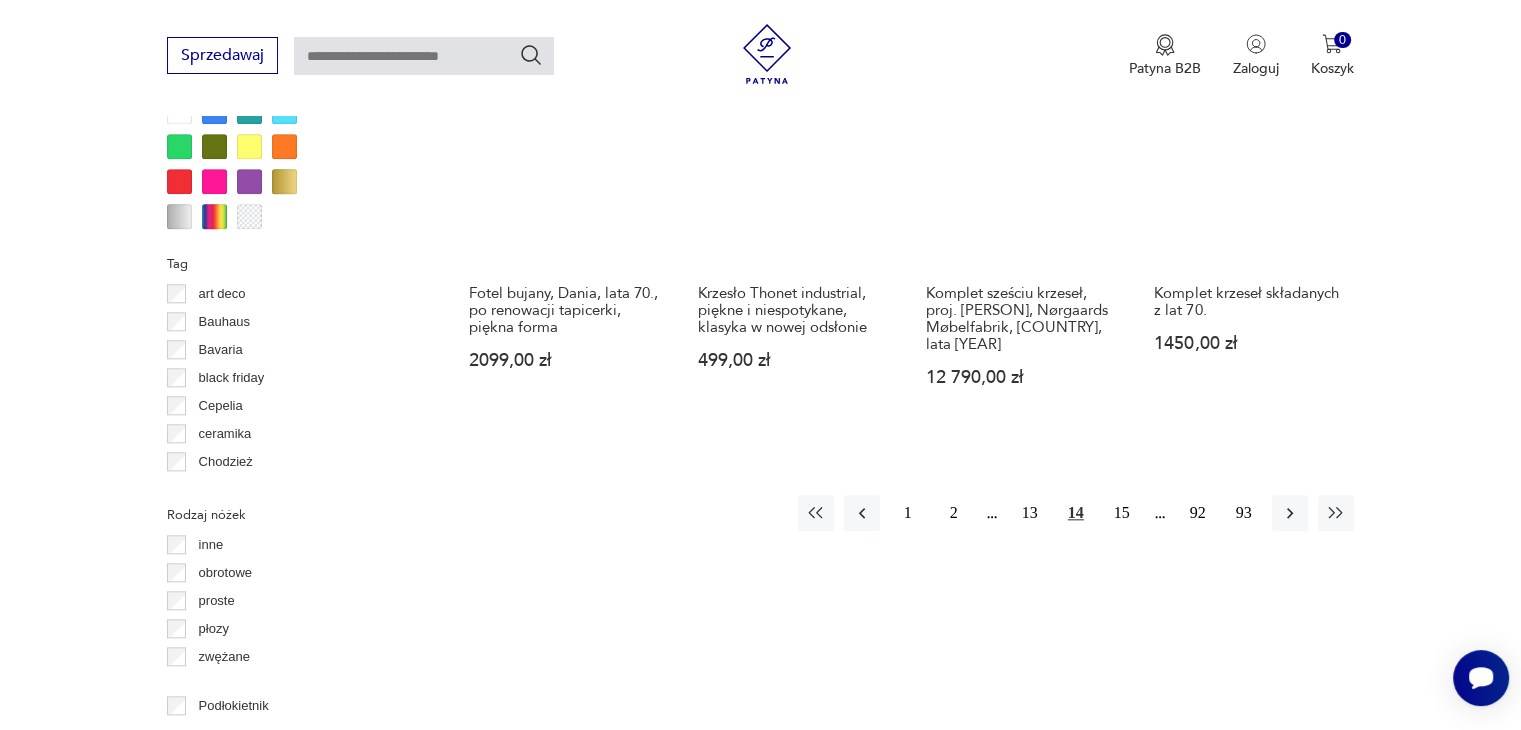 scroll, scrollTop: 2030, scrollLeft: 0, axis: vertical 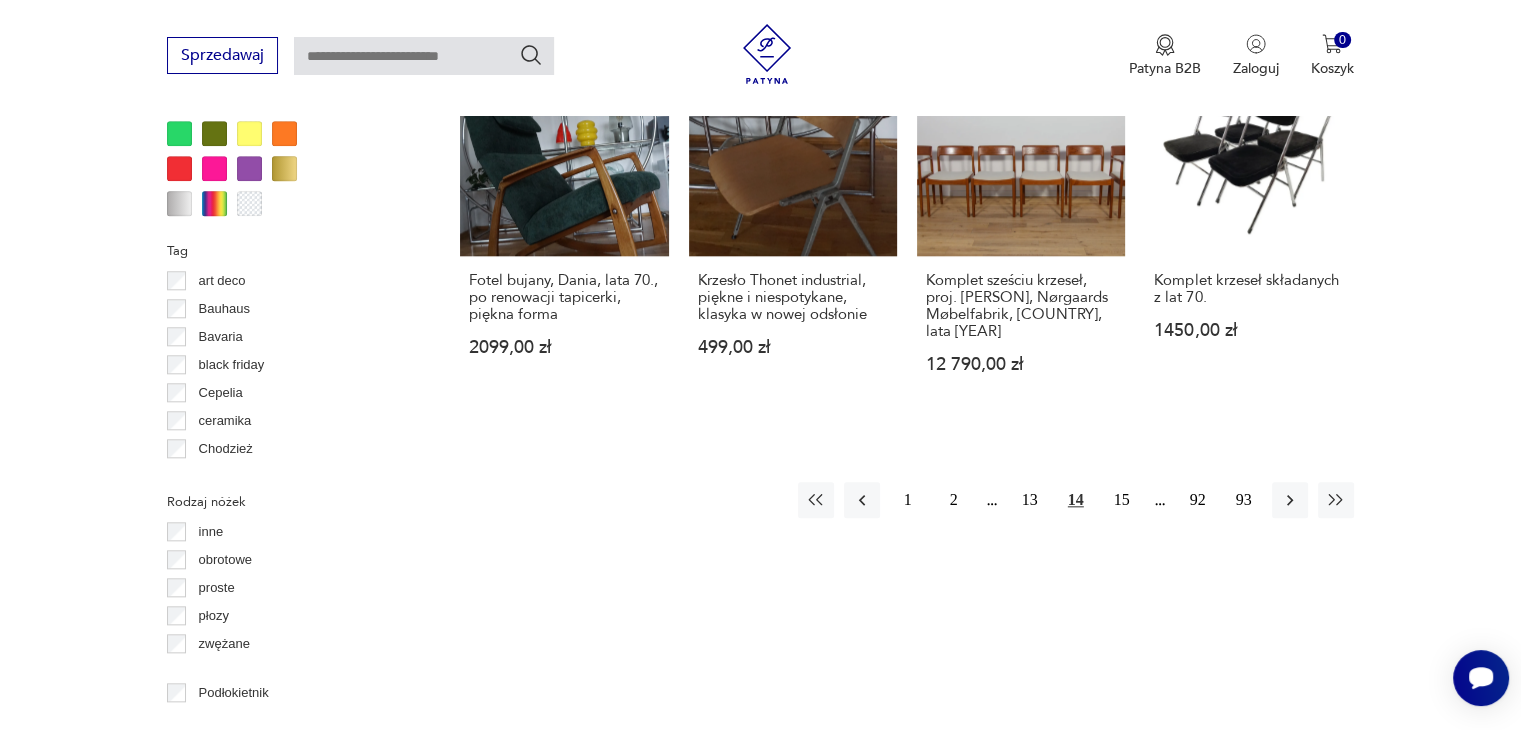 drag, startPoint x: 1125, startPoint y: 472, endPoint x: 1151, endPoint y: 407, distance: 70.00714 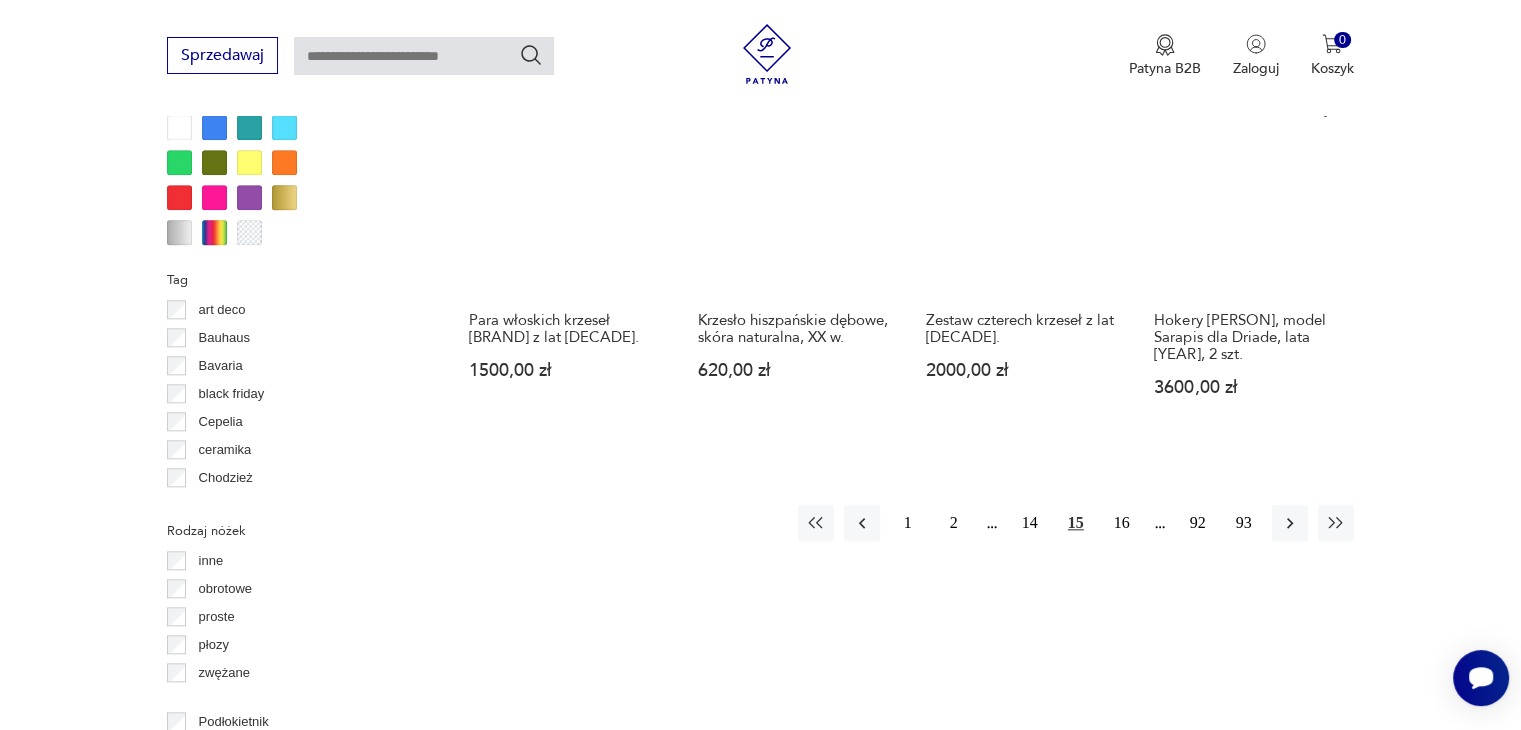 scroll, scrollTop: 2030, scrollLeft: 0, axis: vertical 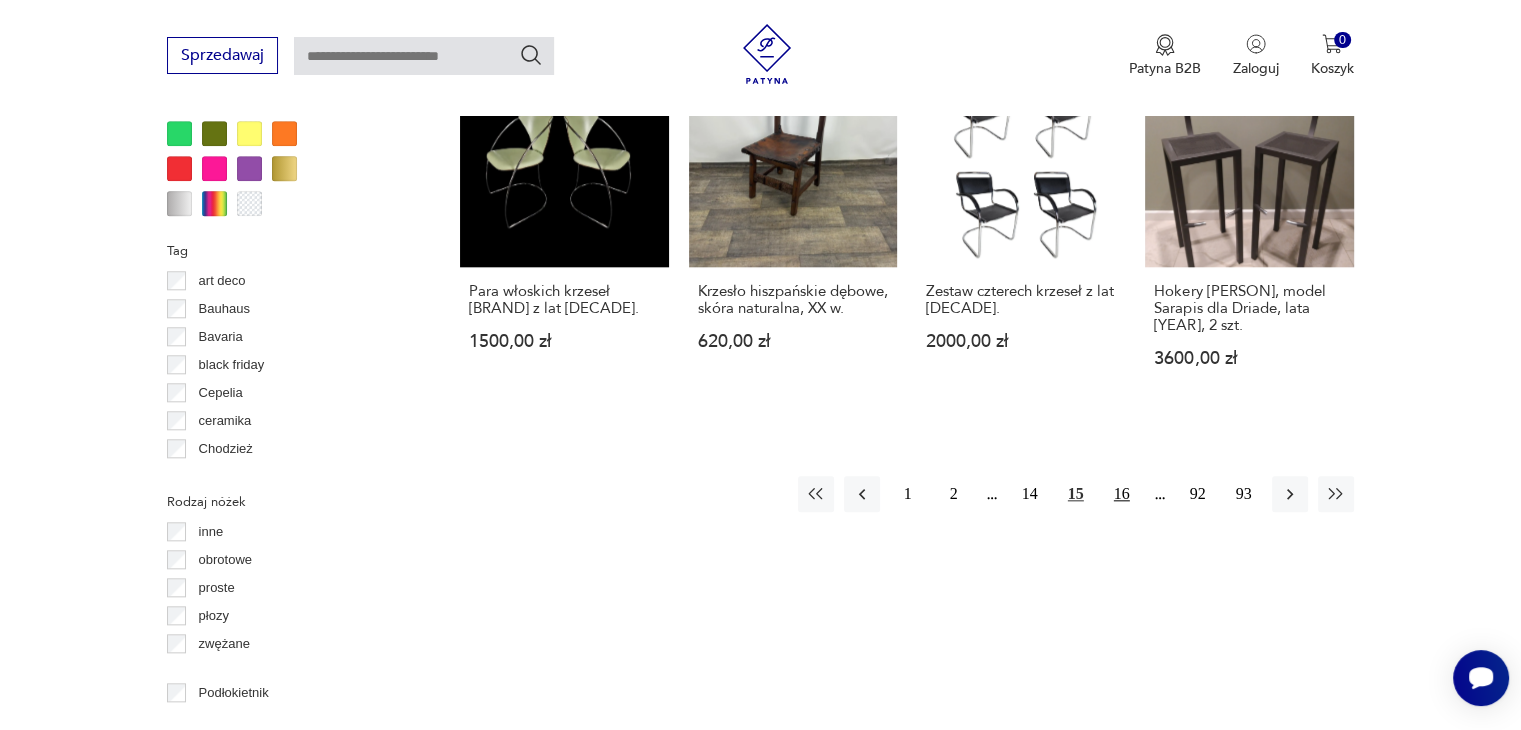 click on "16" at bounding box center (1122, 494) 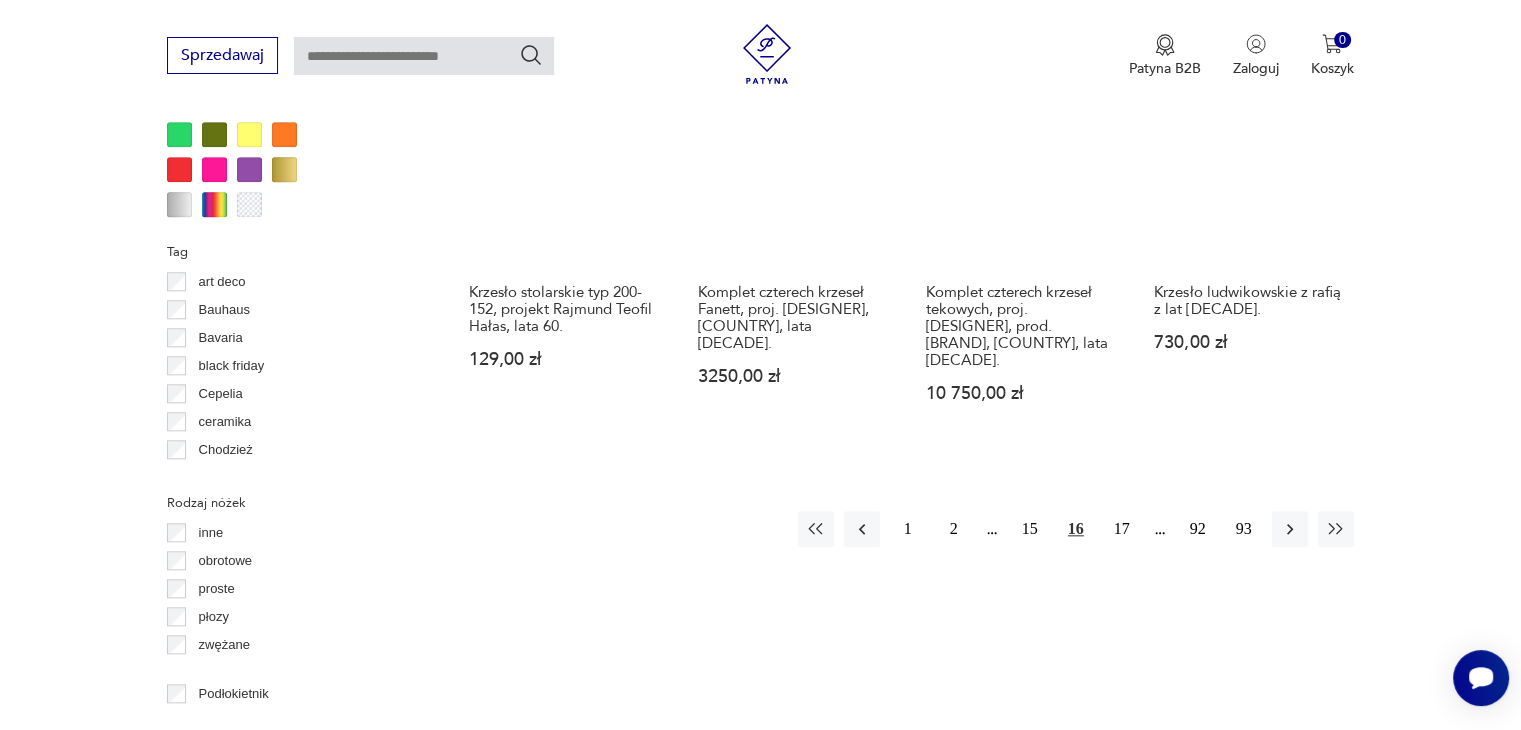 scroll, scrollTop: 2130, scrollLeft: 0, axis: vertical 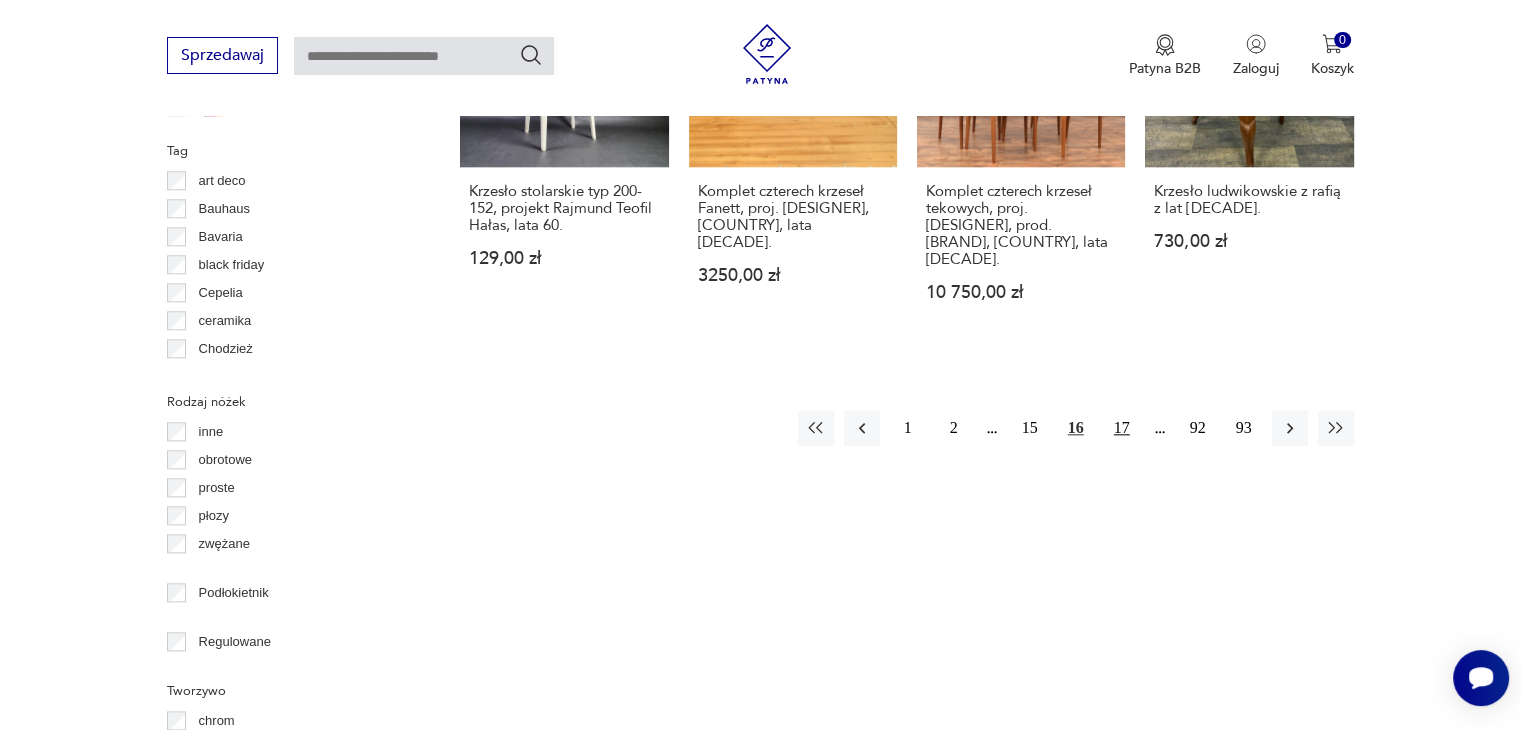 click on "17" at bounding box center [1122, 428] 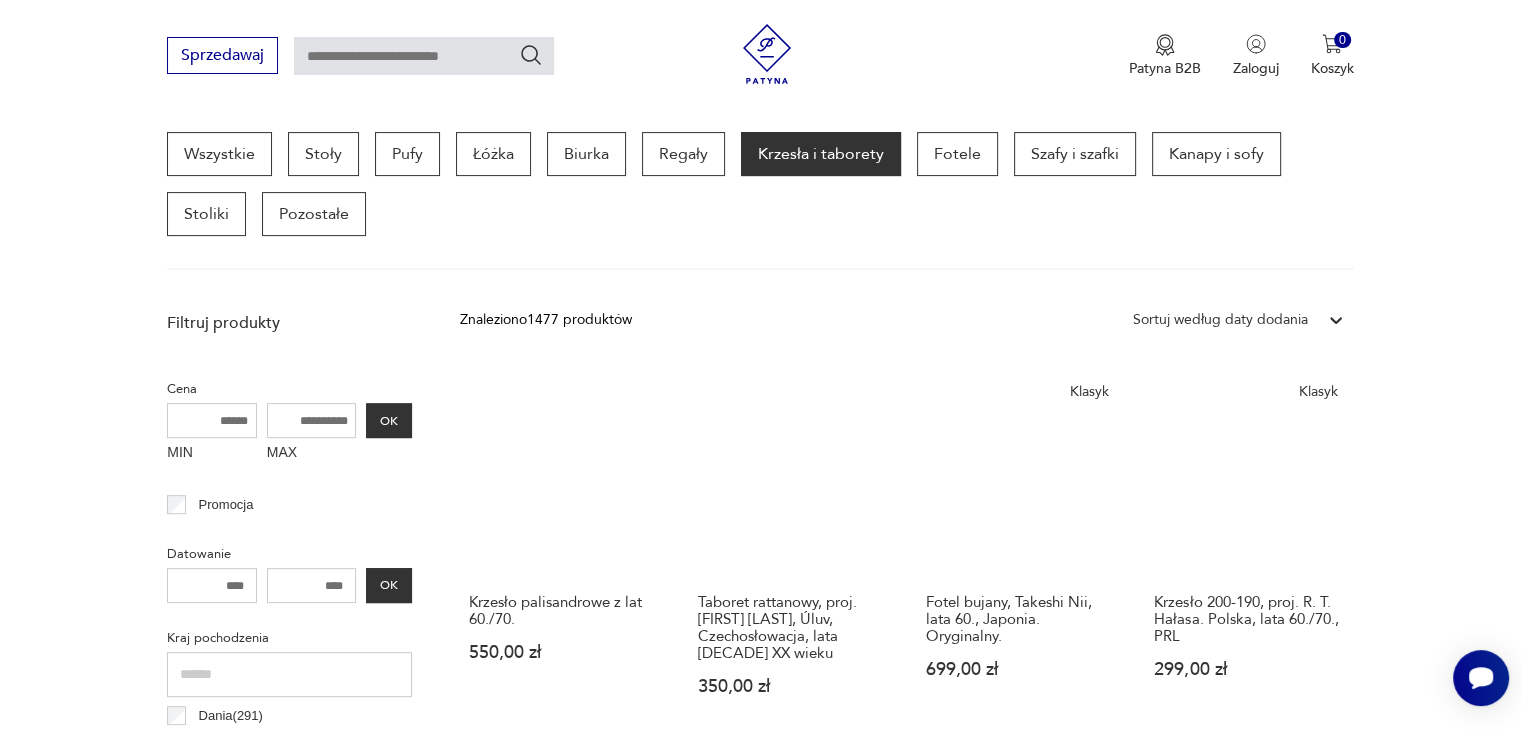 scroll, scrollTop: 630, scrollLeft: 0, axis: vertical 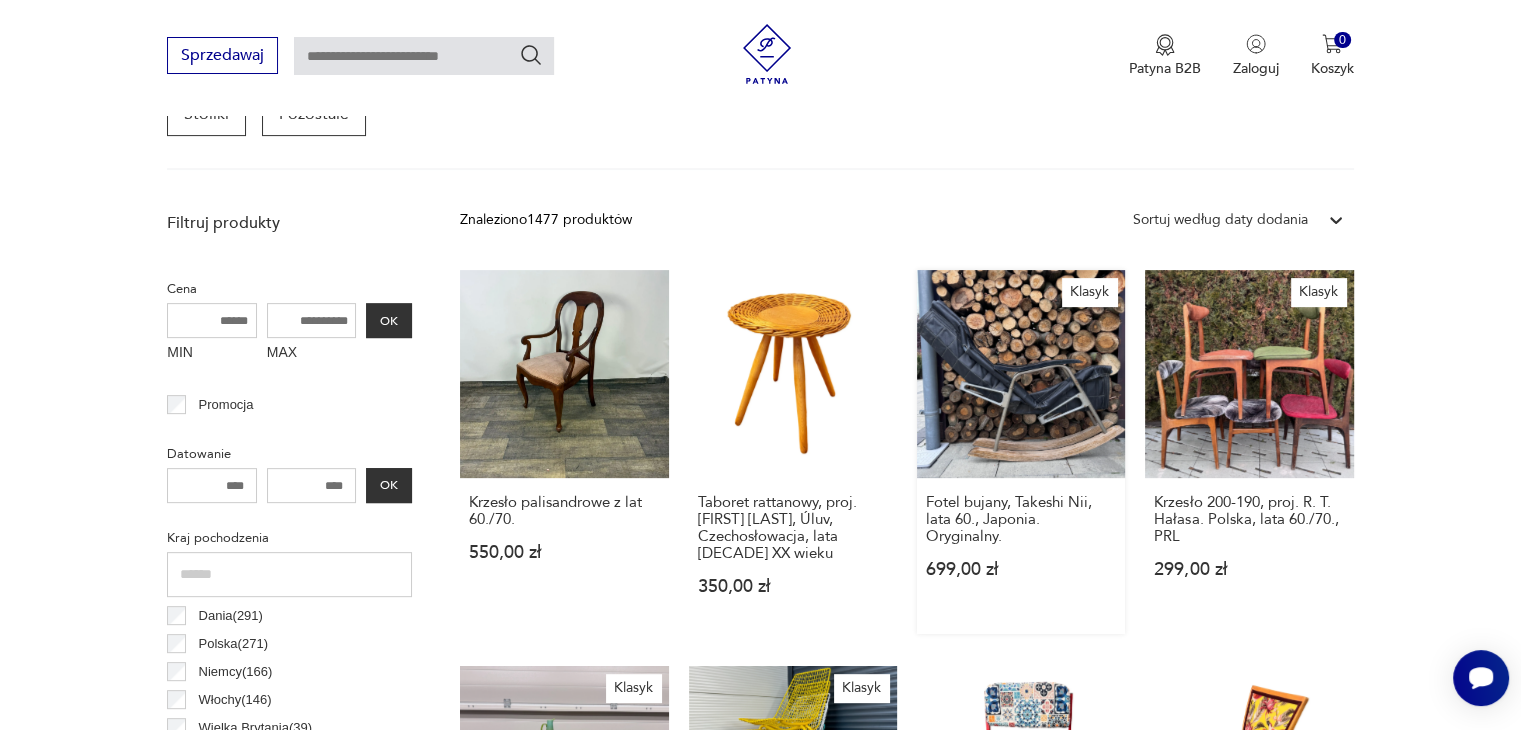 click on "Klasyk Fotel bujany, [PERSON], lata [YEAR], [COUNTRY]. Oryginalny." at bounding box center [1021, 452] 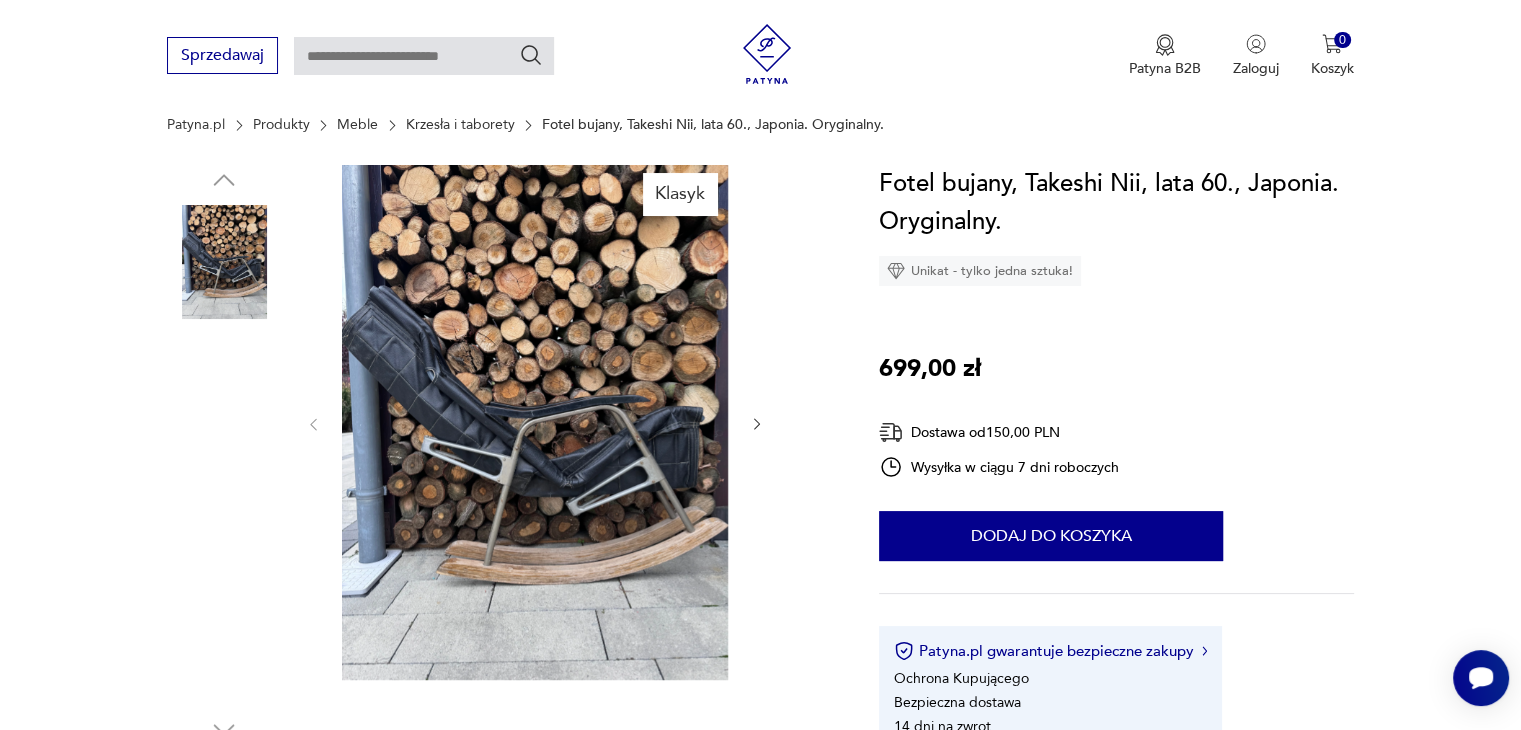 scroll, scrollTop: 200, scrollLeft: 0, axis: vertical 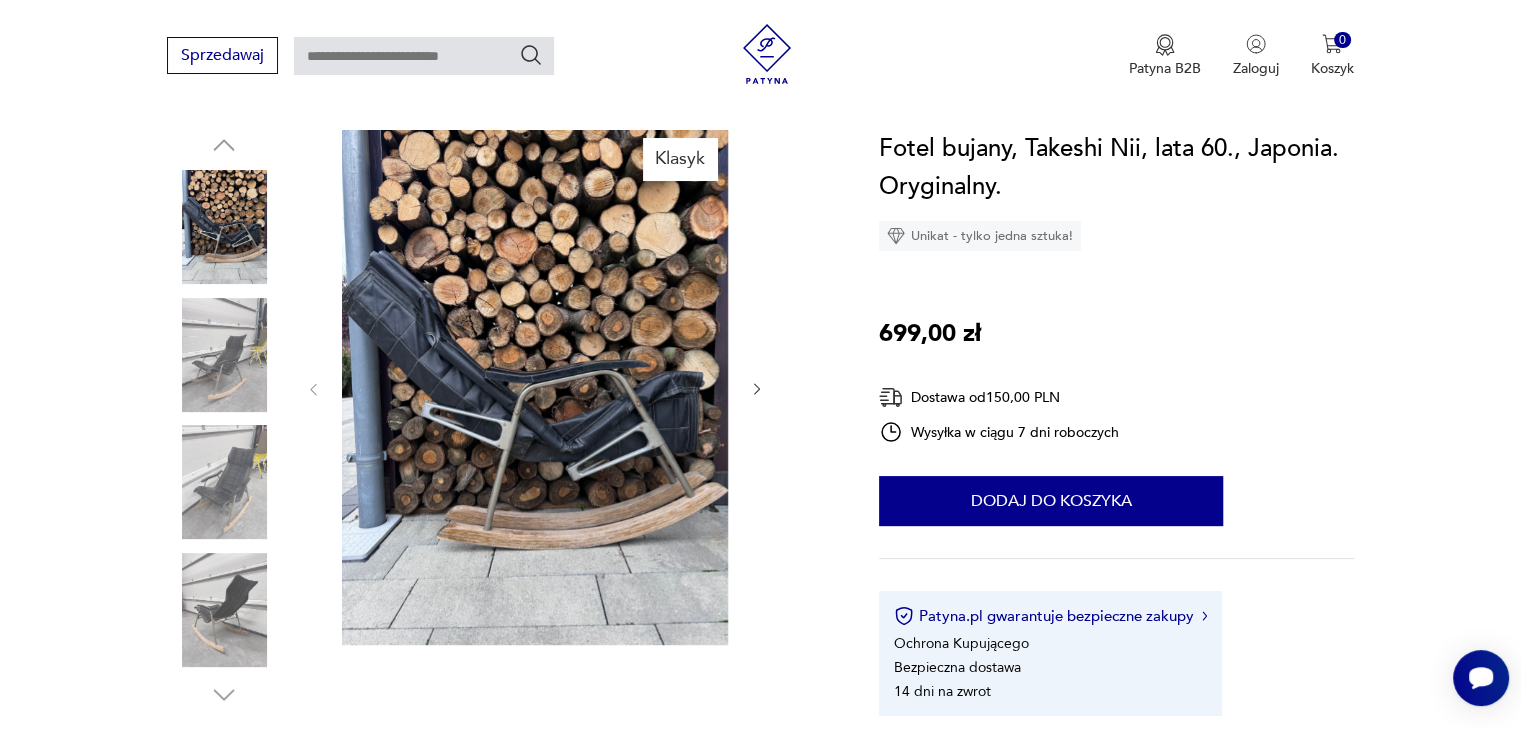 click at bounding box center (757, 389) 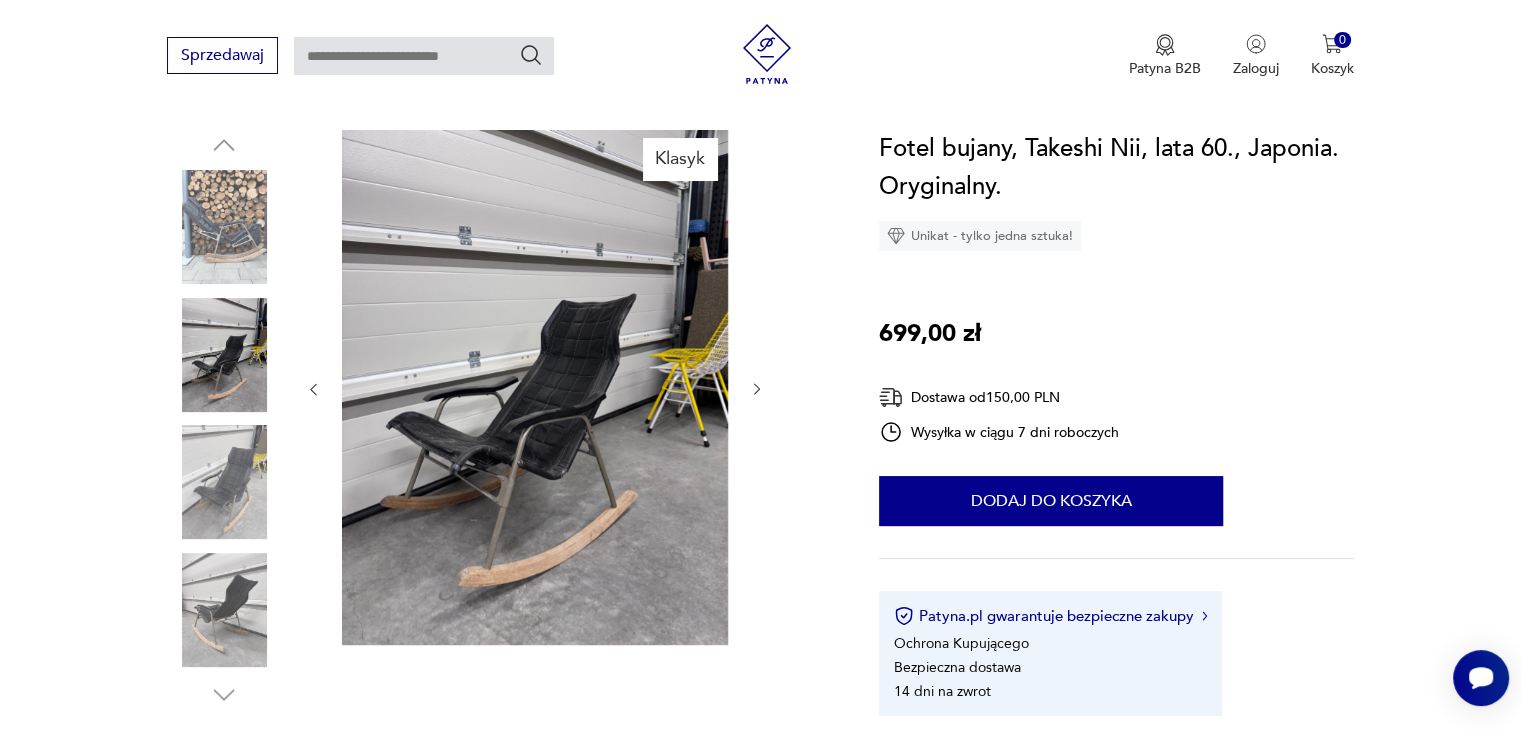 click at bounding box center [757, 389] 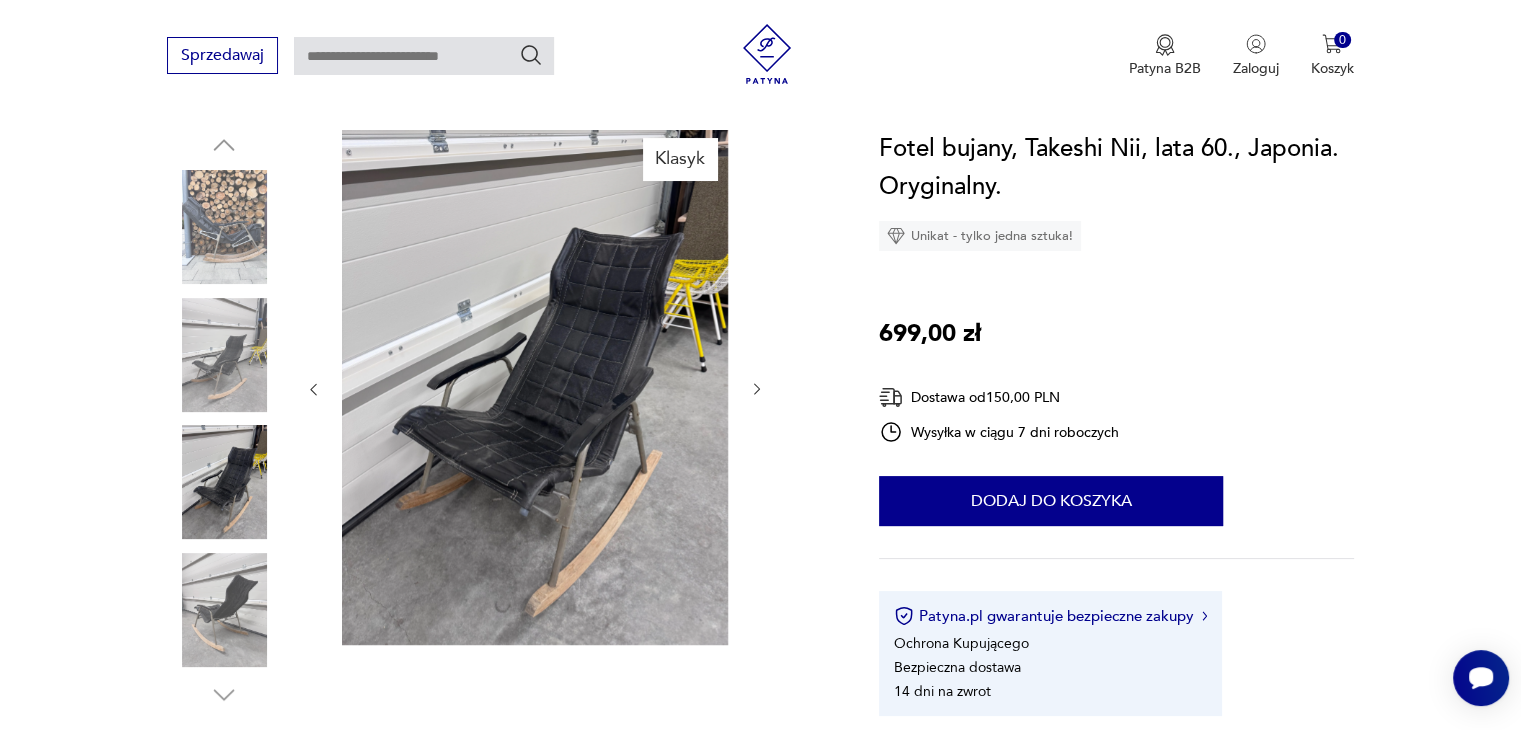 click at bounding box center (757, 389) 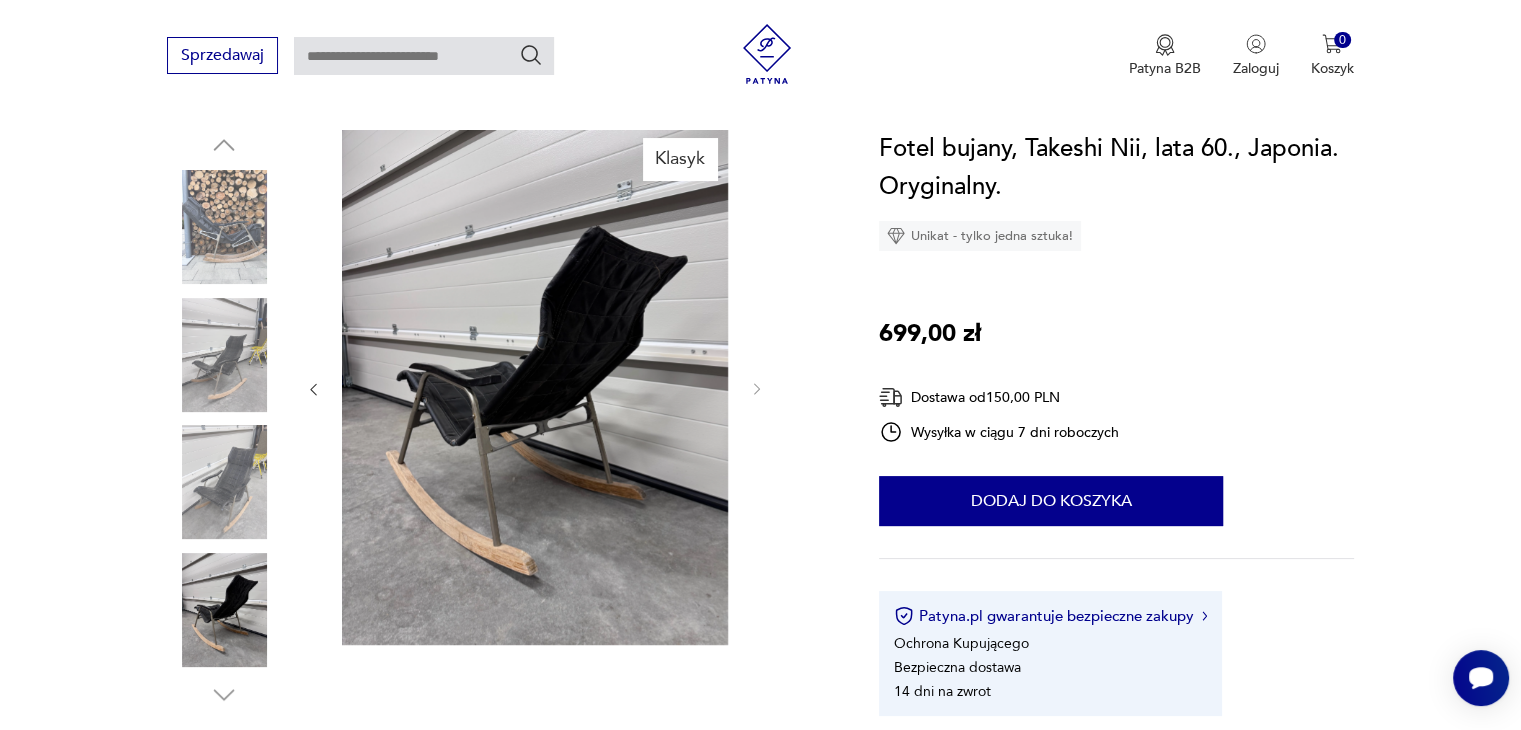 click at bounding box center [535, 389] 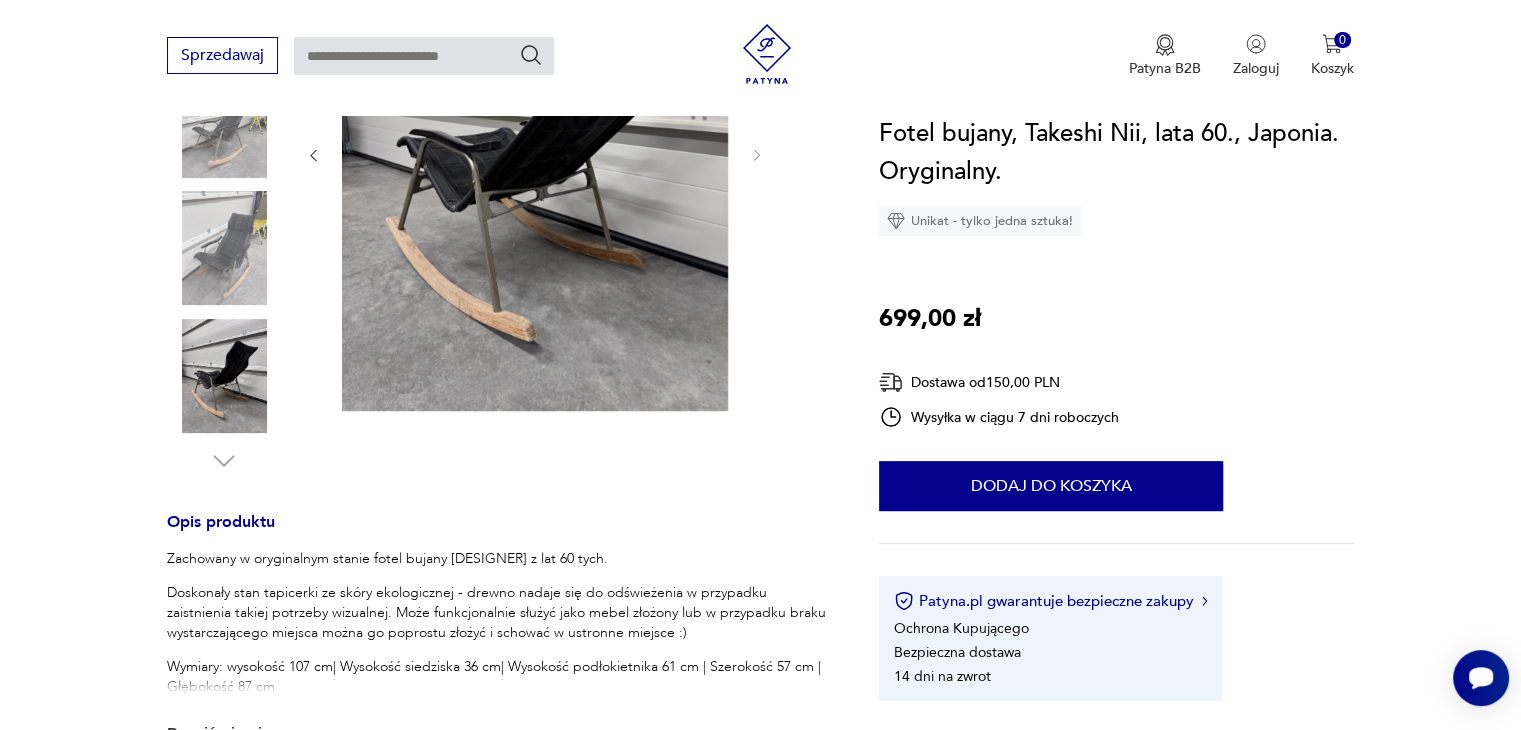 scroll, scrollTop: 500, scrollLeft: 0, axis: vertical 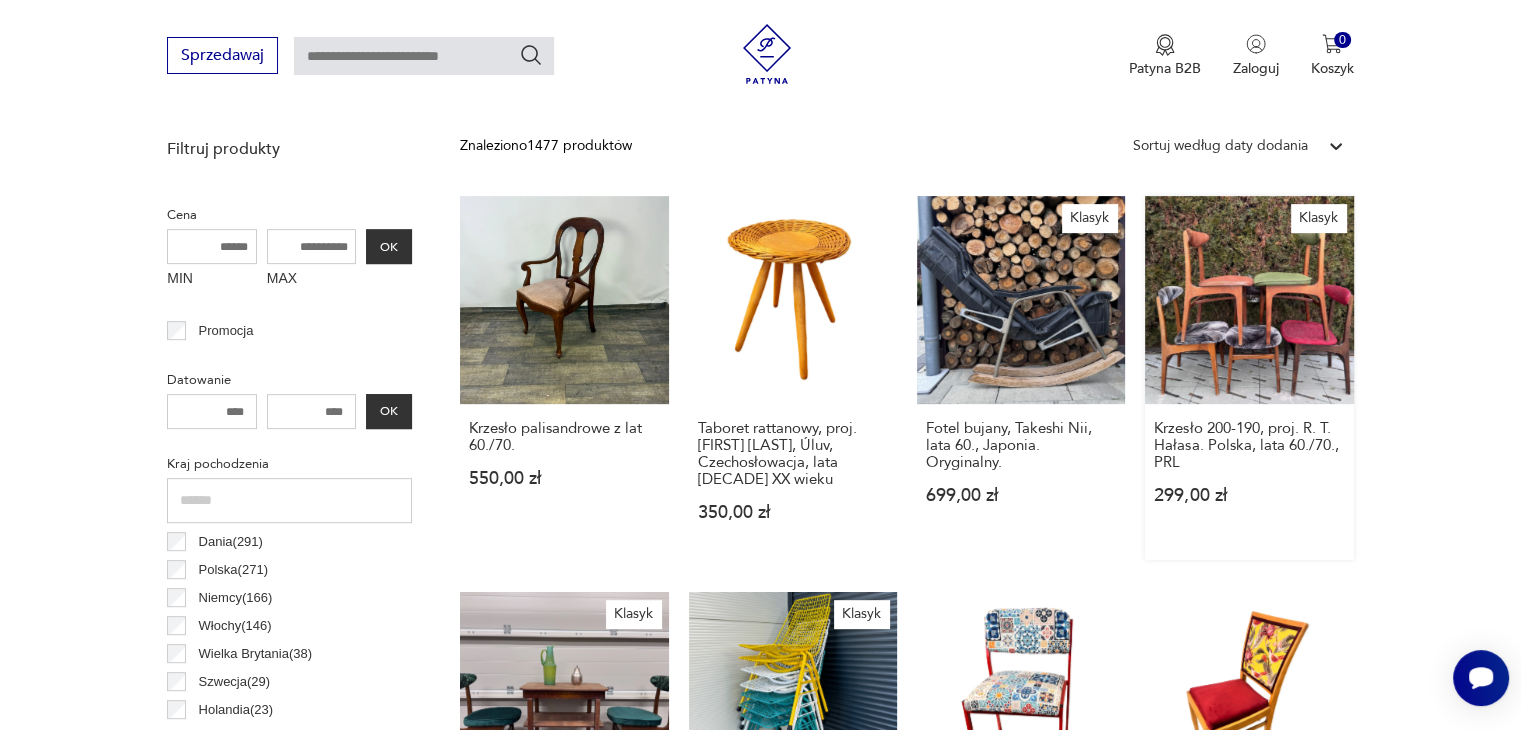click on "Klasyk Krzesło [MODEL], proj. [DESIGNER]. [COUNTRY], lata [DECADE], [ERA]" at bounding box center [1249, 378] 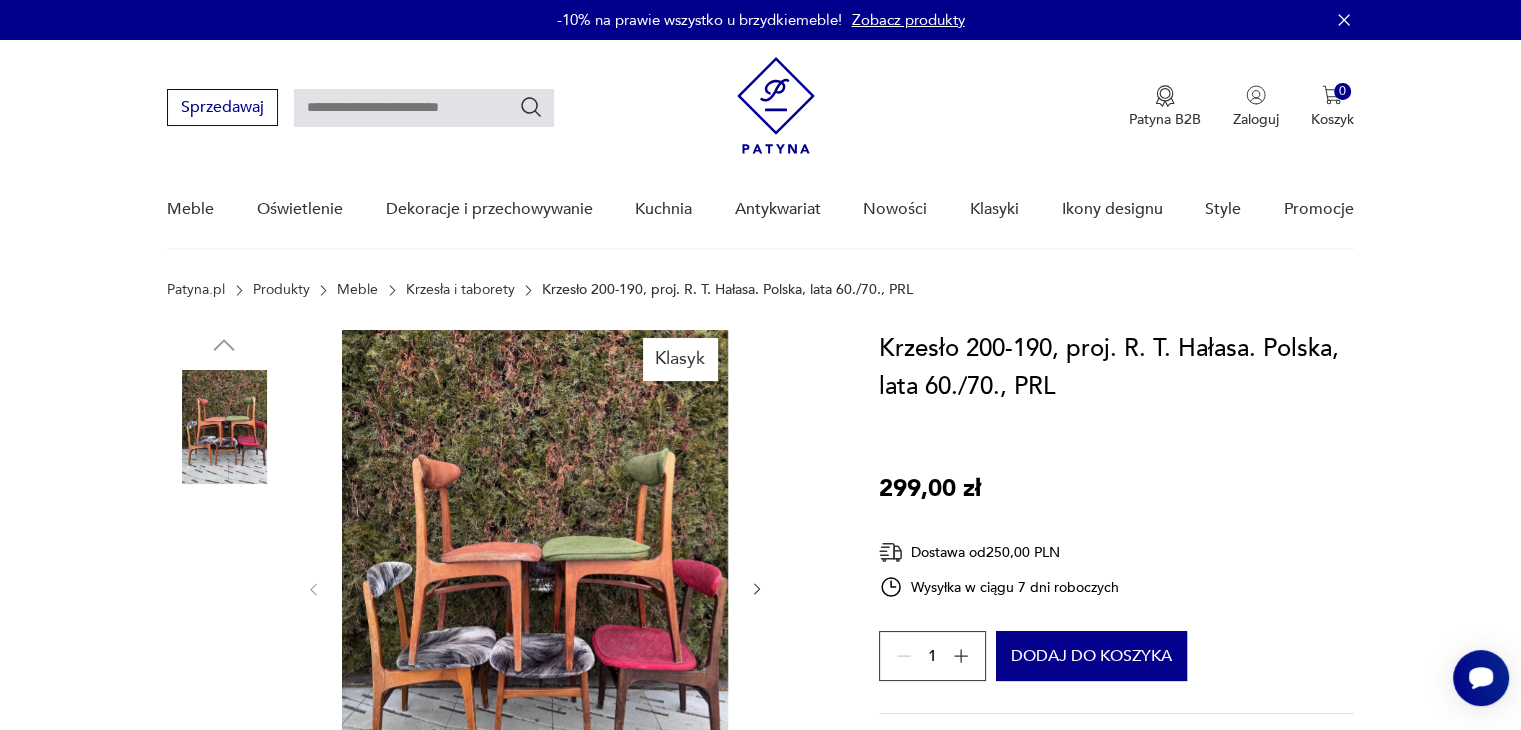 scroll, scrollTop: 100, scrollLeft: 0, axis: vertical 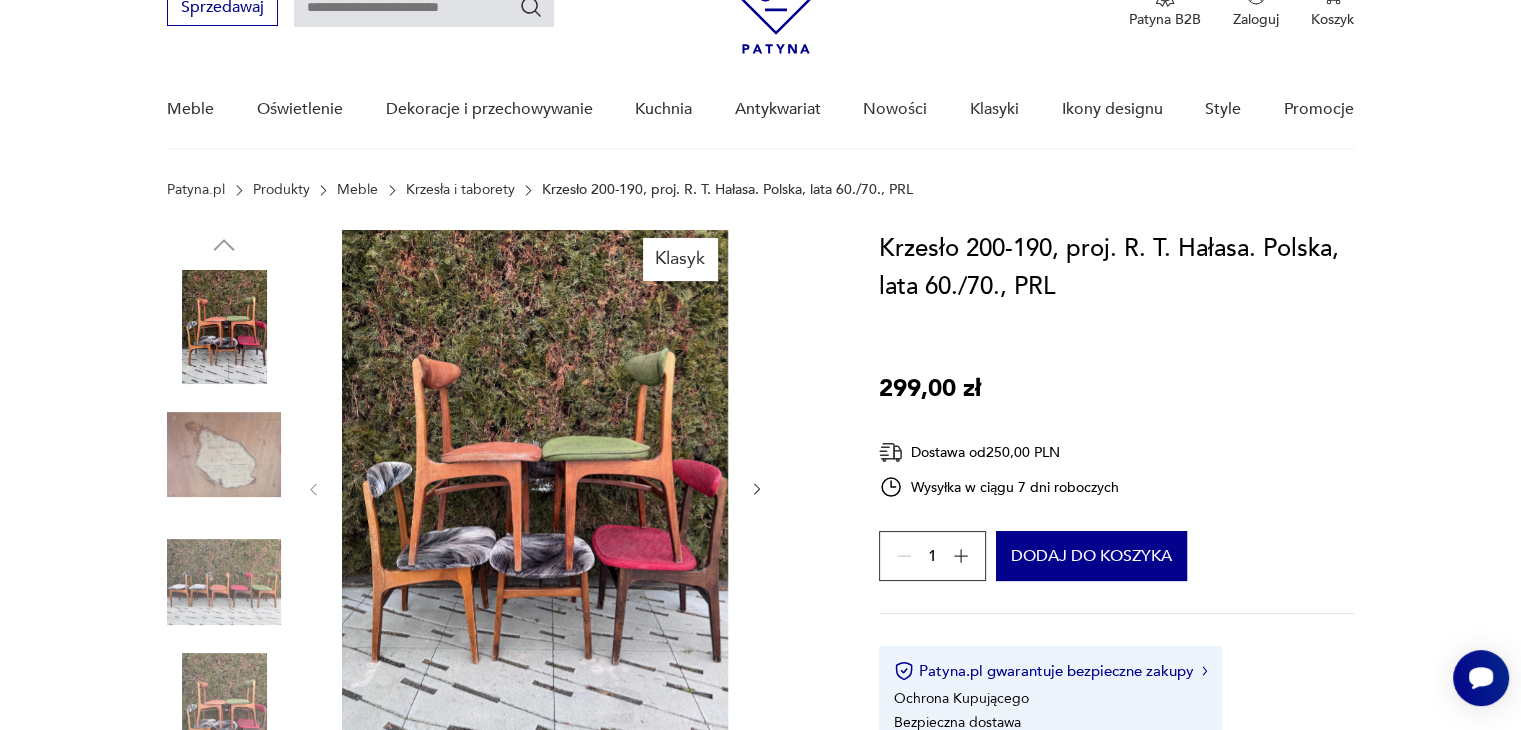 click at bounding box center (757, 489) 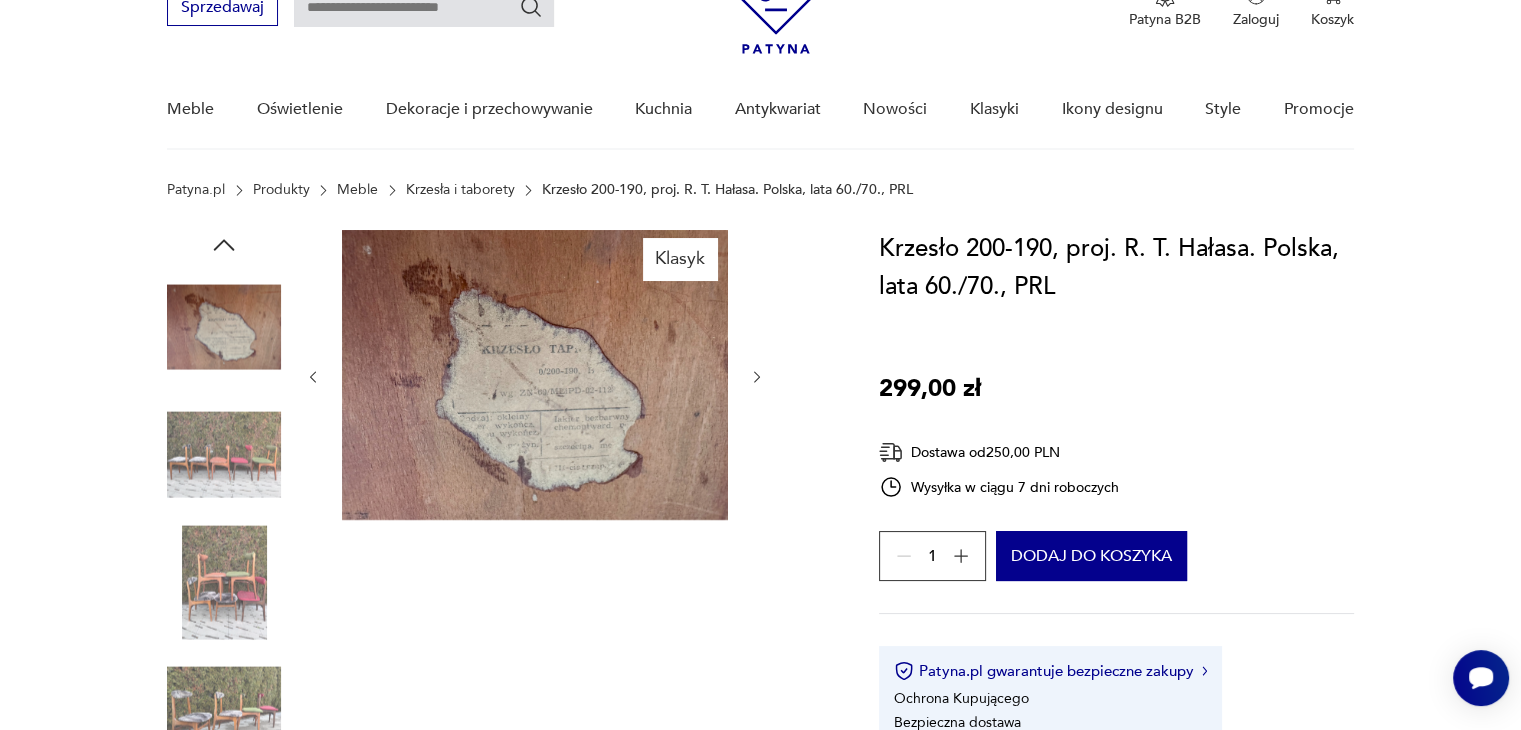 click at bounding box center [535, 377] 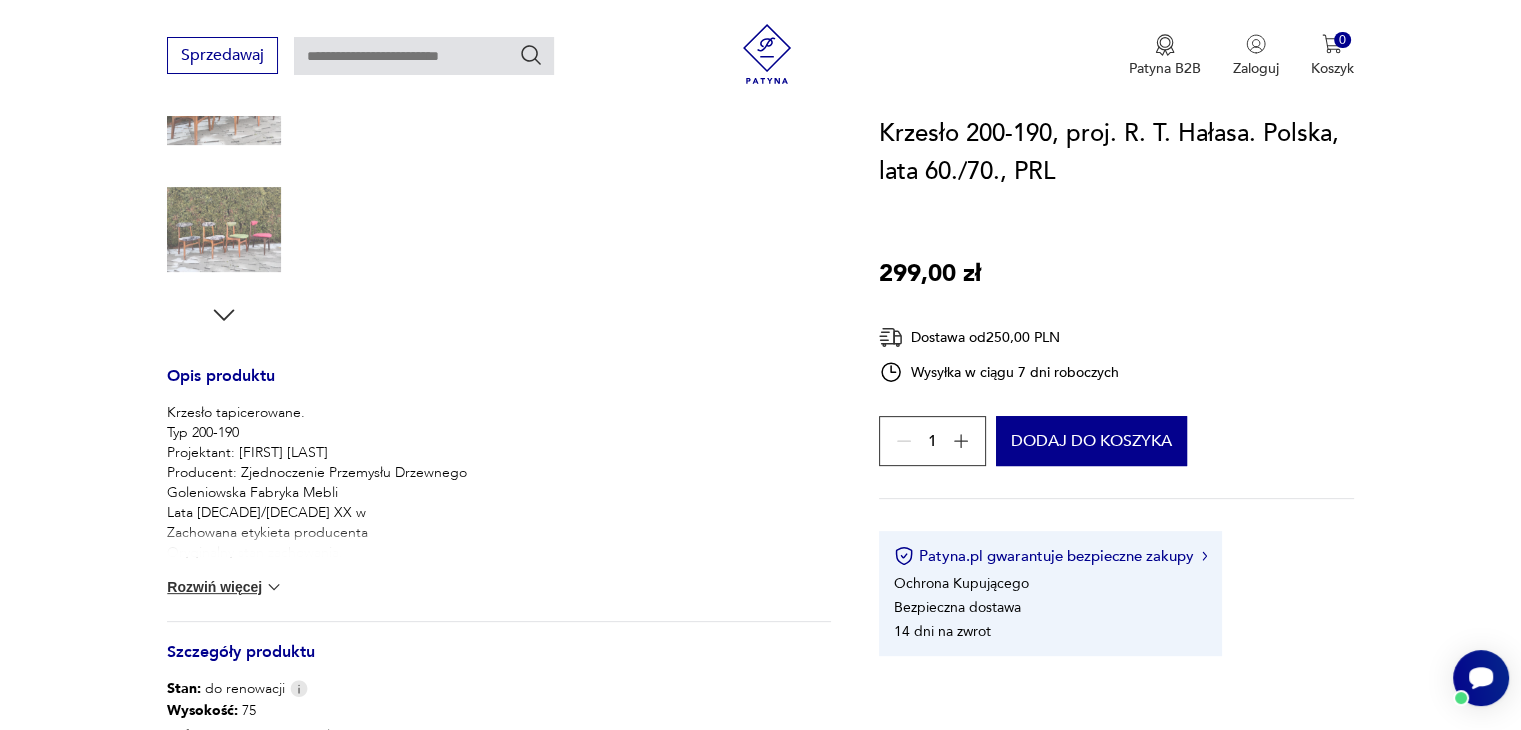 scroll, scrollTop: 700, scrollLeft: 0, axis: vertical 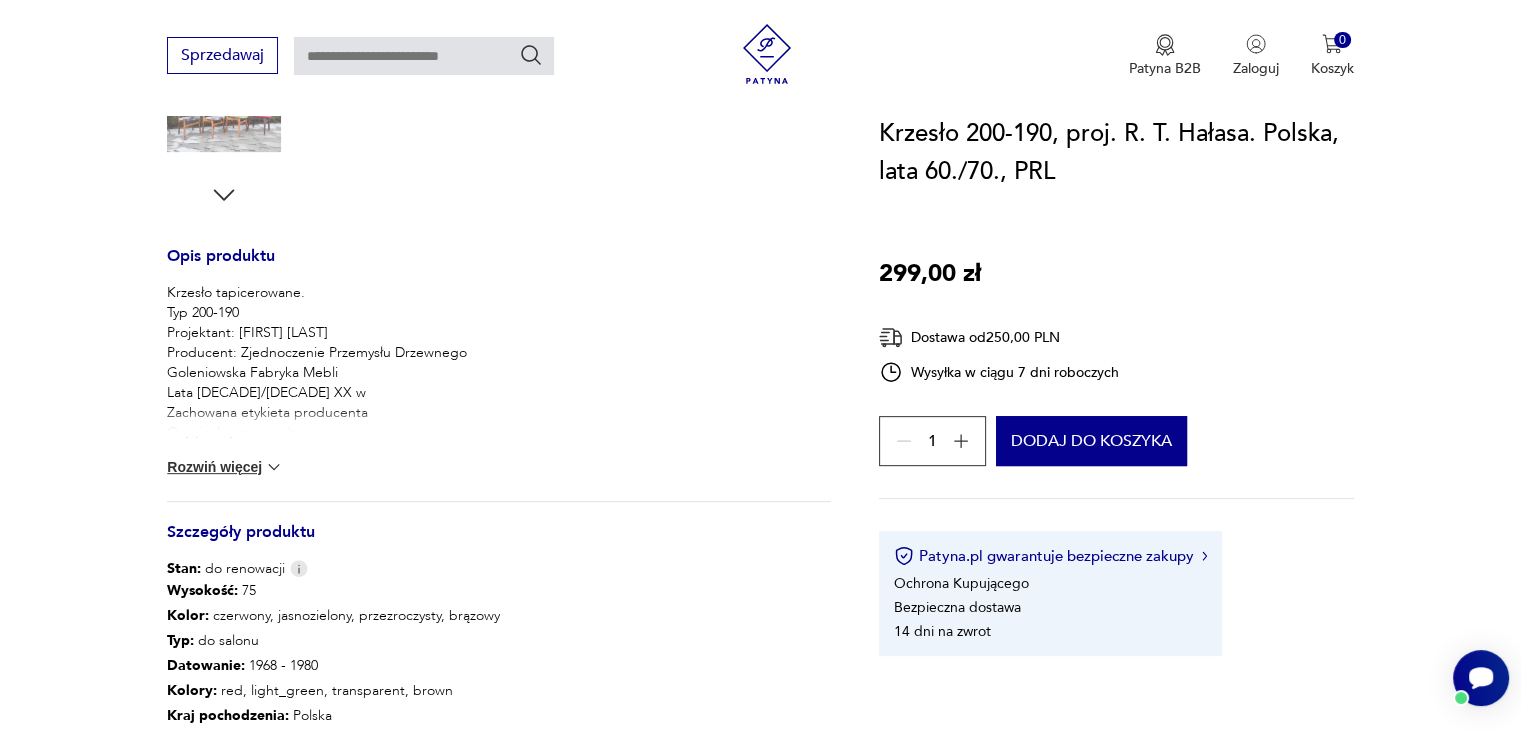 click on "Rozwiń więcej" at bounding box center [225, 467] 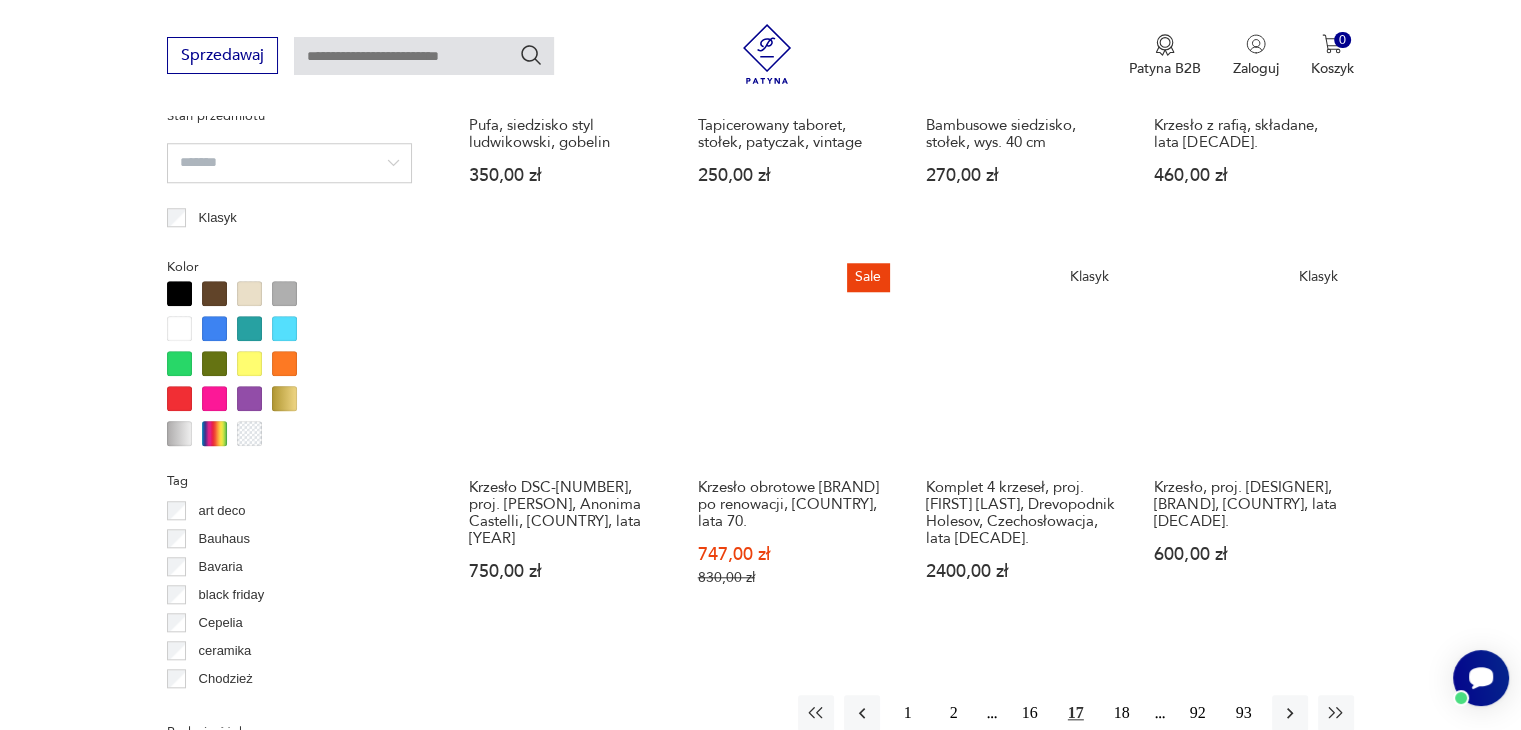 scroll, scrollTop: 1998, scrollLeft: 0, axis: vertical 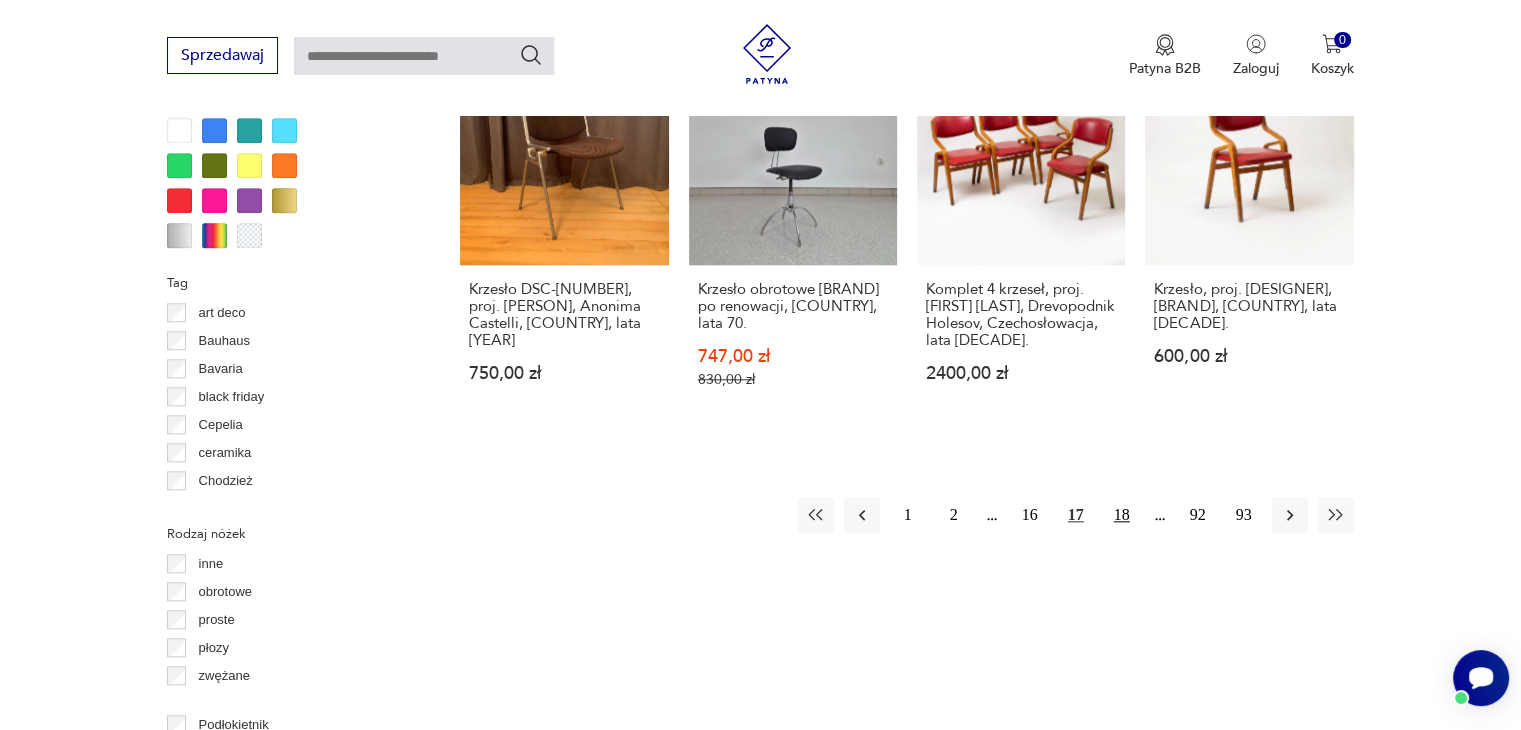 click on "18" at bounding box center [1122, 515] 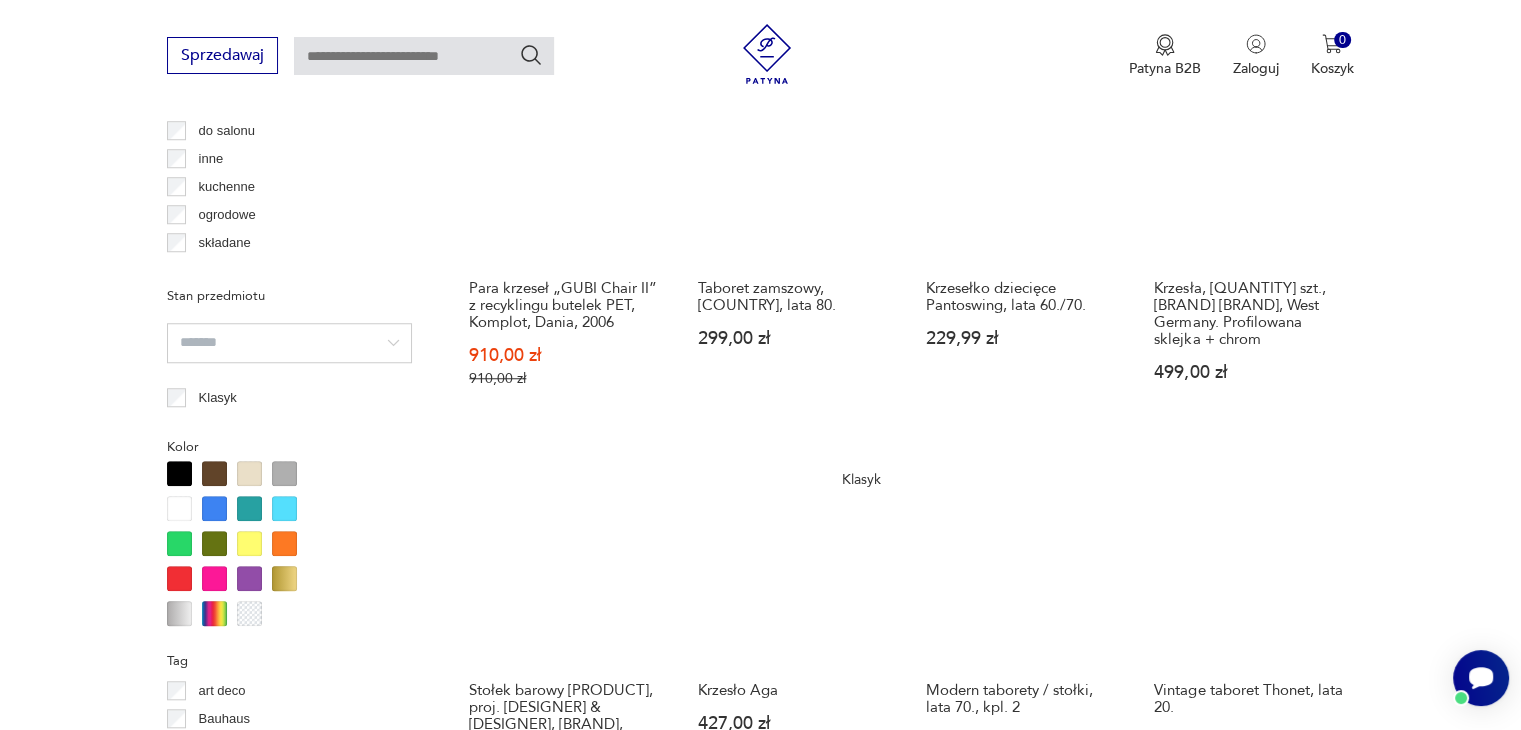 scroll, scrollTop: 1930, scrollLeft: 0, axis: vertical 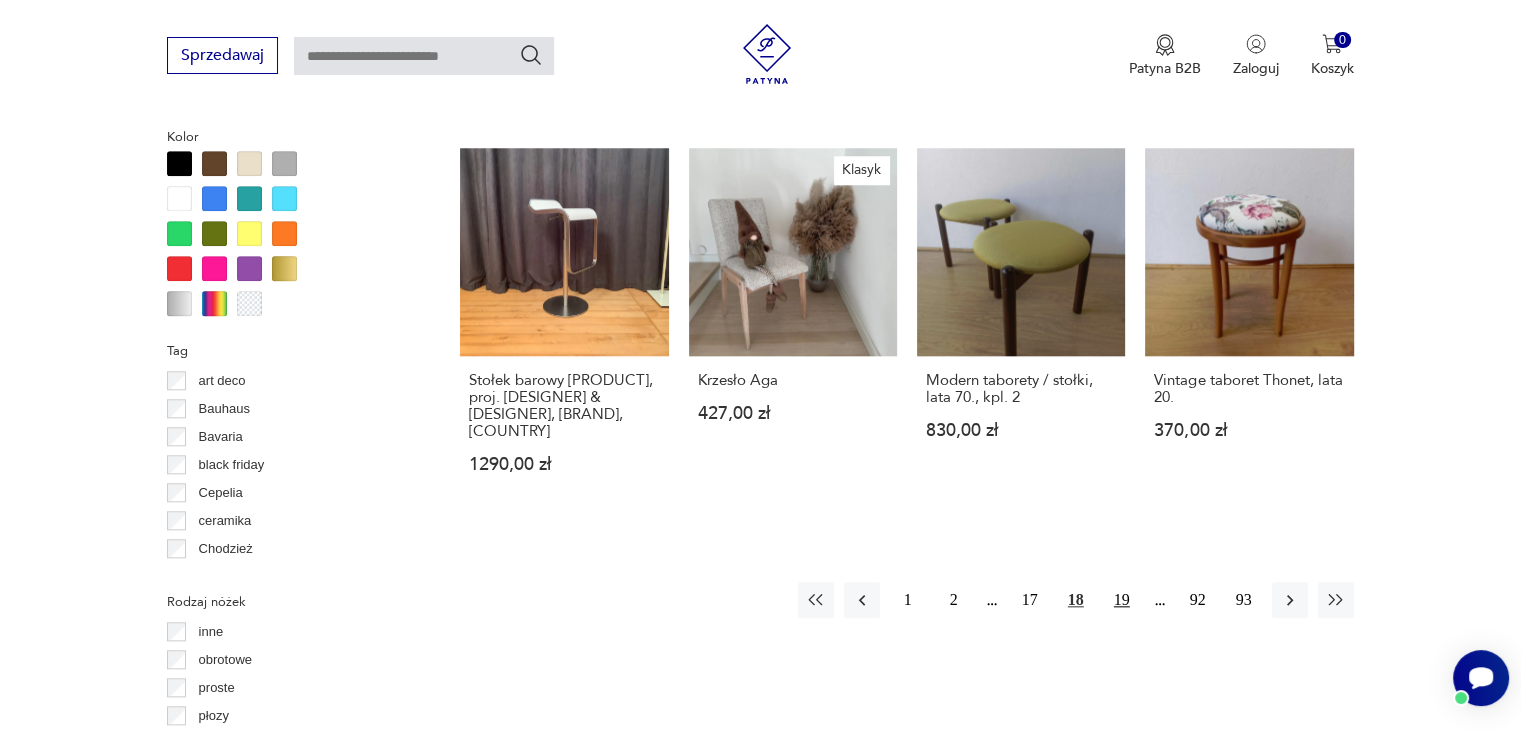 click on "19" at bounding box center (1122, 600) 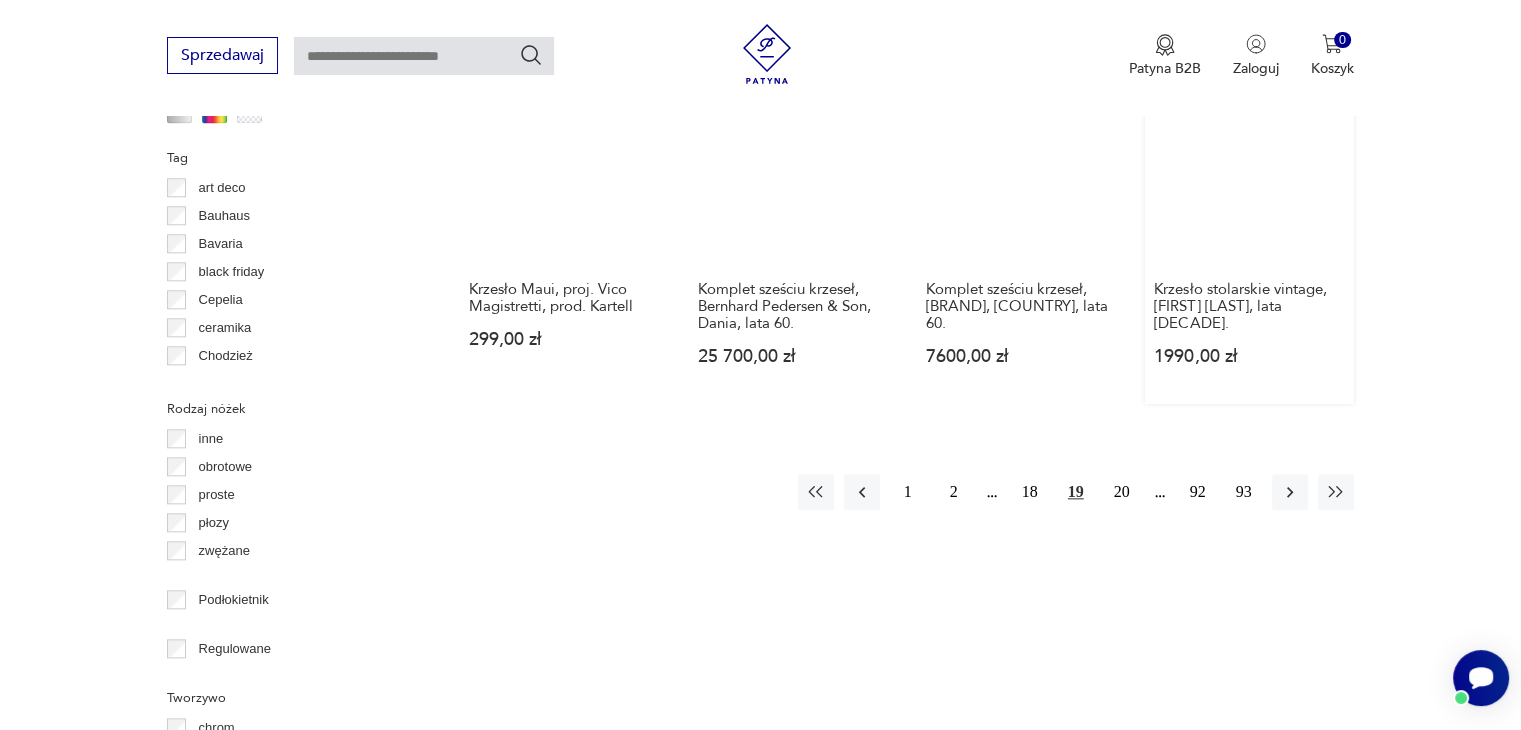 scroll, scrollTop: 2130, scrollLeft: 0, axis: vertical 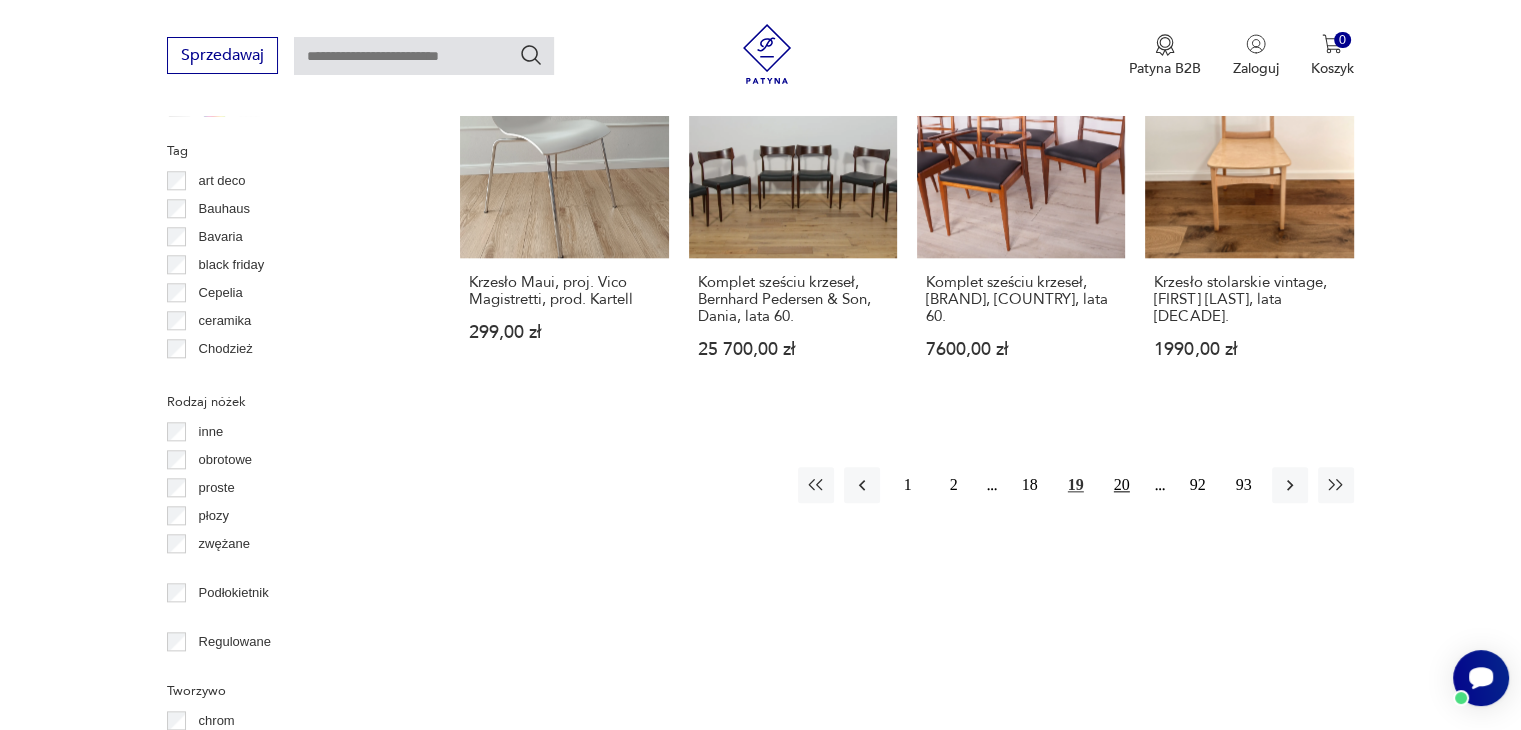 click on "20" at bounding box center (1122, 485) 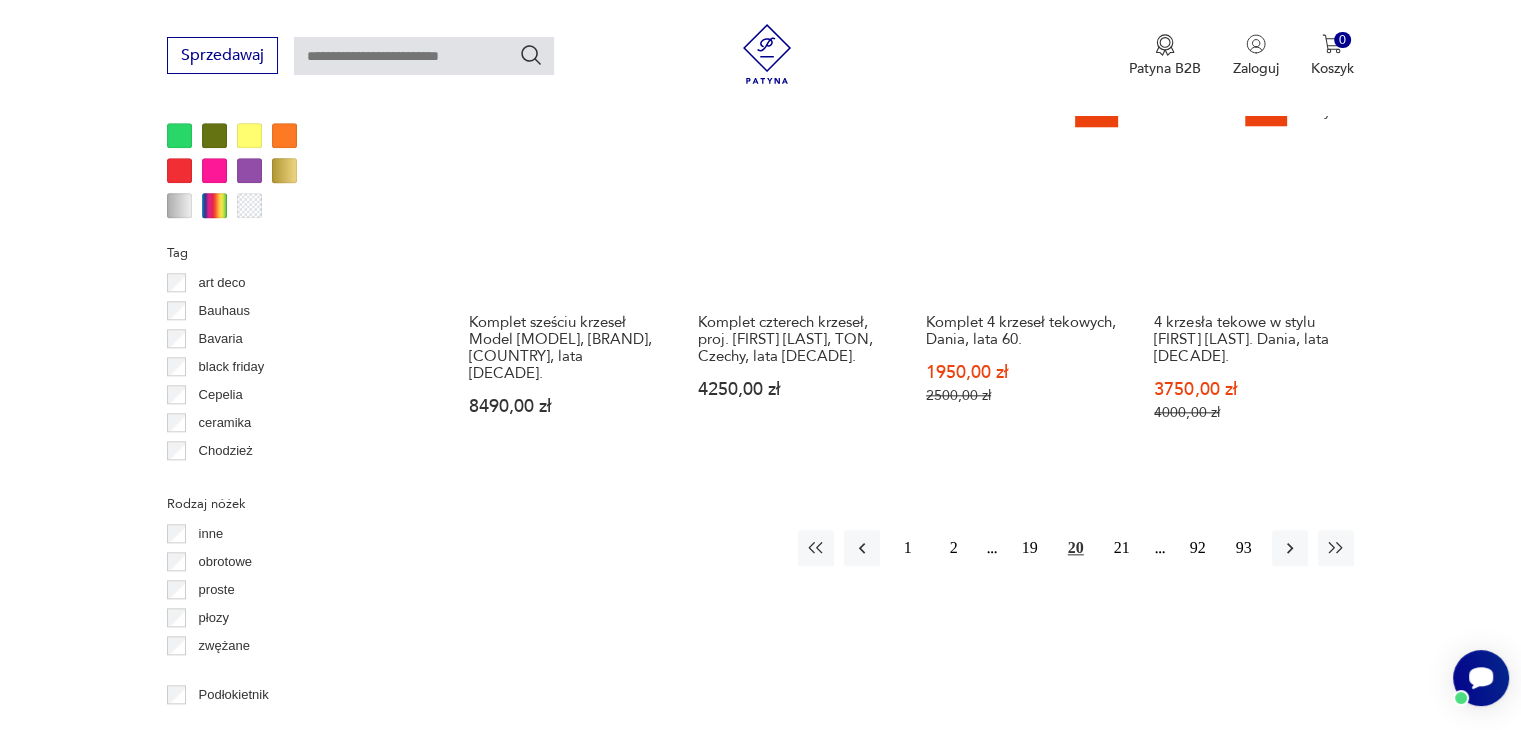 scroll, scrollTop: 2030, scrollLeft: 0, axis: vertical 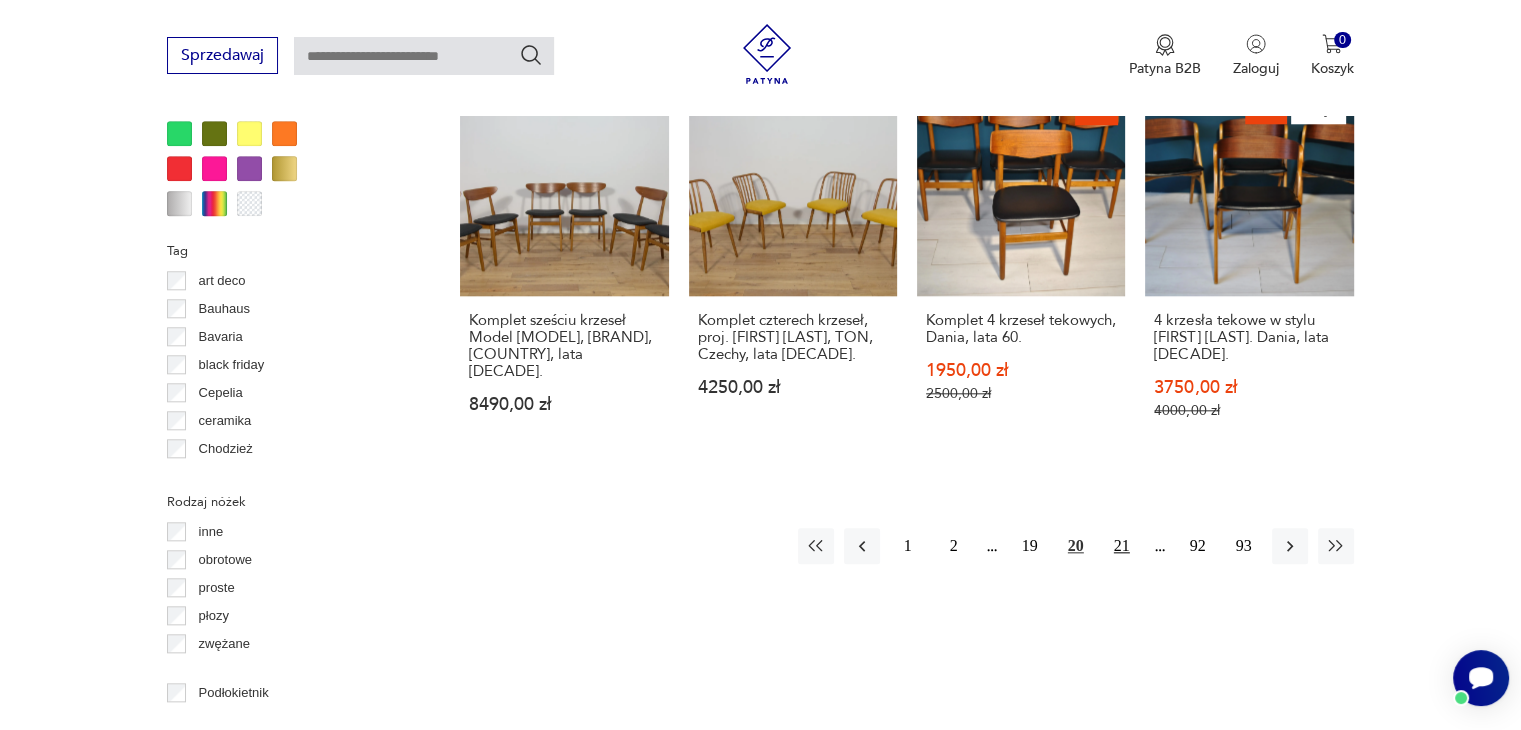 click on "21" at bounding box center (1122, 546) 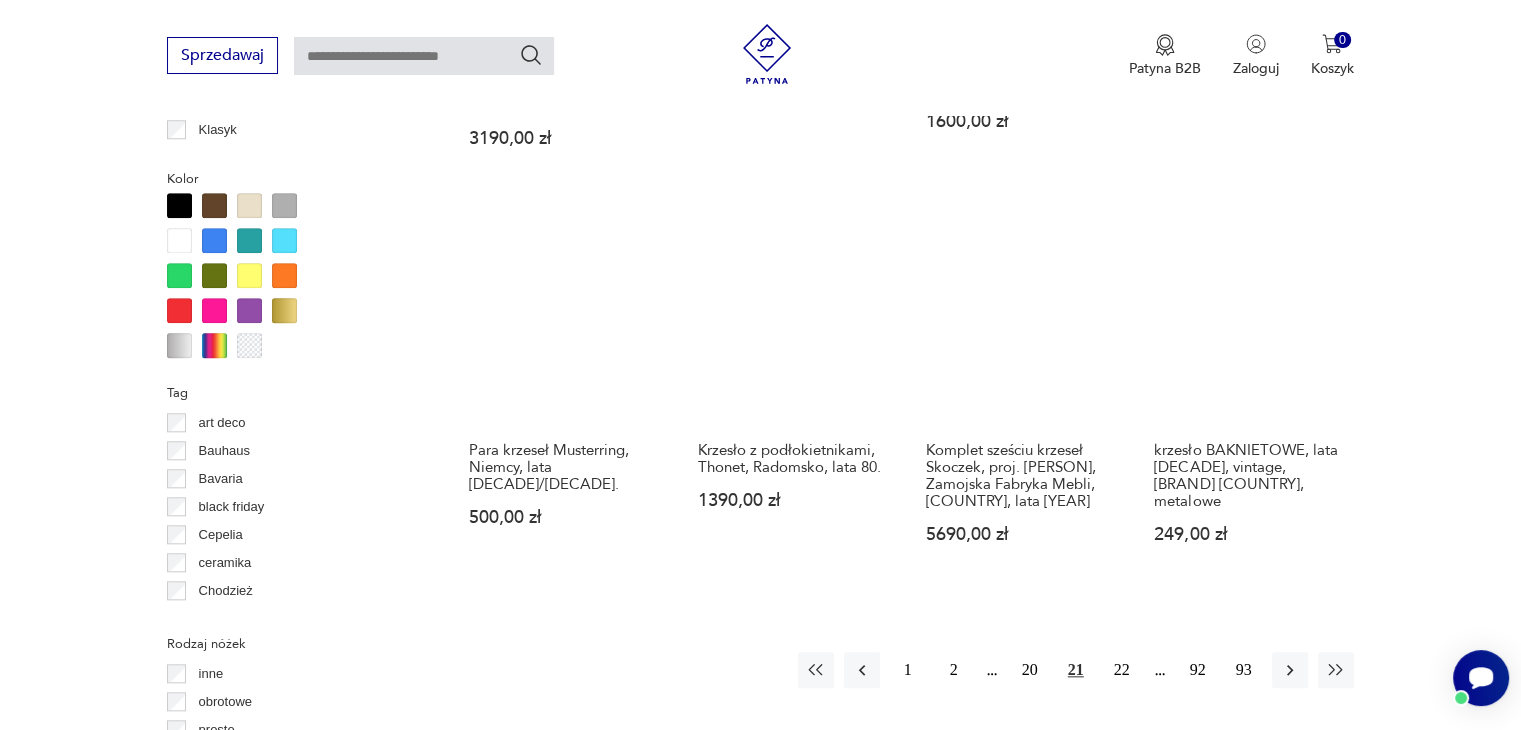 scroll, scrollTop: 1930, scrollLeft: 0, axis: vertical 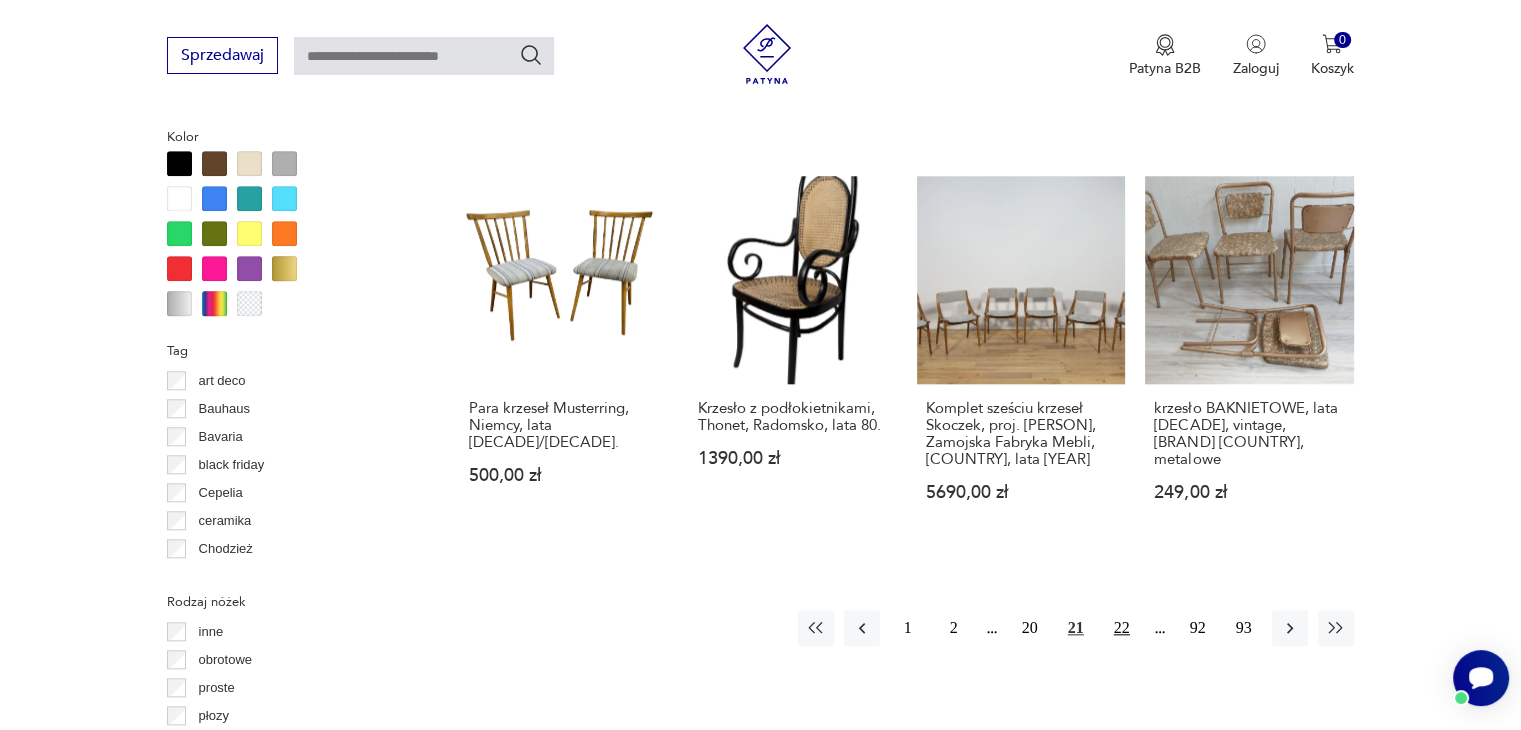 click on "22" at bounding box center (1122, 628) 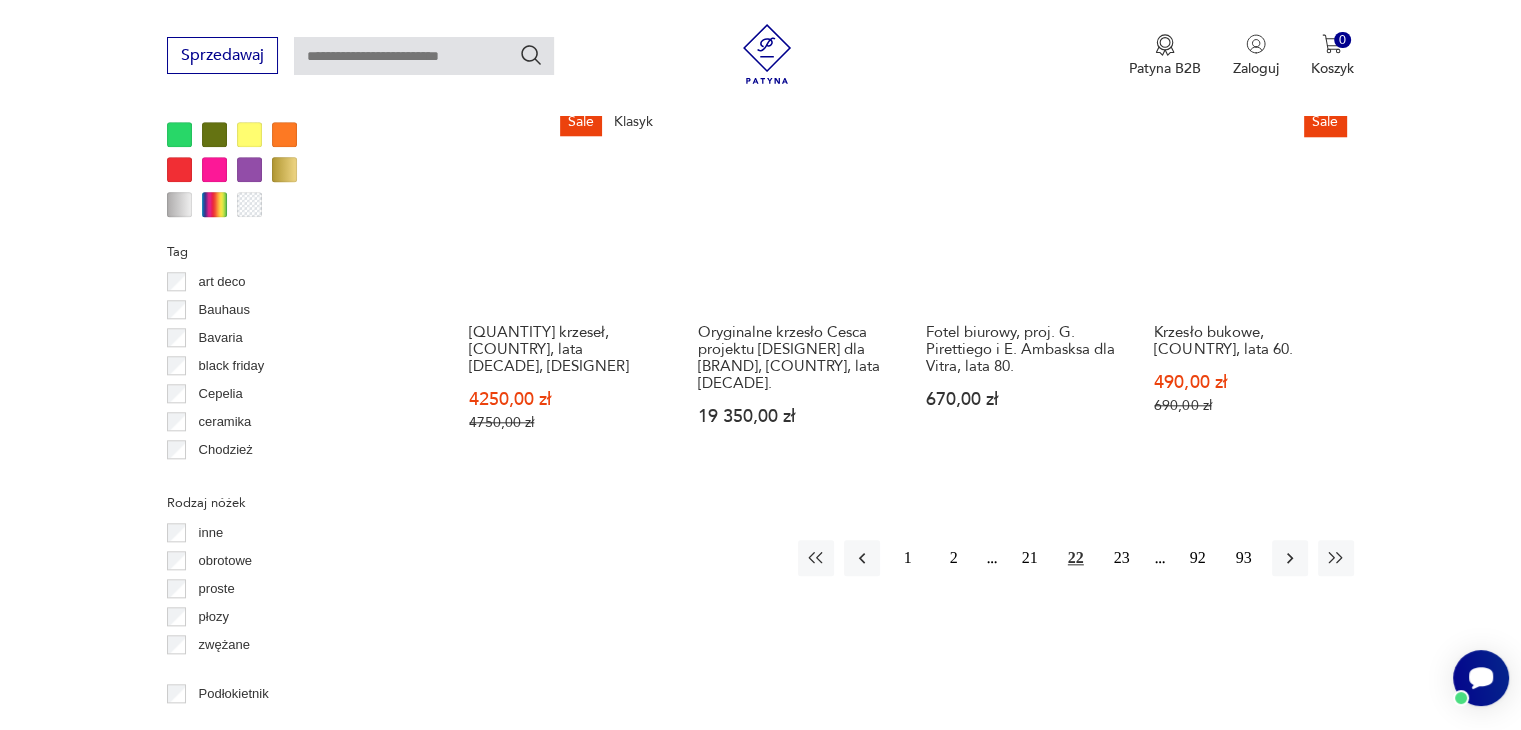 scroll, scrollTop: 2030, scrollLeft: 0, axis: vertical 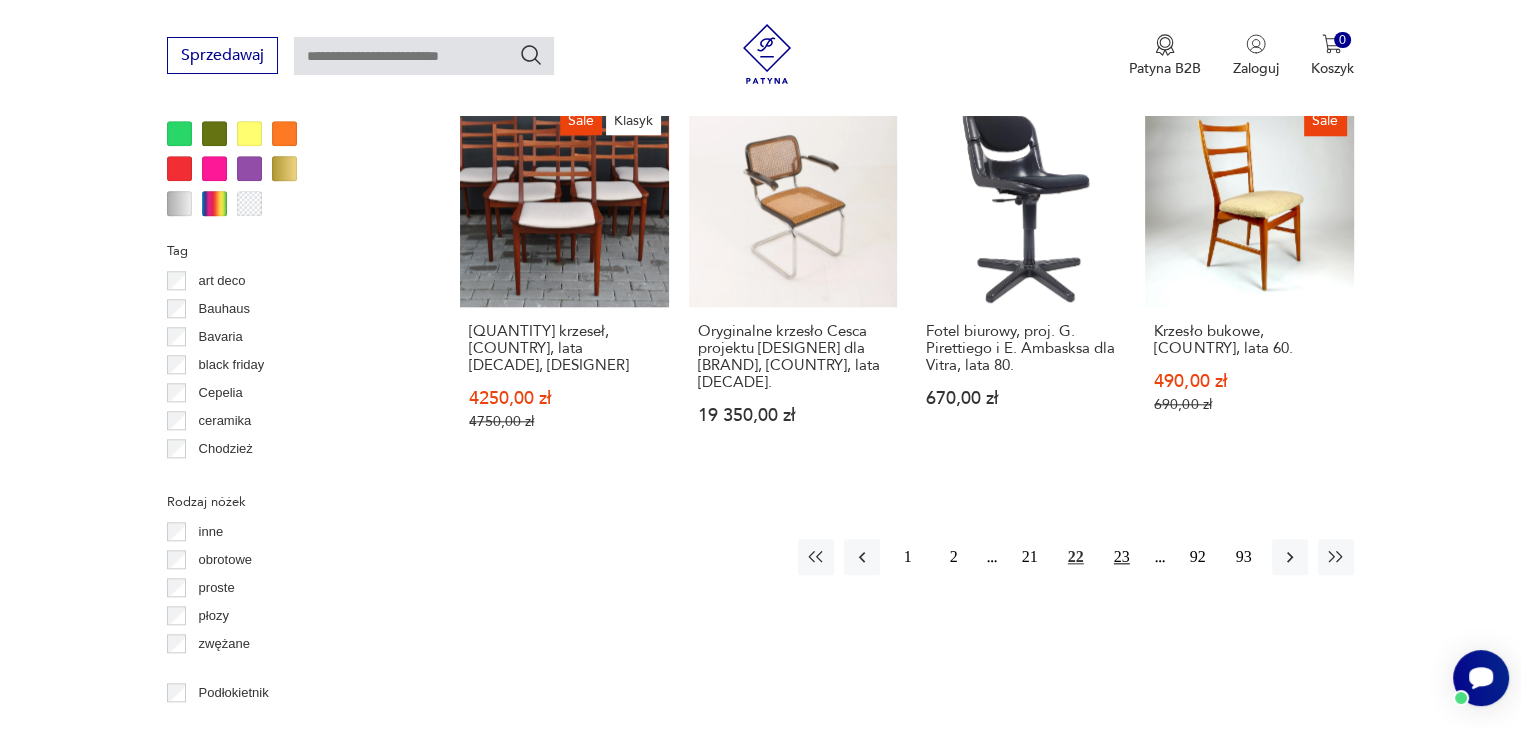 click on "23" at bounding box center [1122, 557] 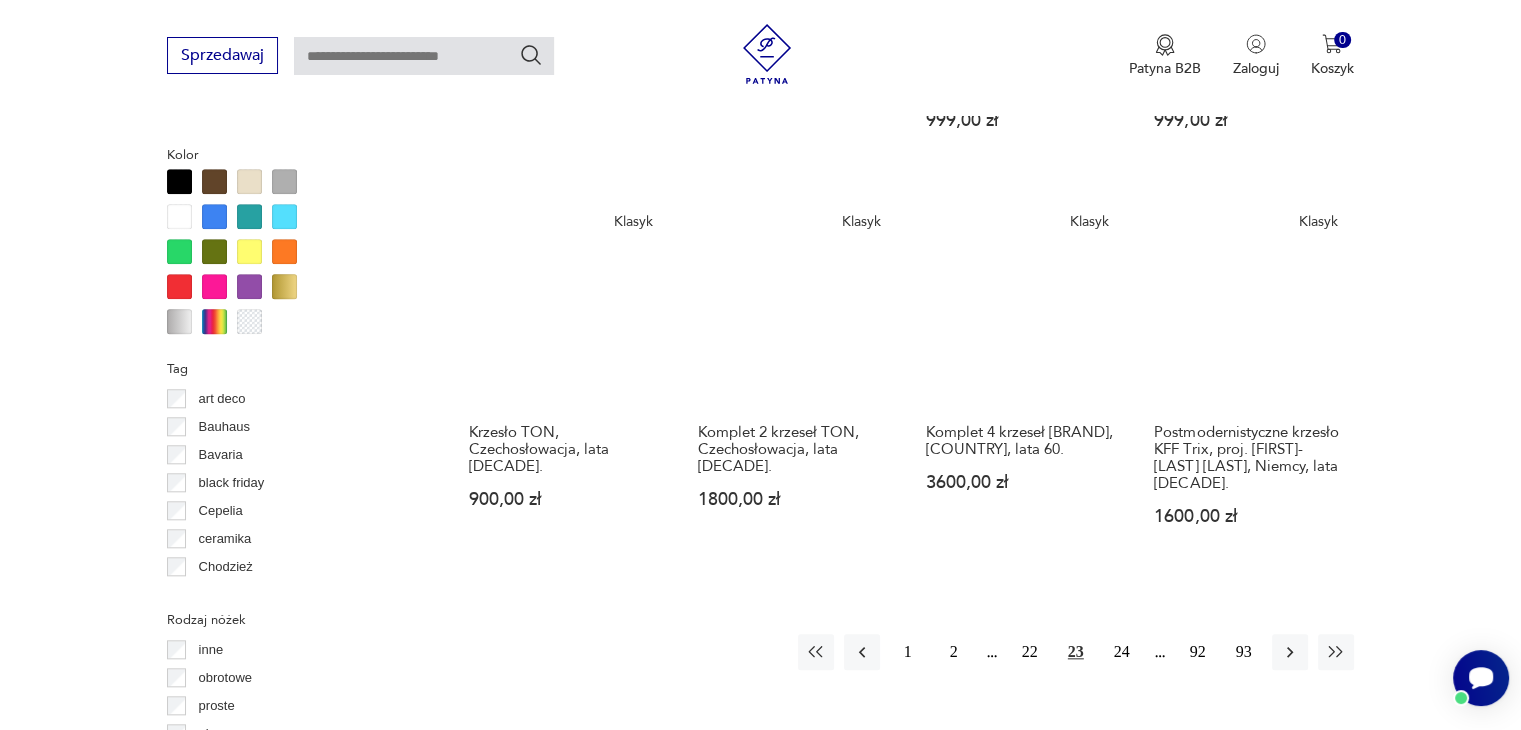 scroll, scrollTop: 2030, scrollLeft: 0, axis: vertical 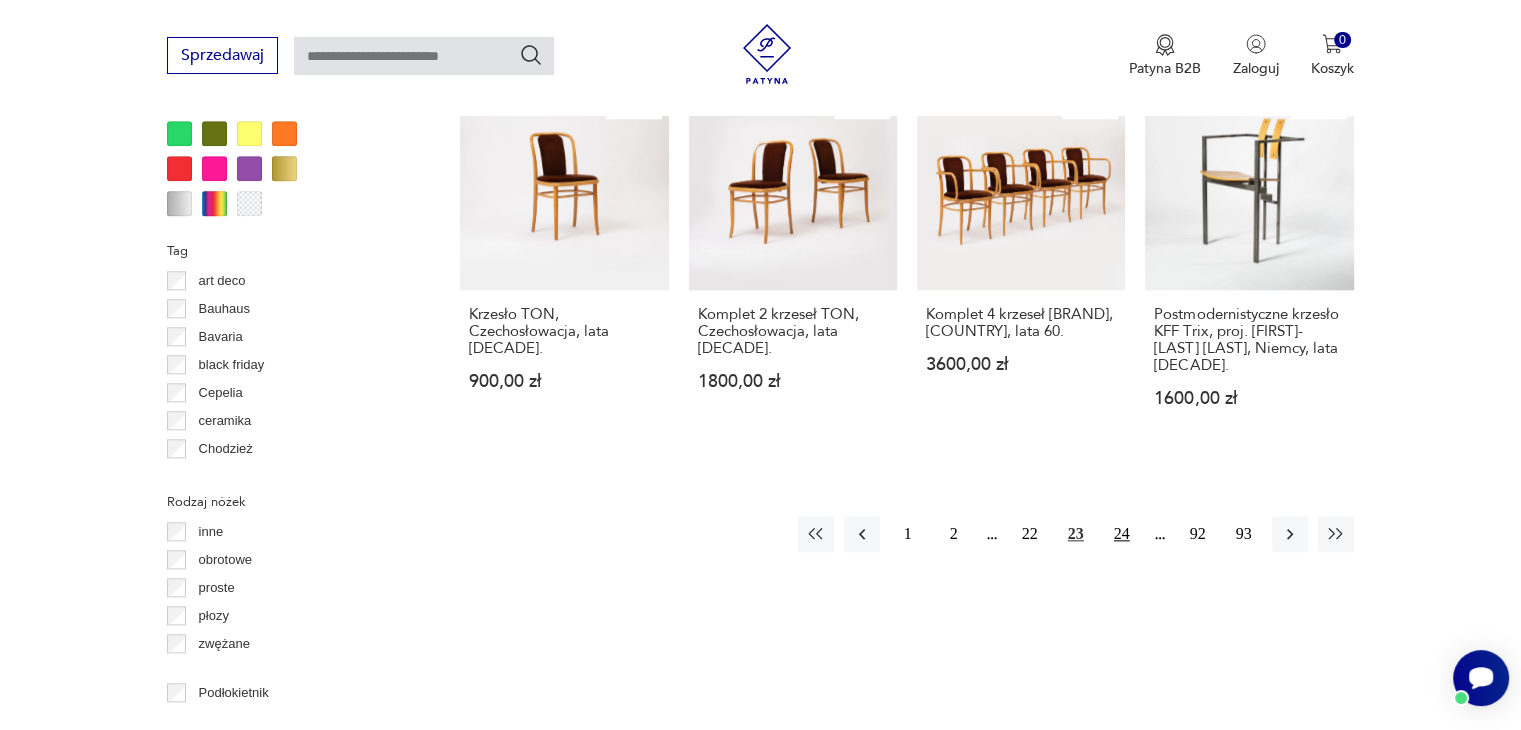 click on "24" at bounding box center [1122, 534] 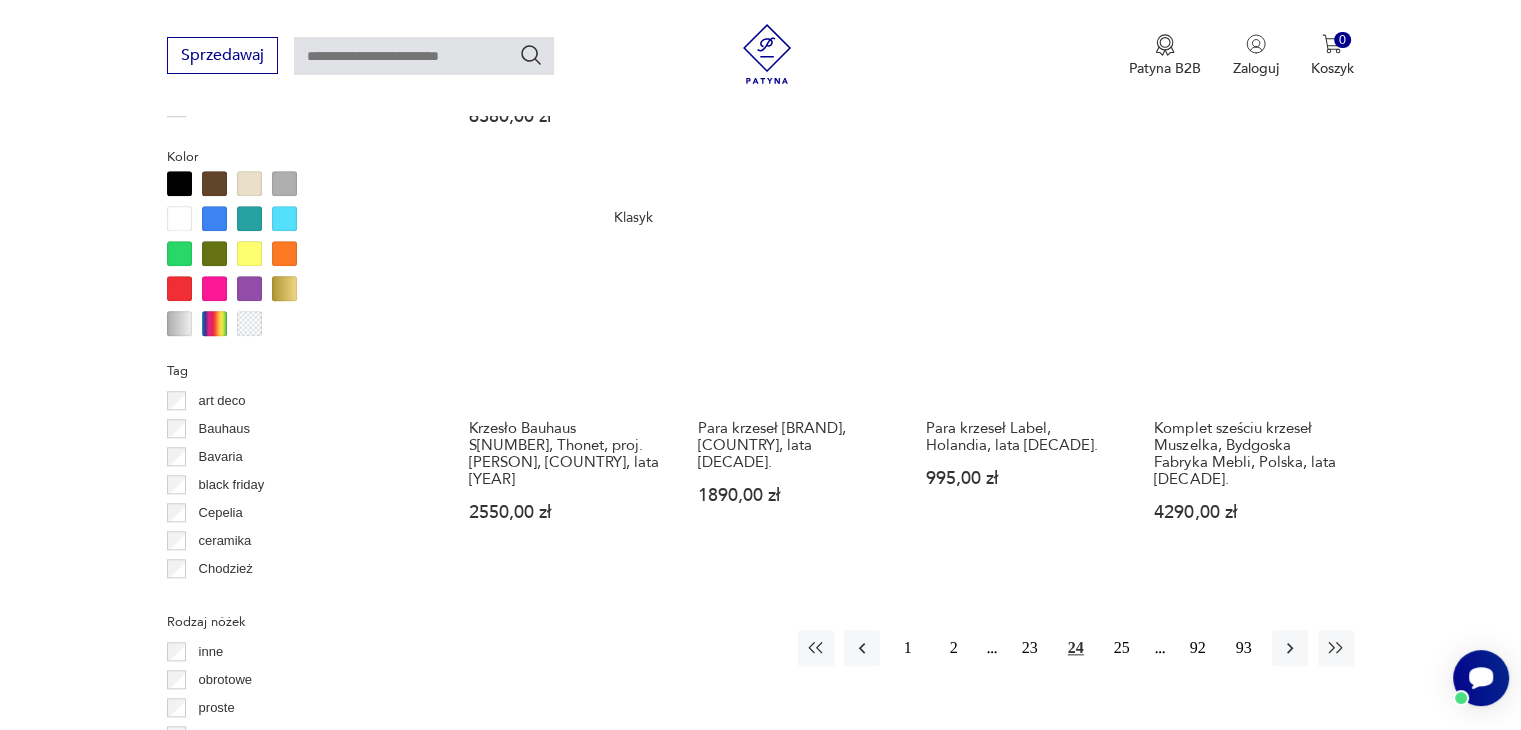 scroll, scrollTop: 2030, scrollLeft: 0, axis: vertical 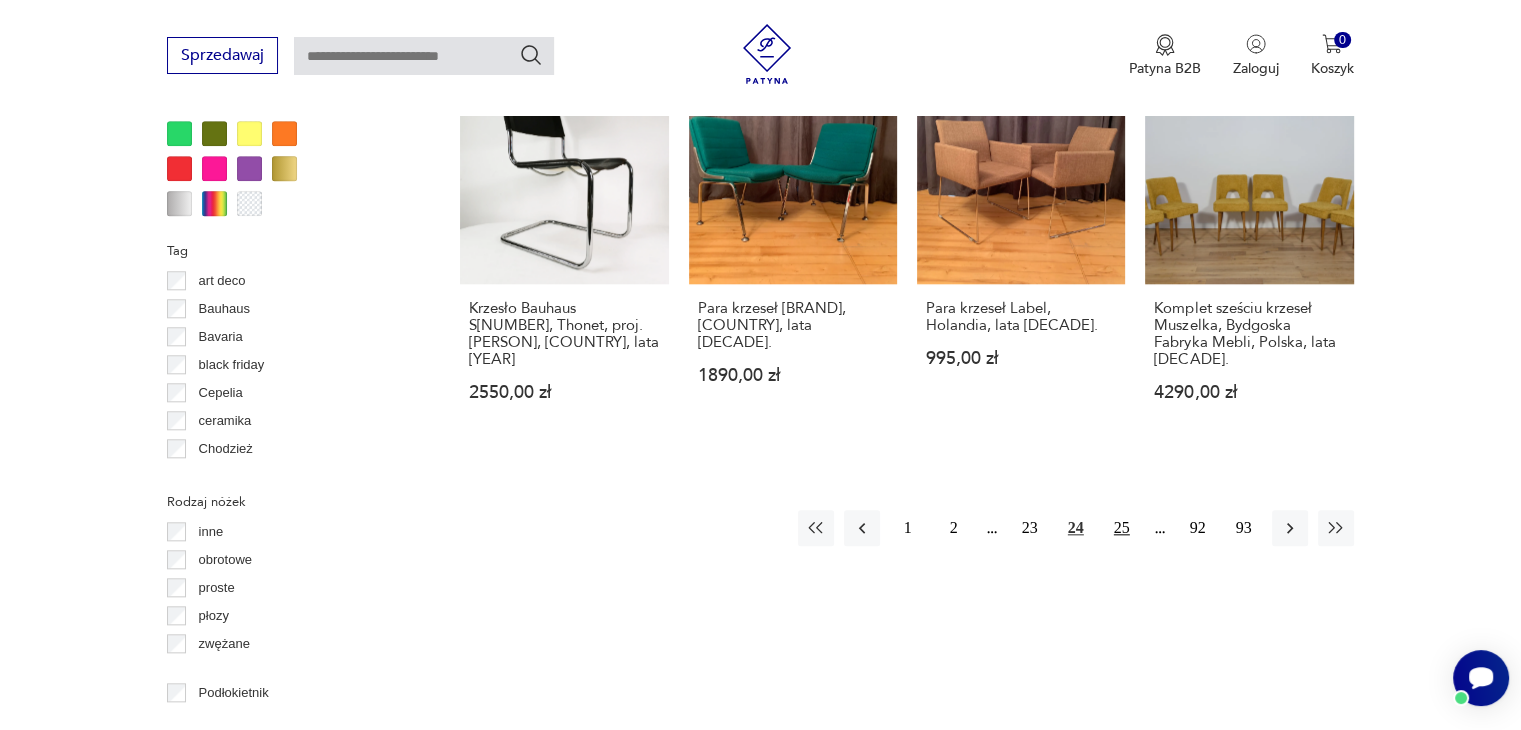 click on "25" at bounding box center [1122, 528] 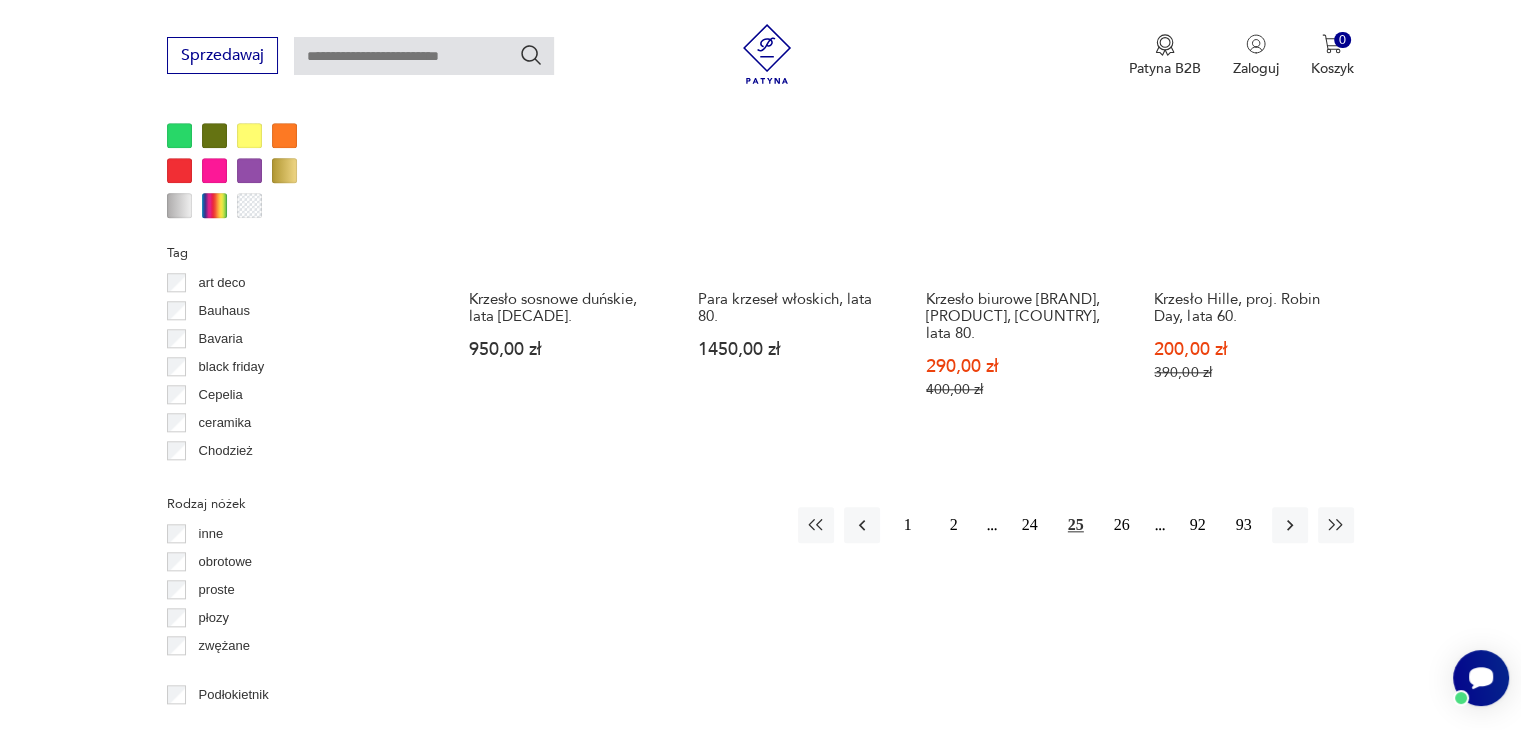 scroll, scrollTop: 2030, scrollLeft: 0, axis: vertical 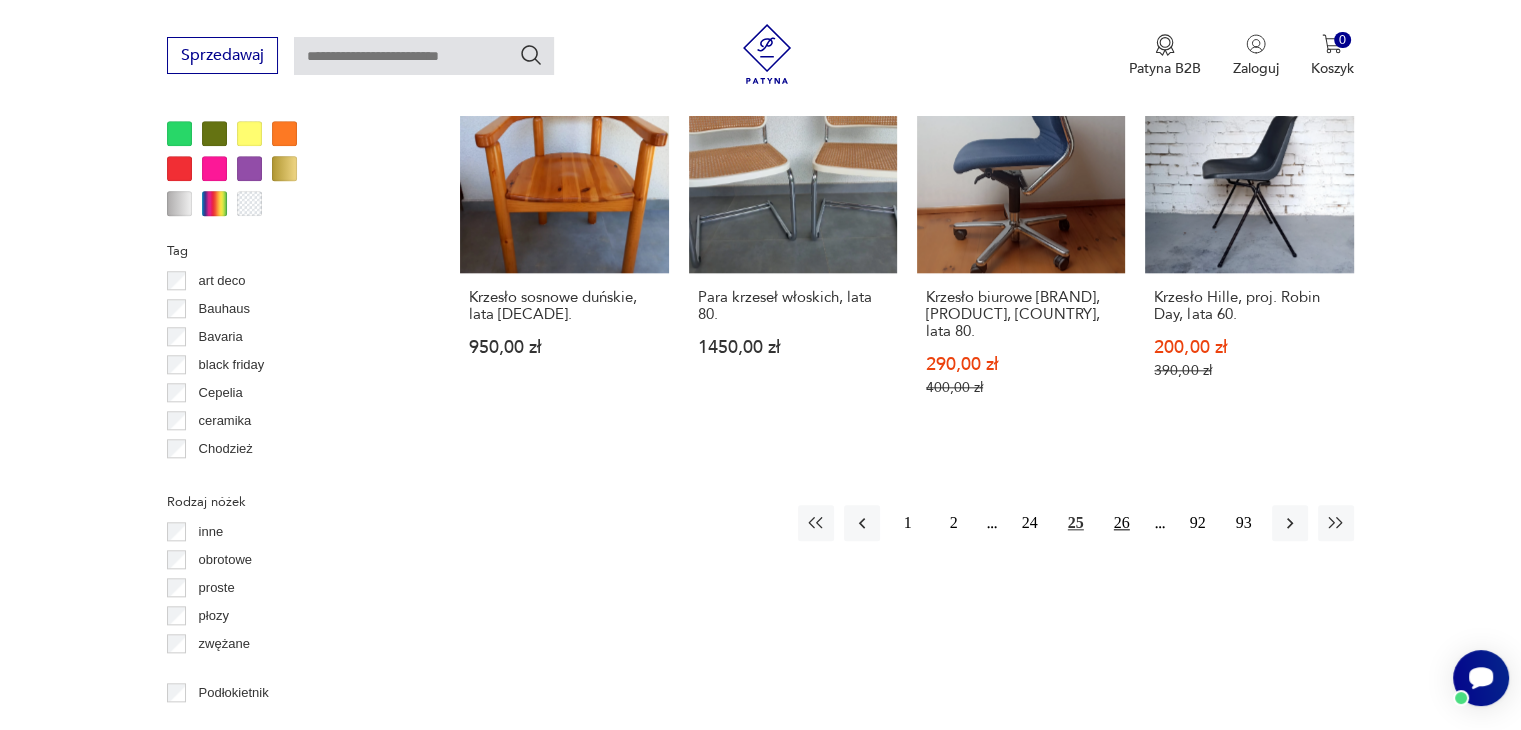 click on "26" at bounding box center (1122, 523) 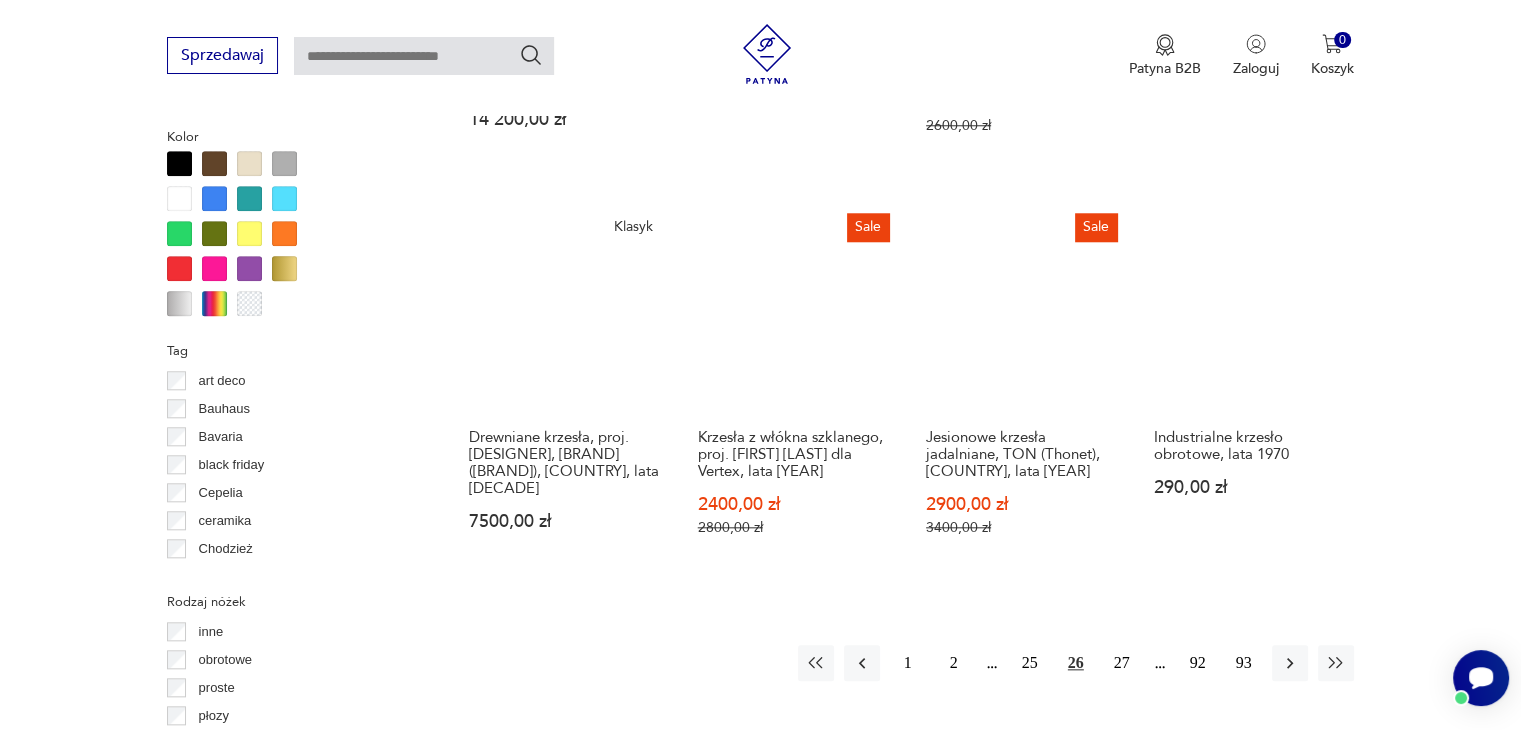 scroll, scrollTop: 2130, scrollLeft: 0, axis: vertical 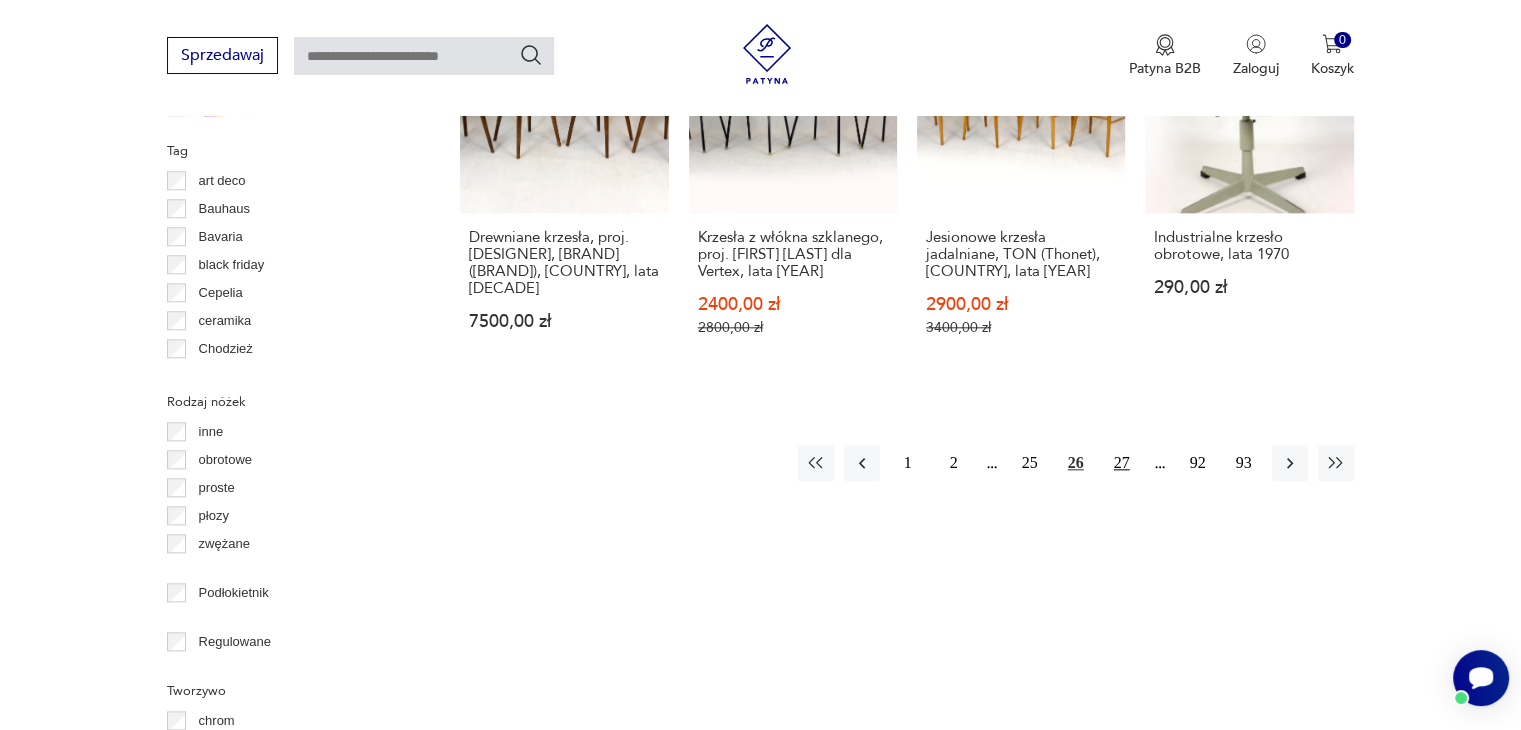 click on "27" at bounding box center (1122, 463) 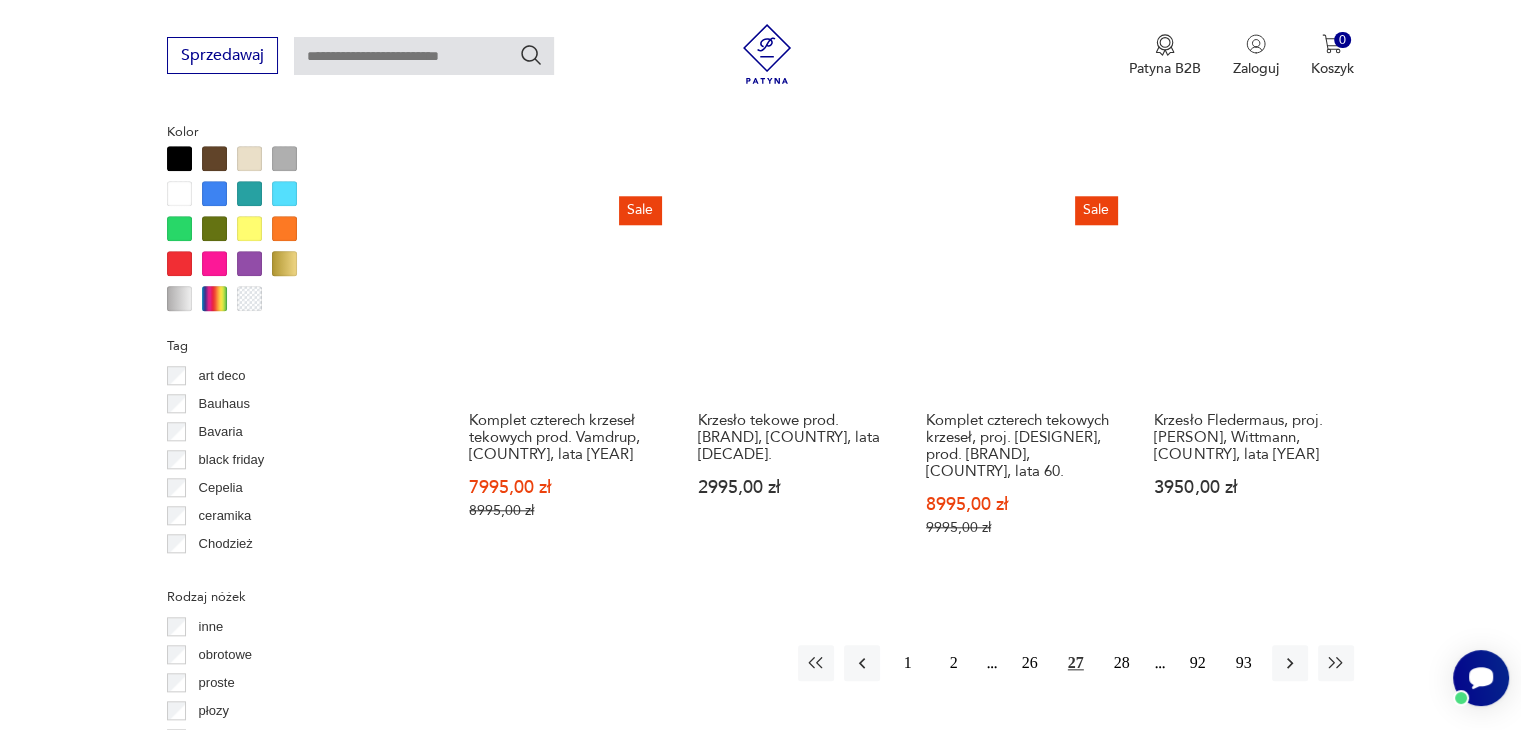 scroll, scrollTop: 2130, scrollLeft: 0, axis: vertical 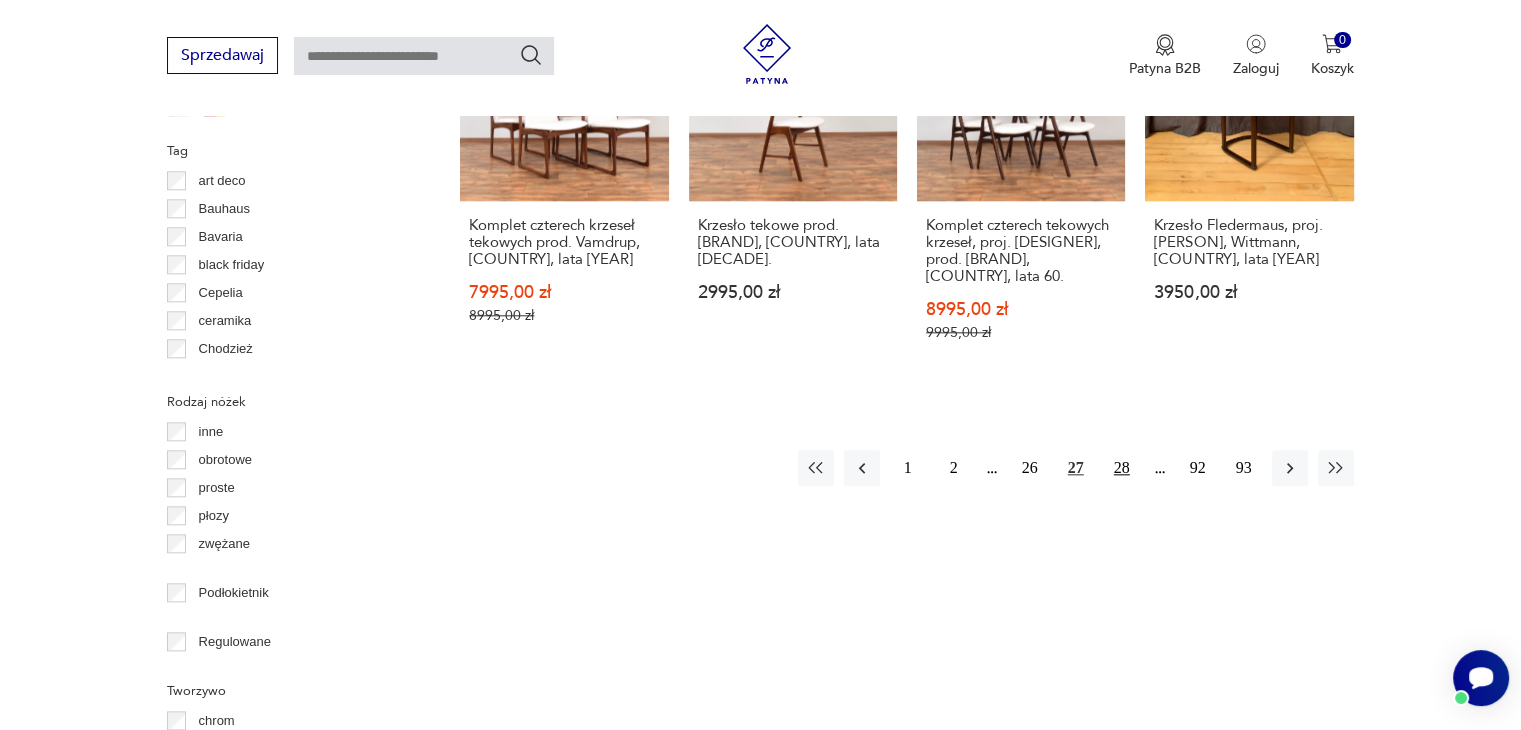 click on "28" at bounding box center [1122, 468] 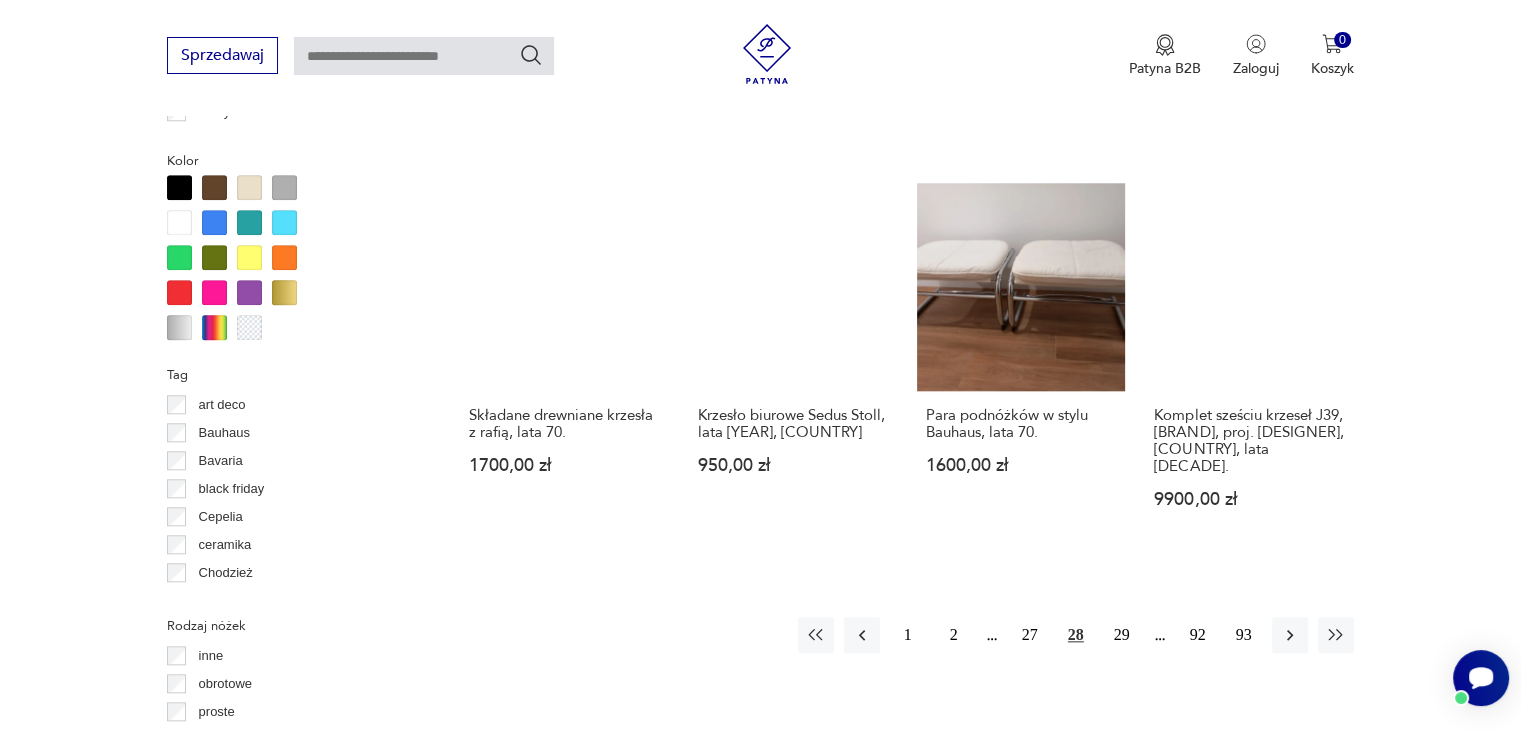 scroll, scrollTop: 2030, scrollLeft: 0, axis: vertical 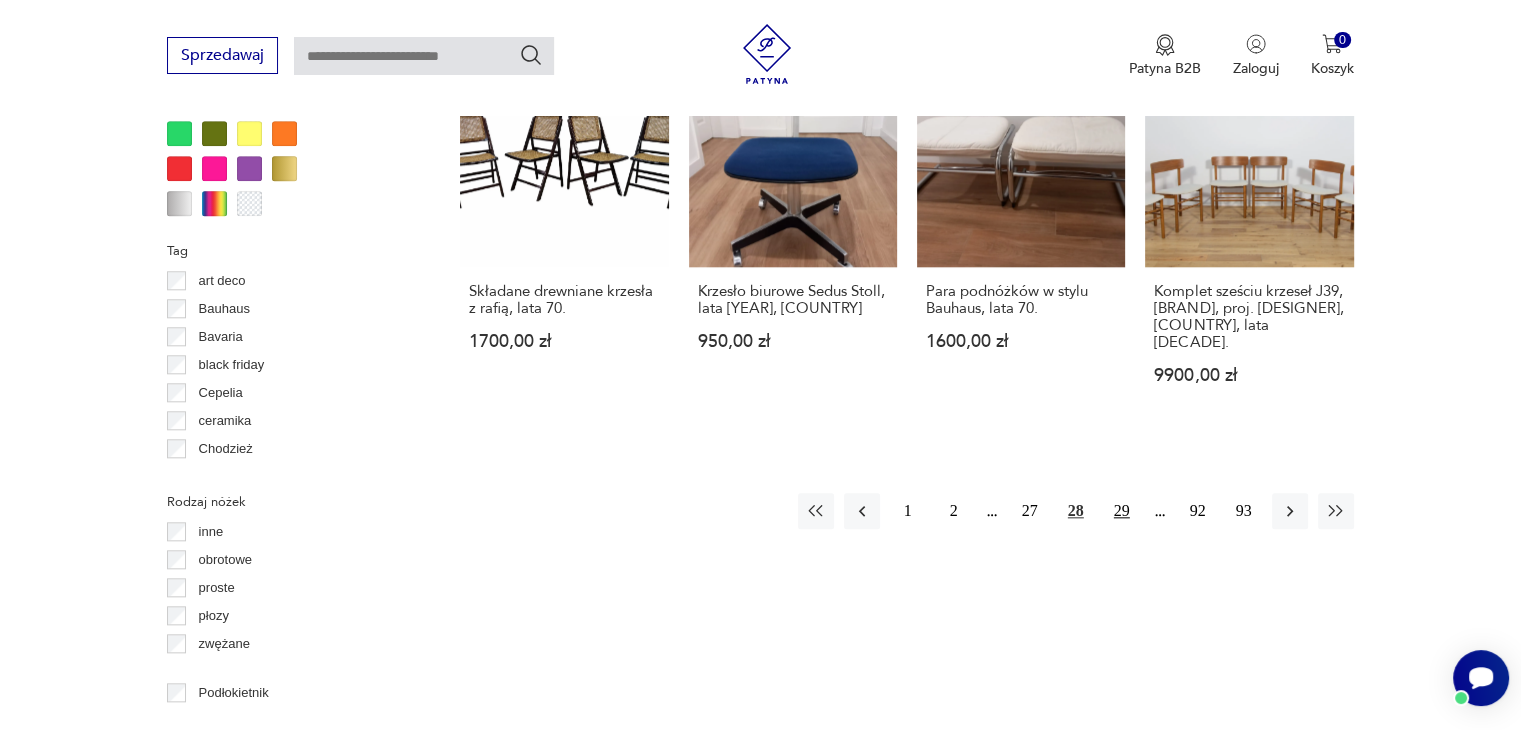 click on "29" at bounding box center [1122, 511] 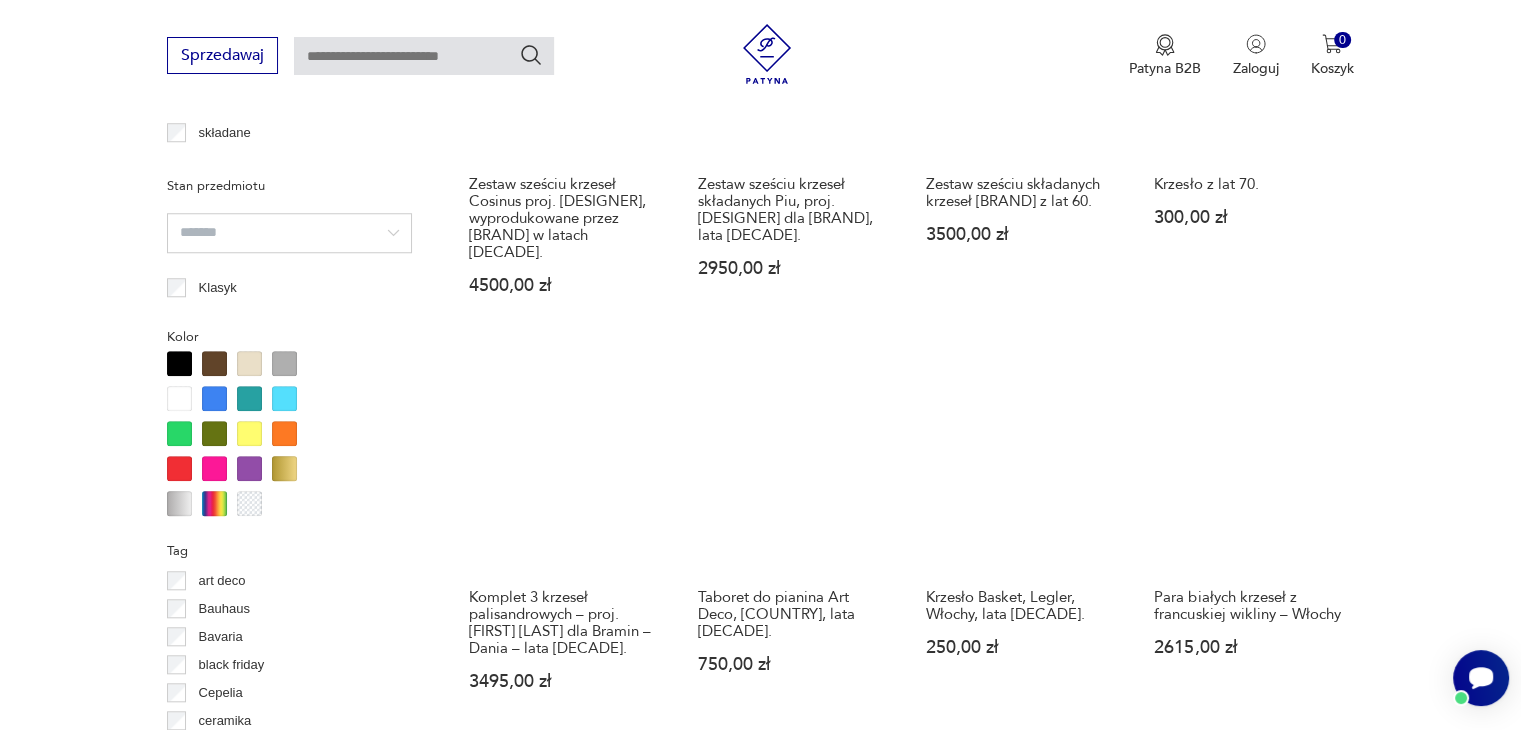 scroll, scrollTop: 1930, scrollLeft: 0, axis: vertical 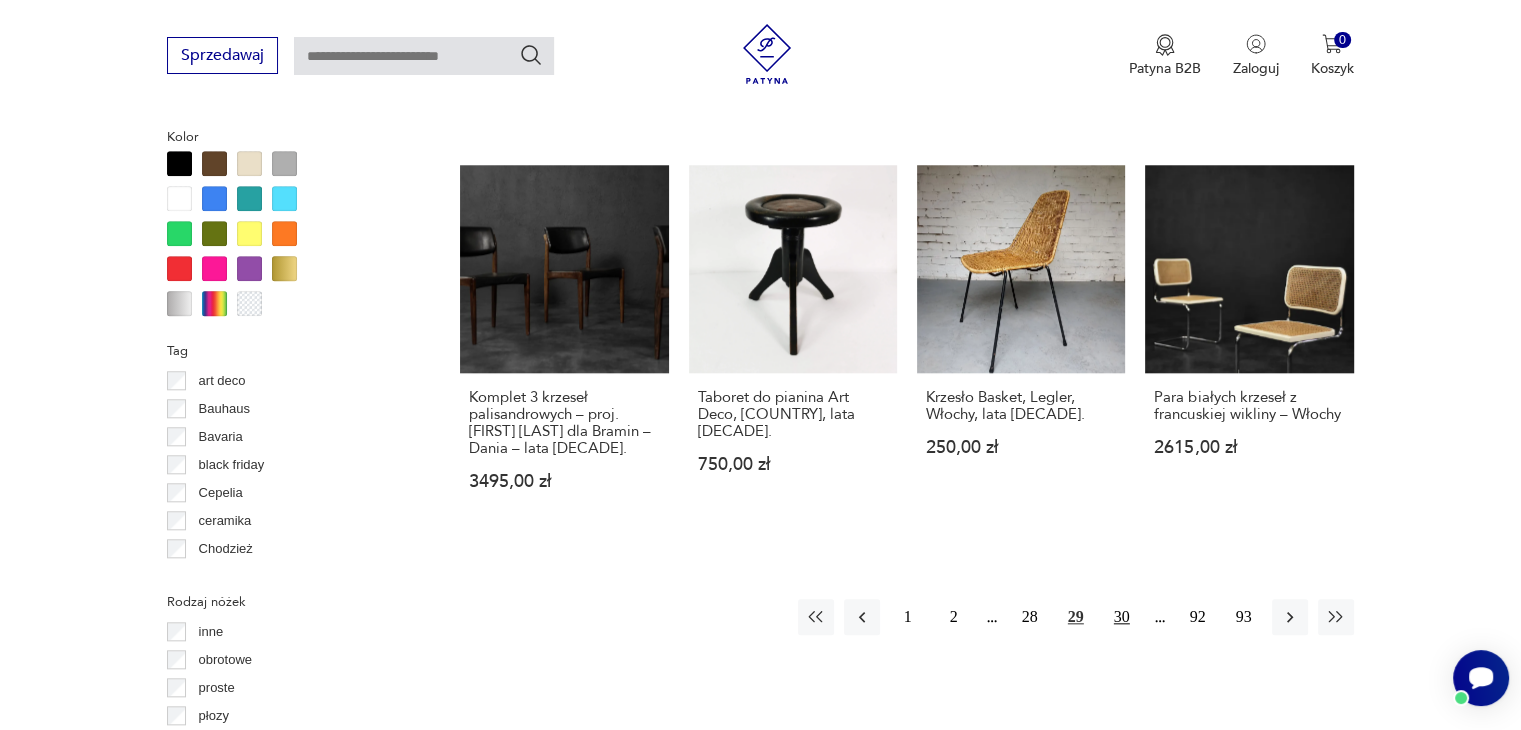 click on "30" at bounding box center (1122, 617) 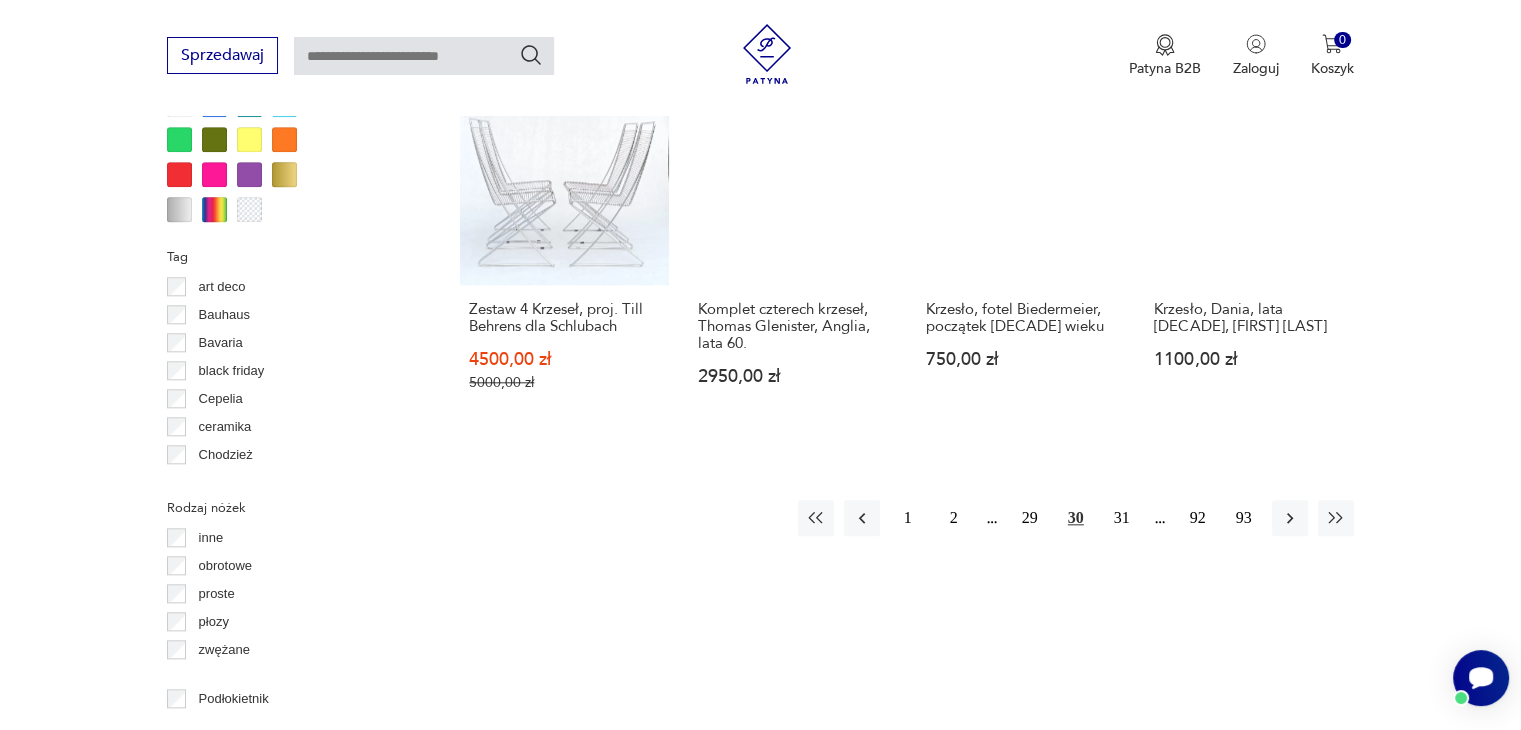scroll, scrollTop: 2030, scrollLeft: 0, axis: vertical 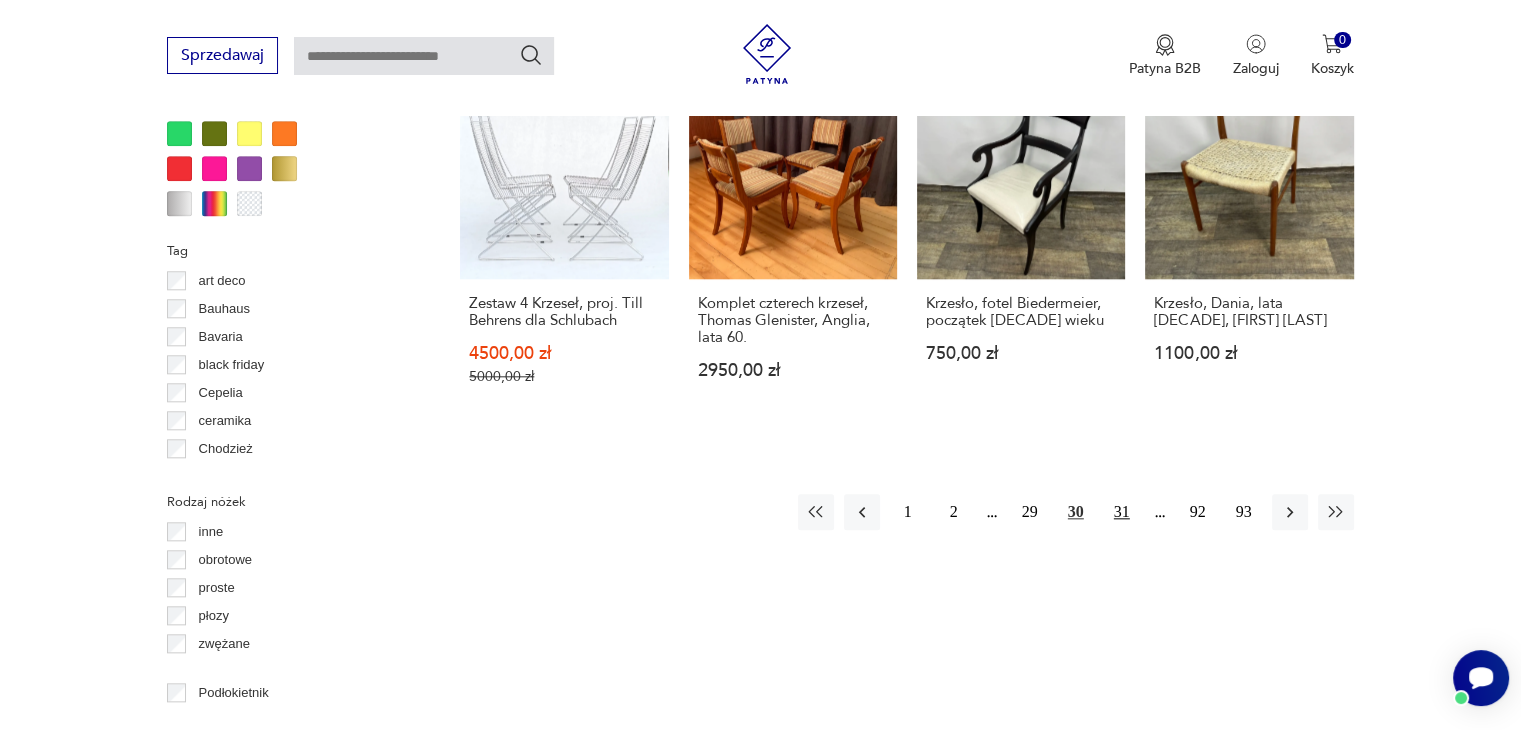 click on "31" at bounding box center [1122, 512] 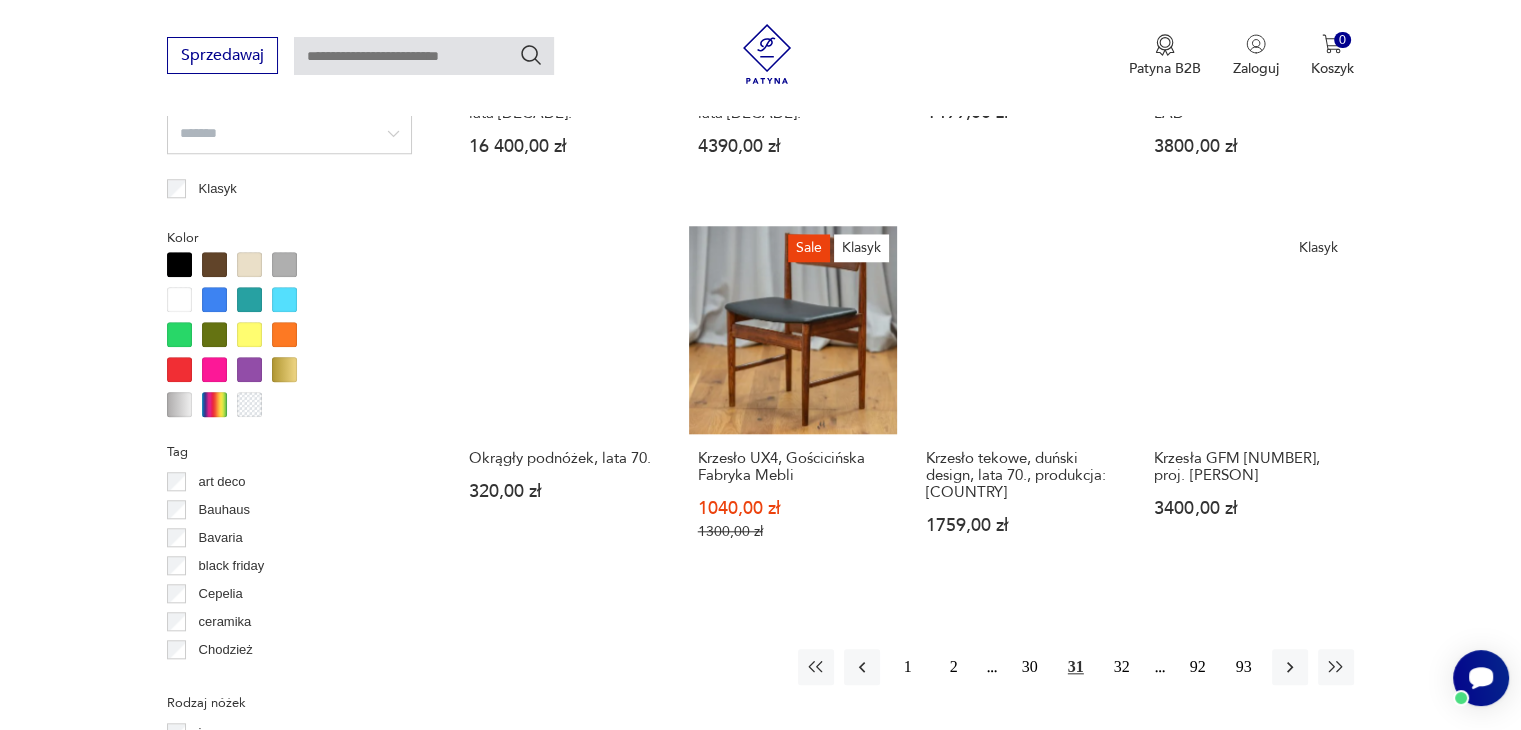 scroll, scrollTop: 1830, scrollLeft: 0, axis: vertical 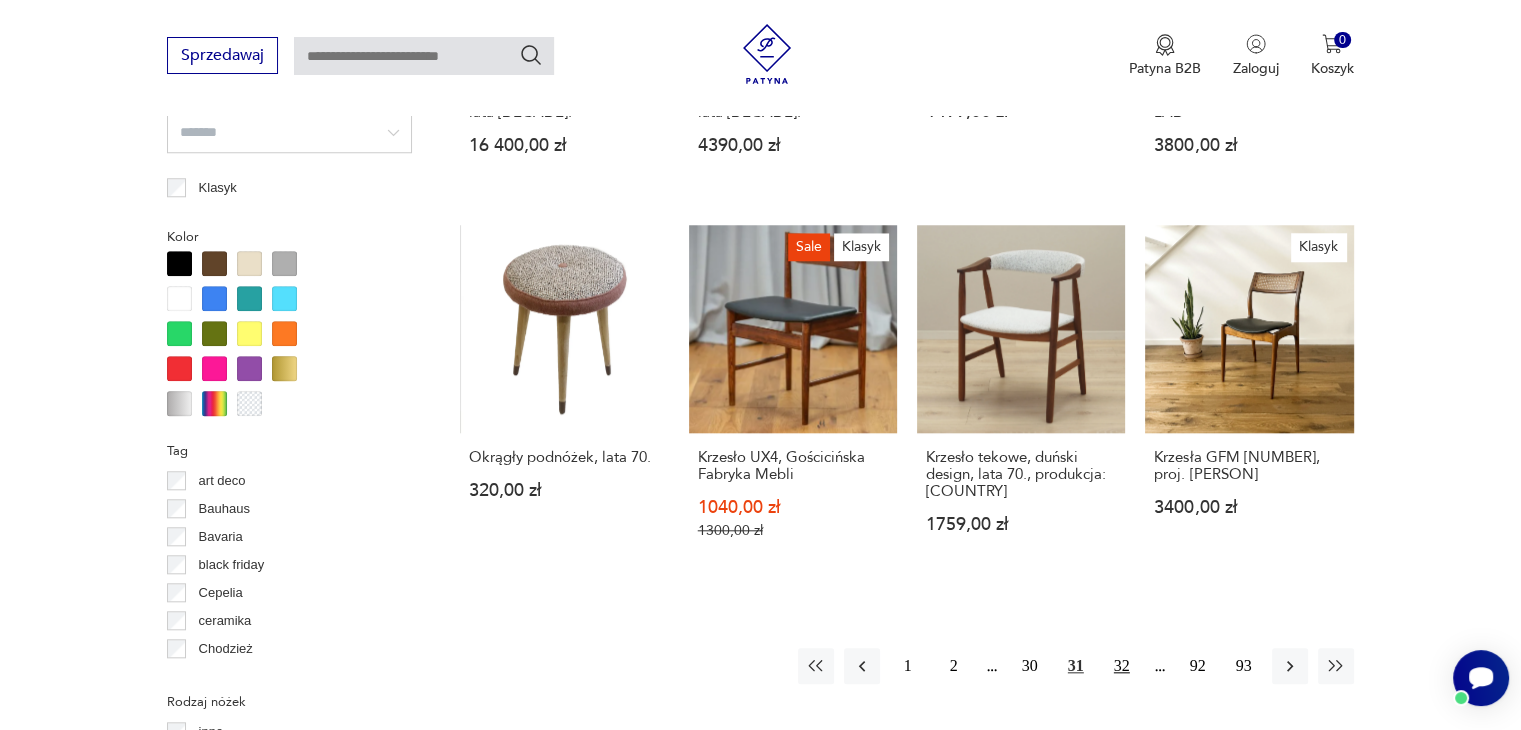 click on "32" at bounding box center (1122, 666) 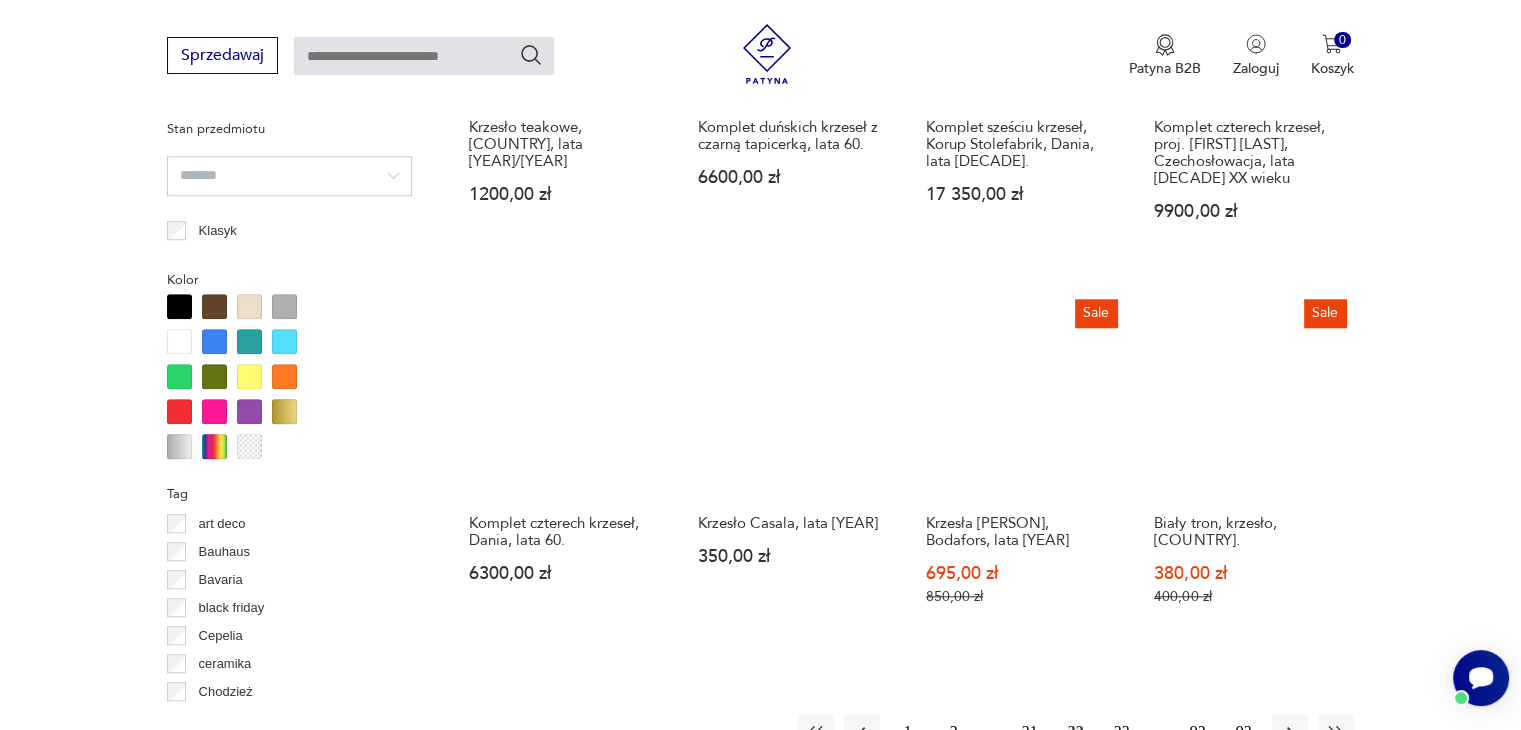 scroll, scrollTop: 1930, scrollLeft: 0, axis: vertical 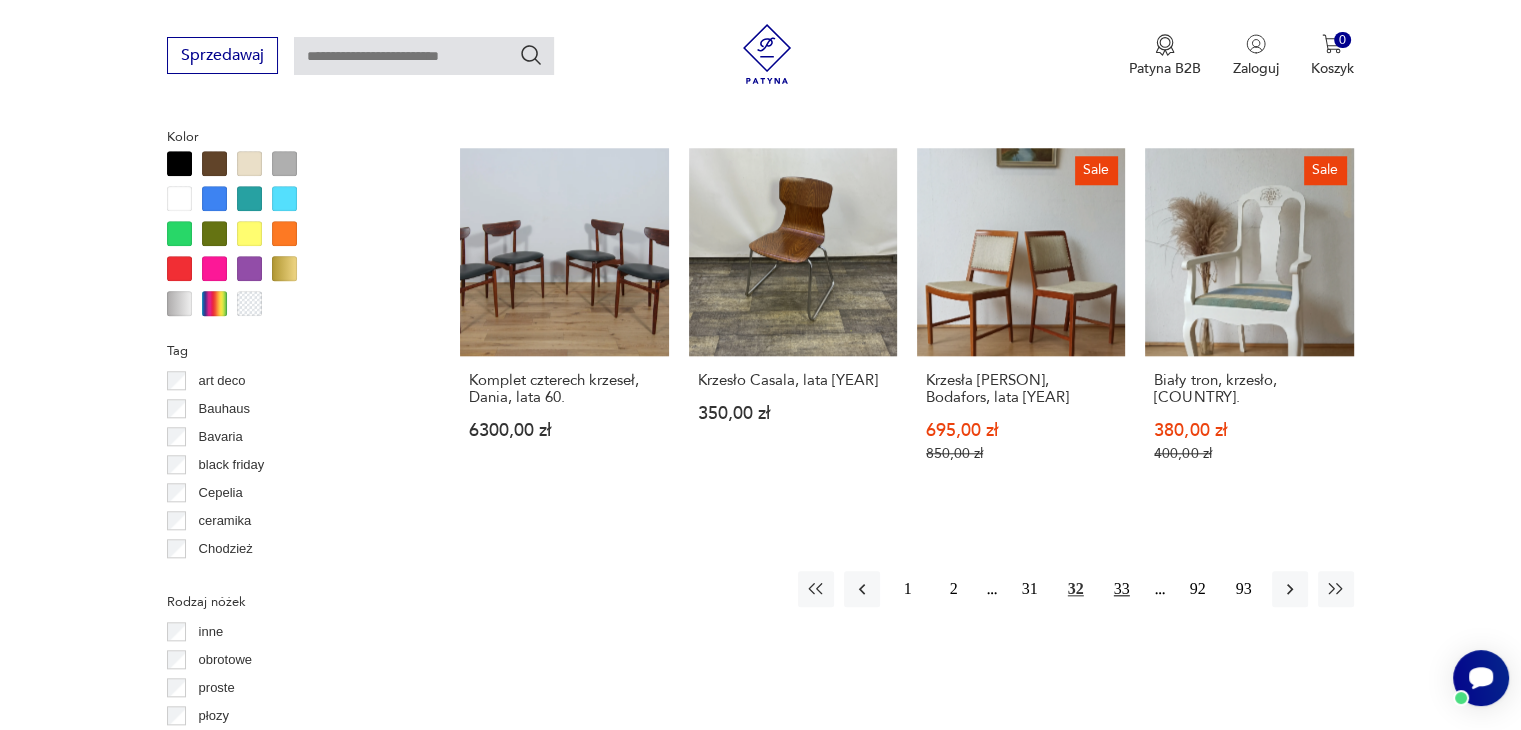 click on "33" at bounding box center (1122, 589) 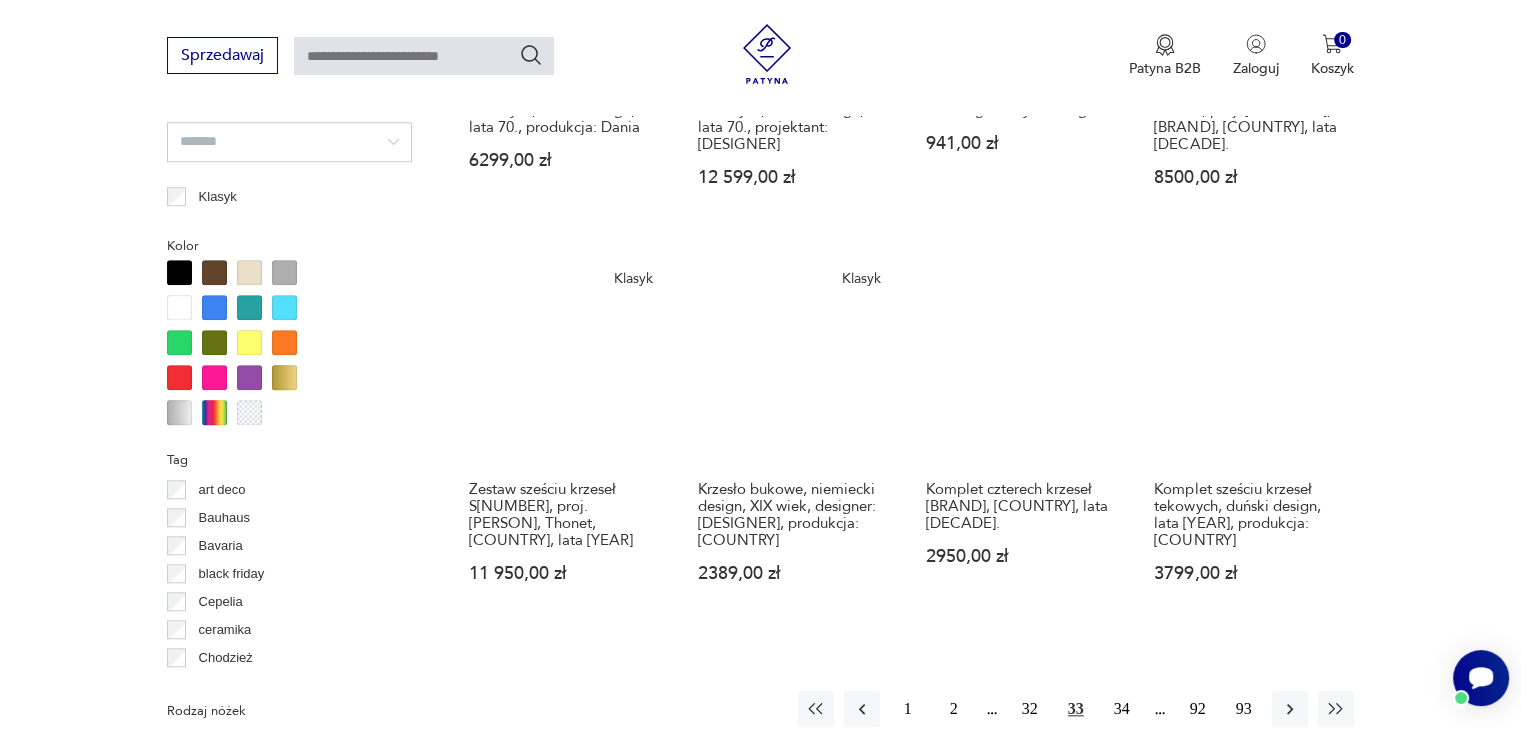 scroll, scrollTop: 1830, scrollLeft: 0, axis: vertical 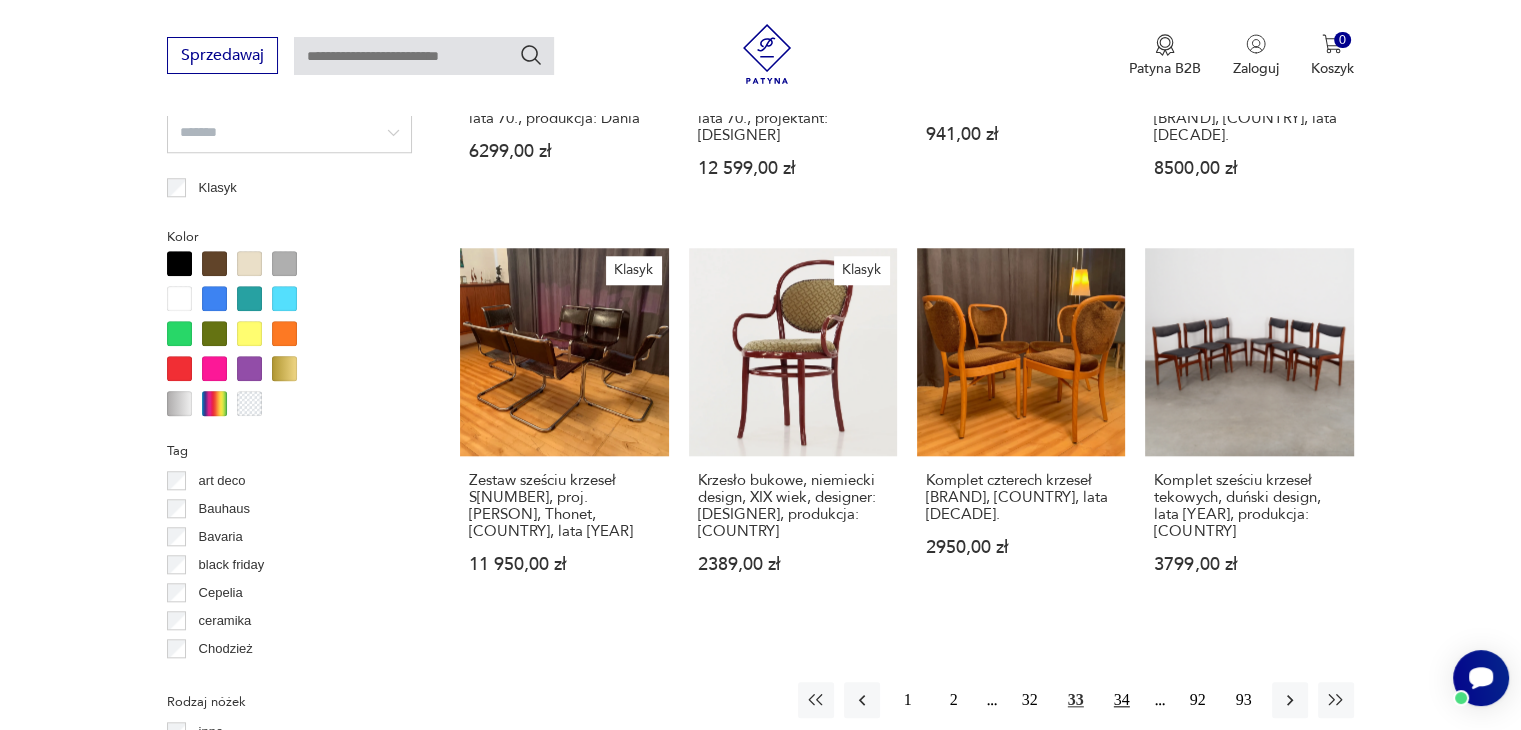 click on "34" at bounding box center [1122, 700] 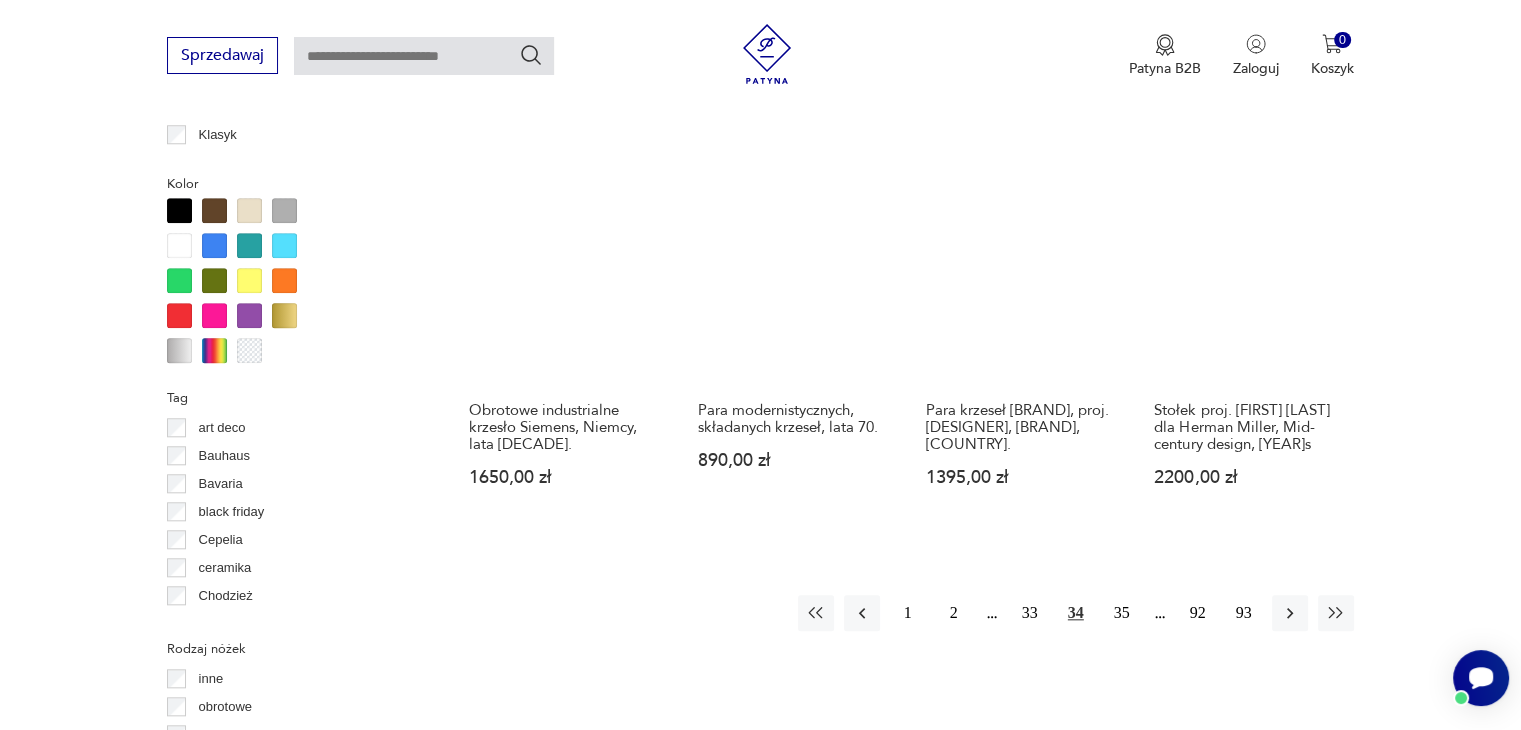scroll, scrollTop: 1930, scrollLeft: 0, axis: vertical 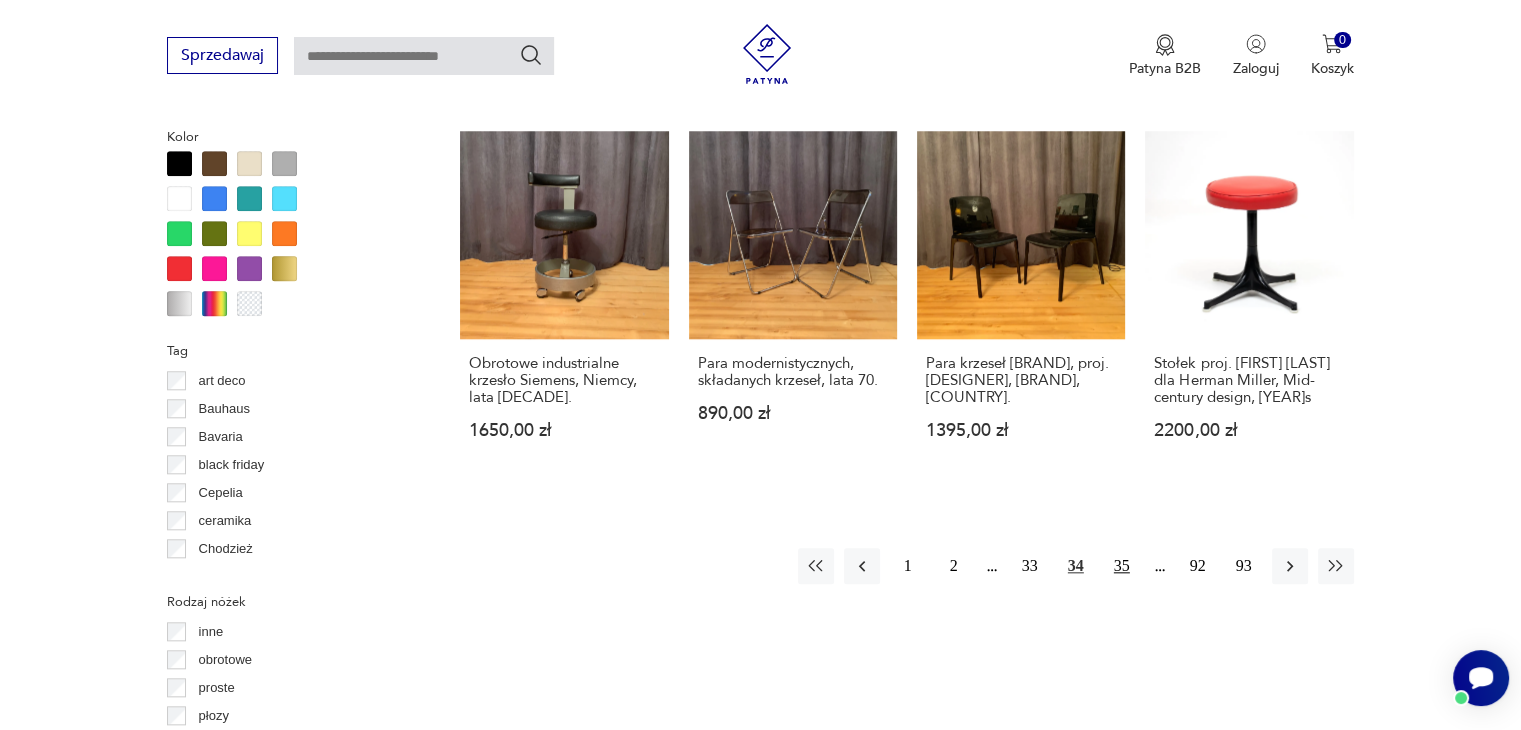 click on "35" at bounding box center (1122, 566) 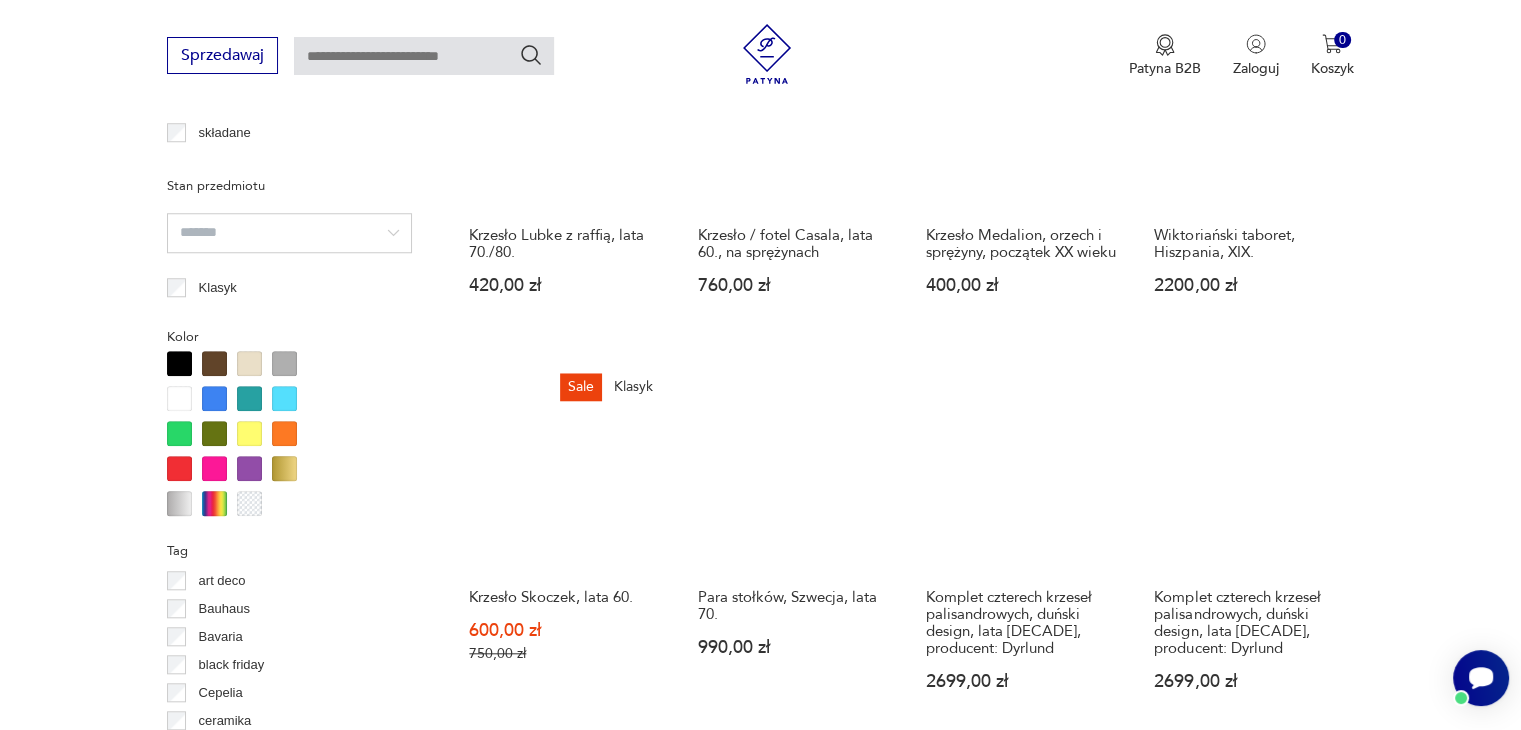 scroll, scrollTop: 1930, scrollLeft: 0, axis: vertical 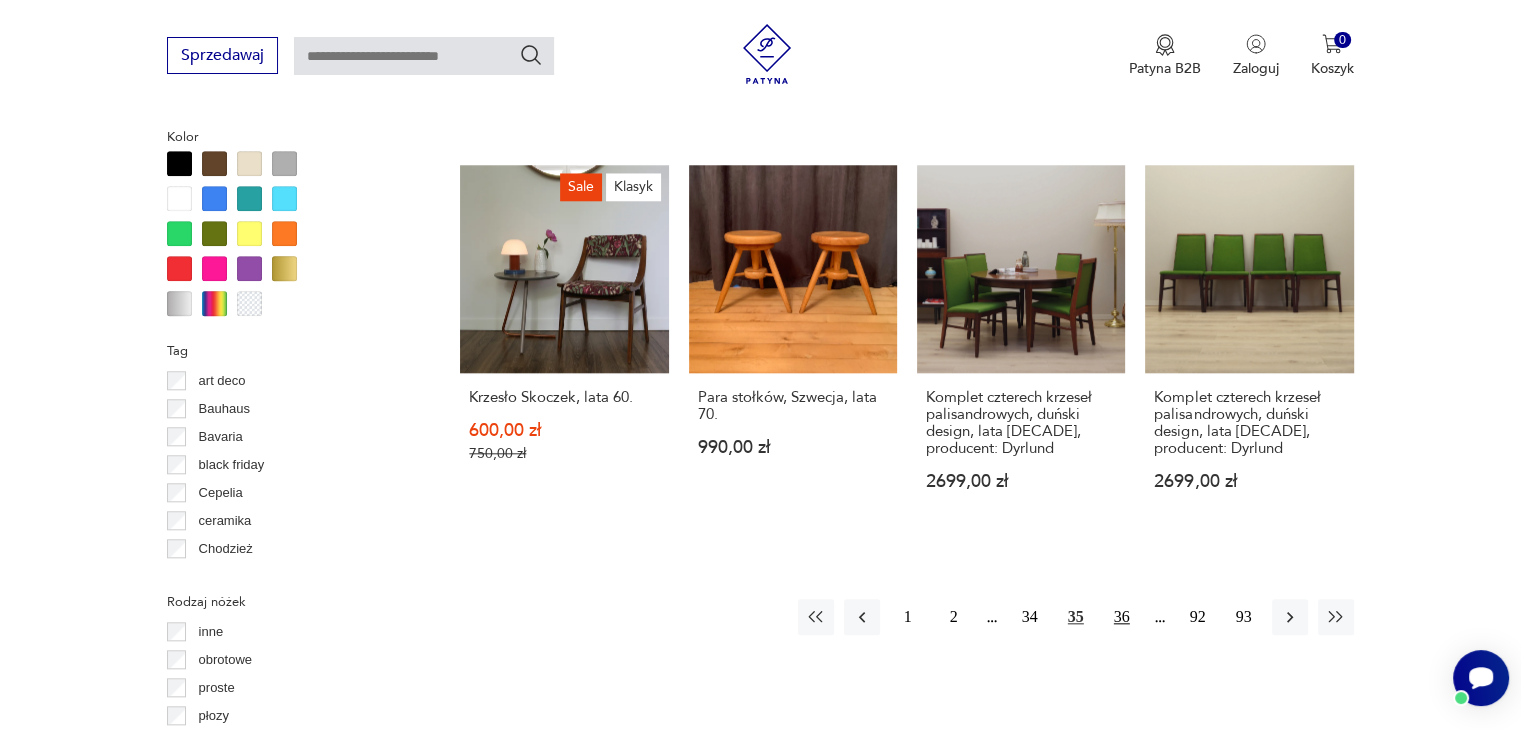 click on "36" at bounding box center (1122, 617) 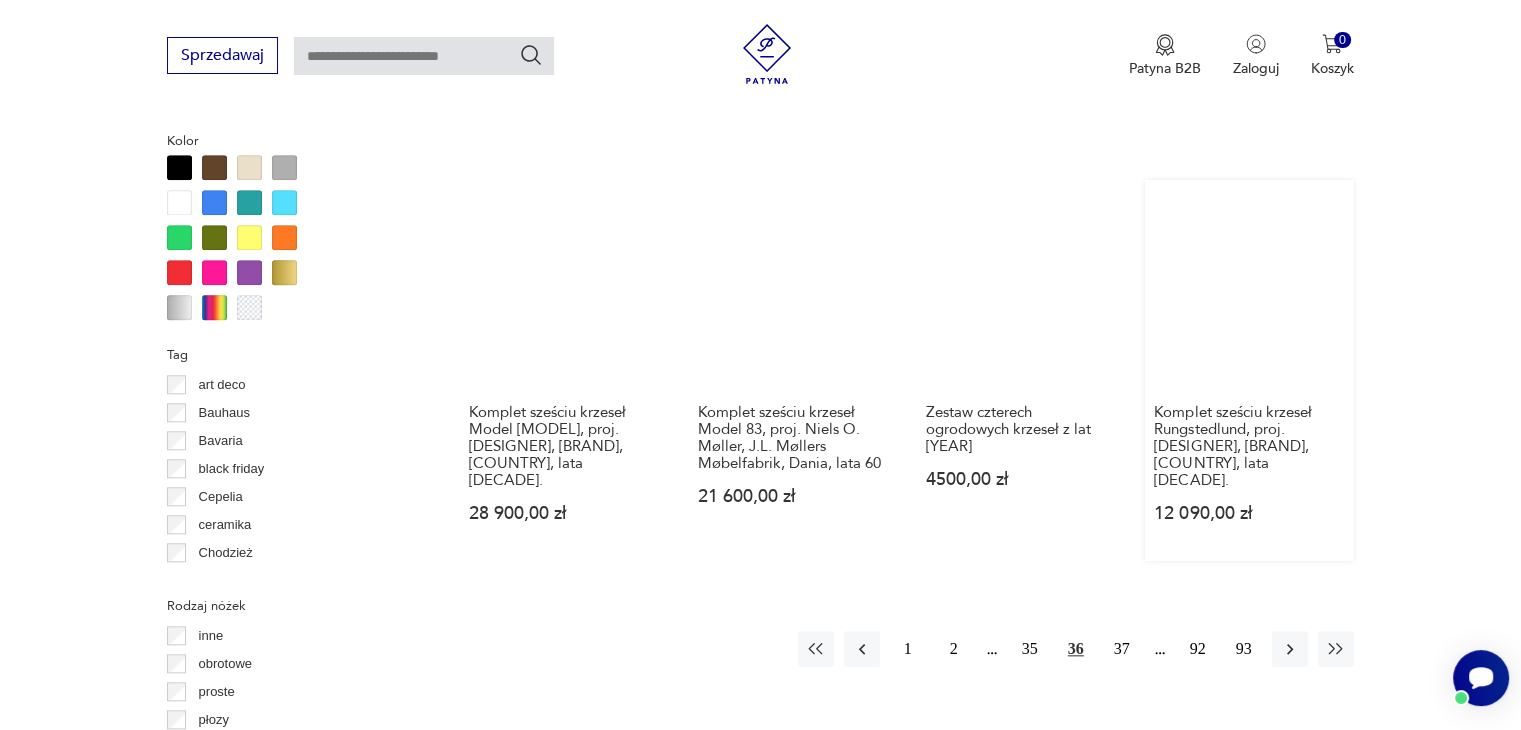scroll, scrollTop: 2030, scrollLeft: 0, axis: vertical 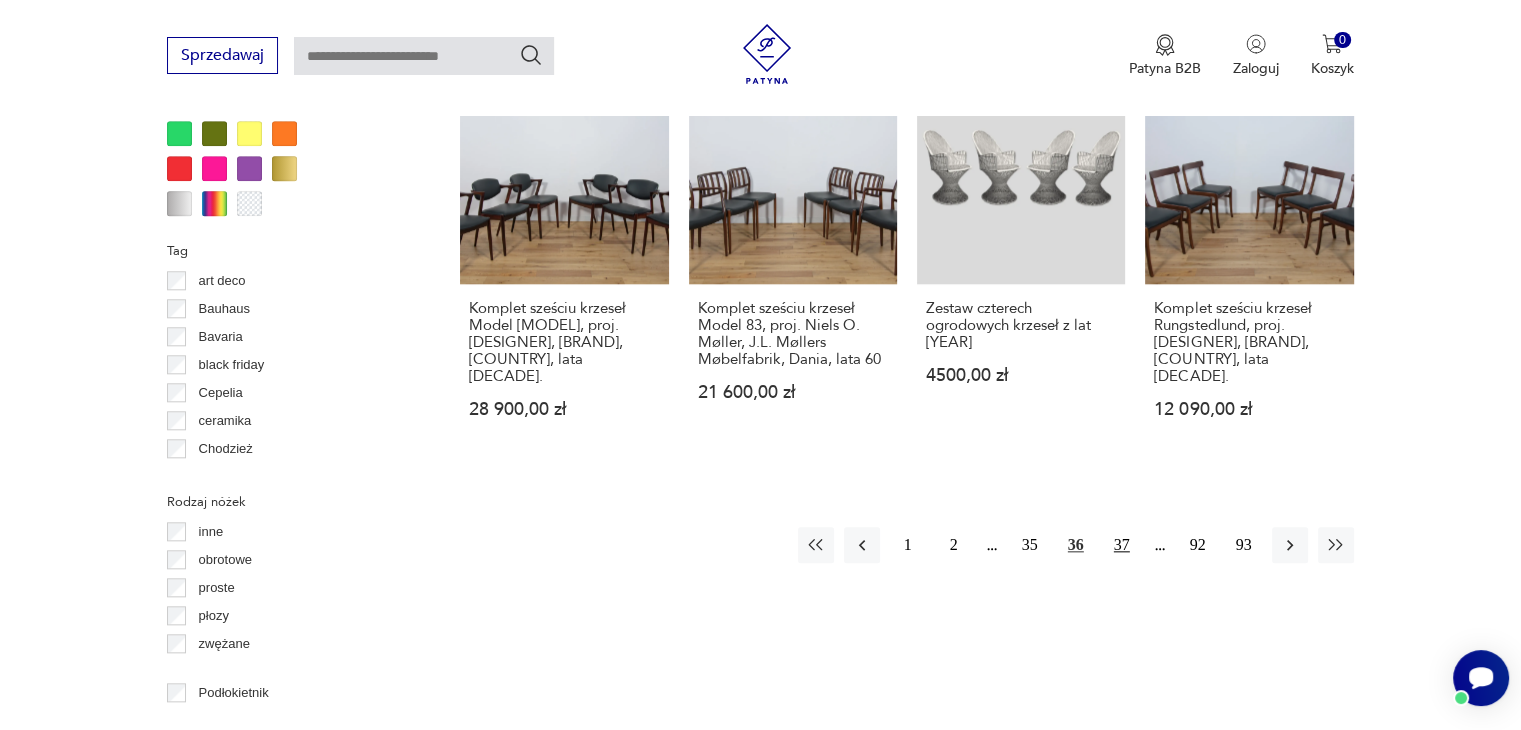 click on "37" at bounding box center [1122, 545] 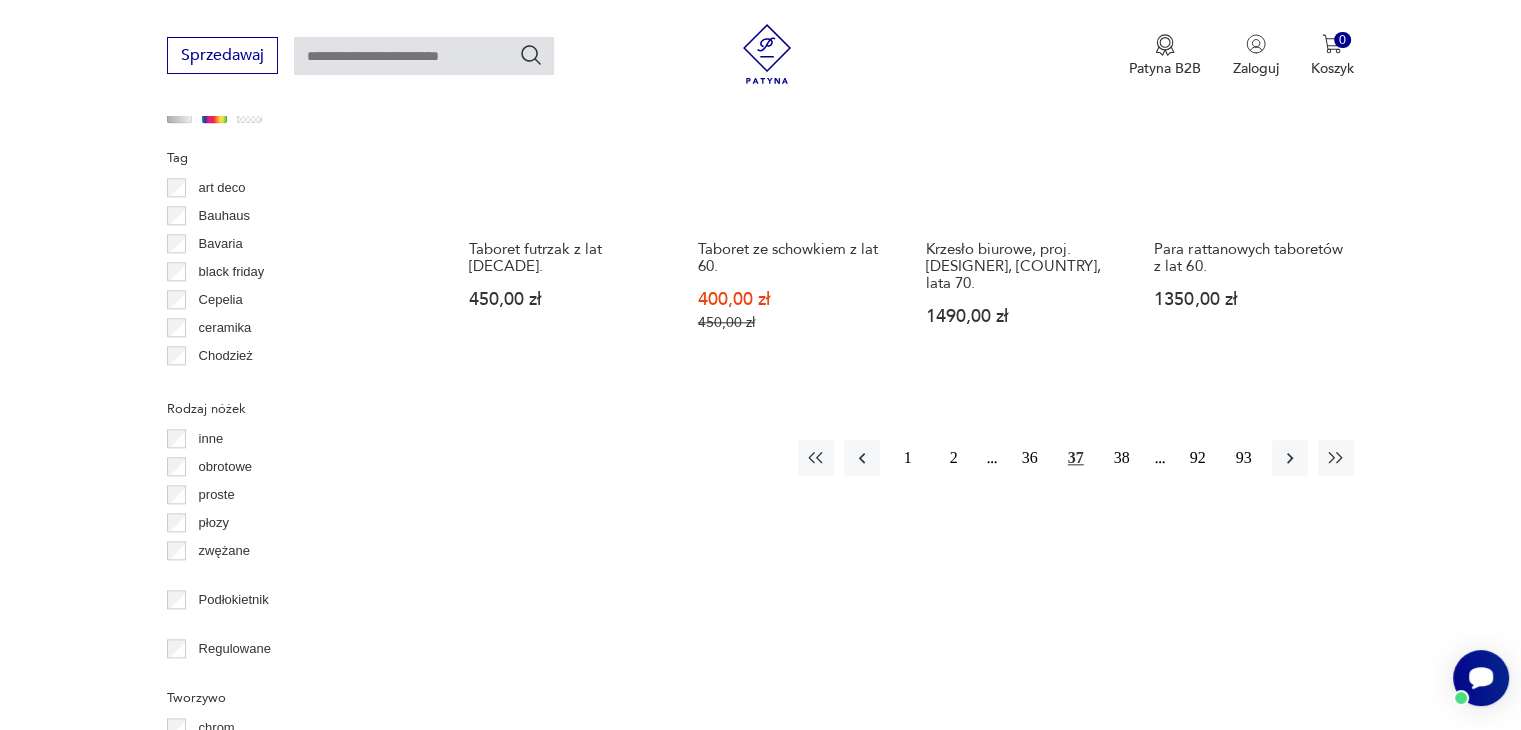 scroll, scrollTop: 2130, scrollLeft: 0, axis: vertical 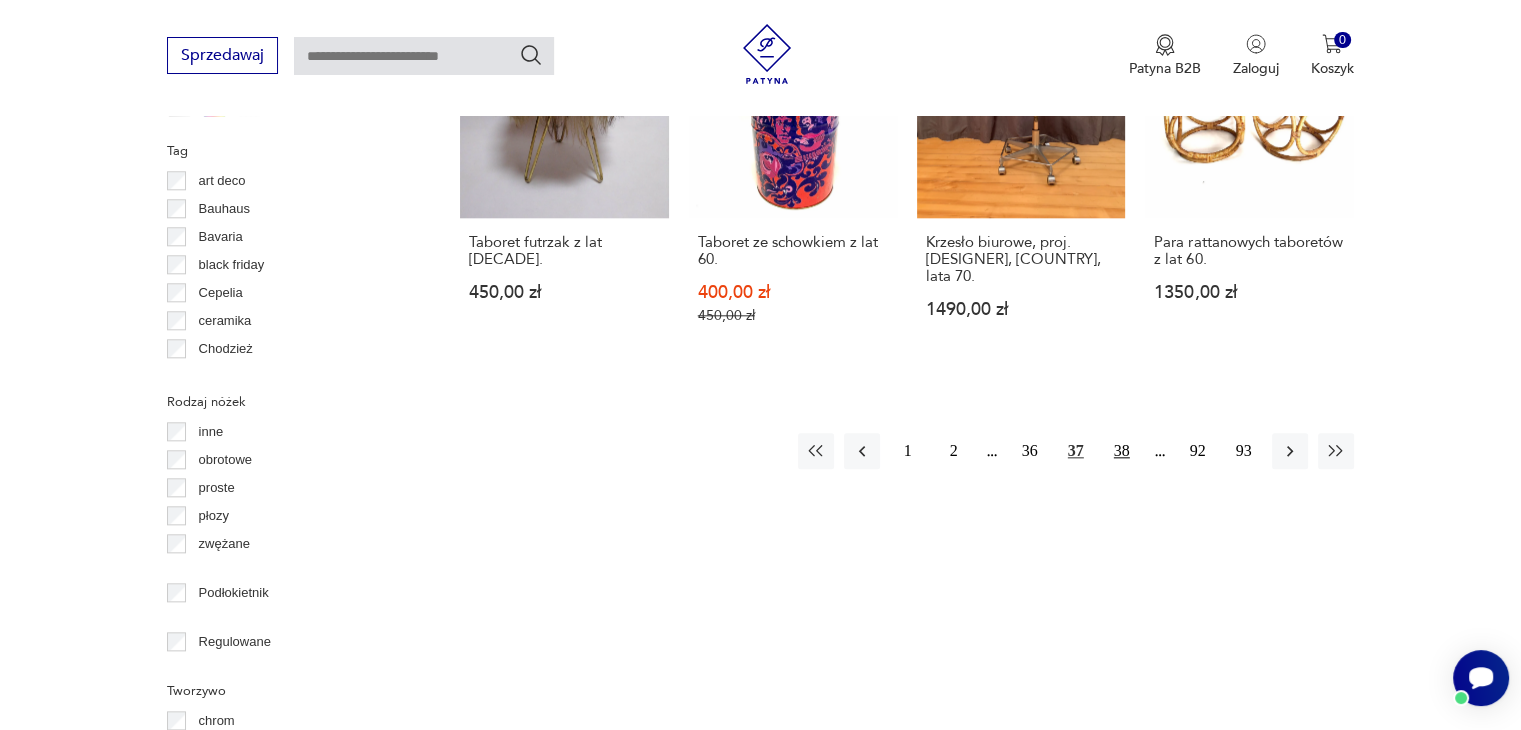 click on "38" at bounding box center [1122, 451] 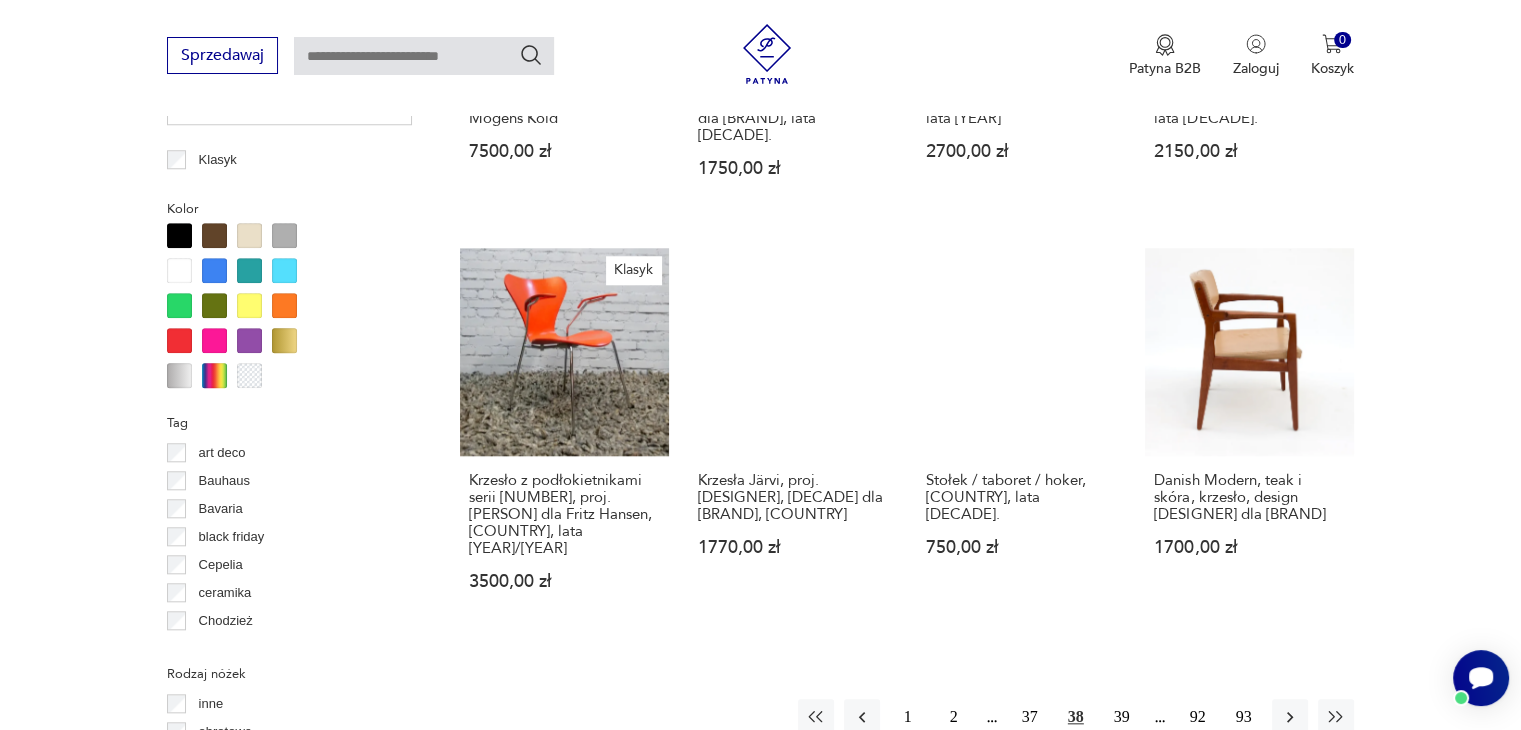 scroll, scrollTop: 2130, scrollLeft: 0, axis: vertical 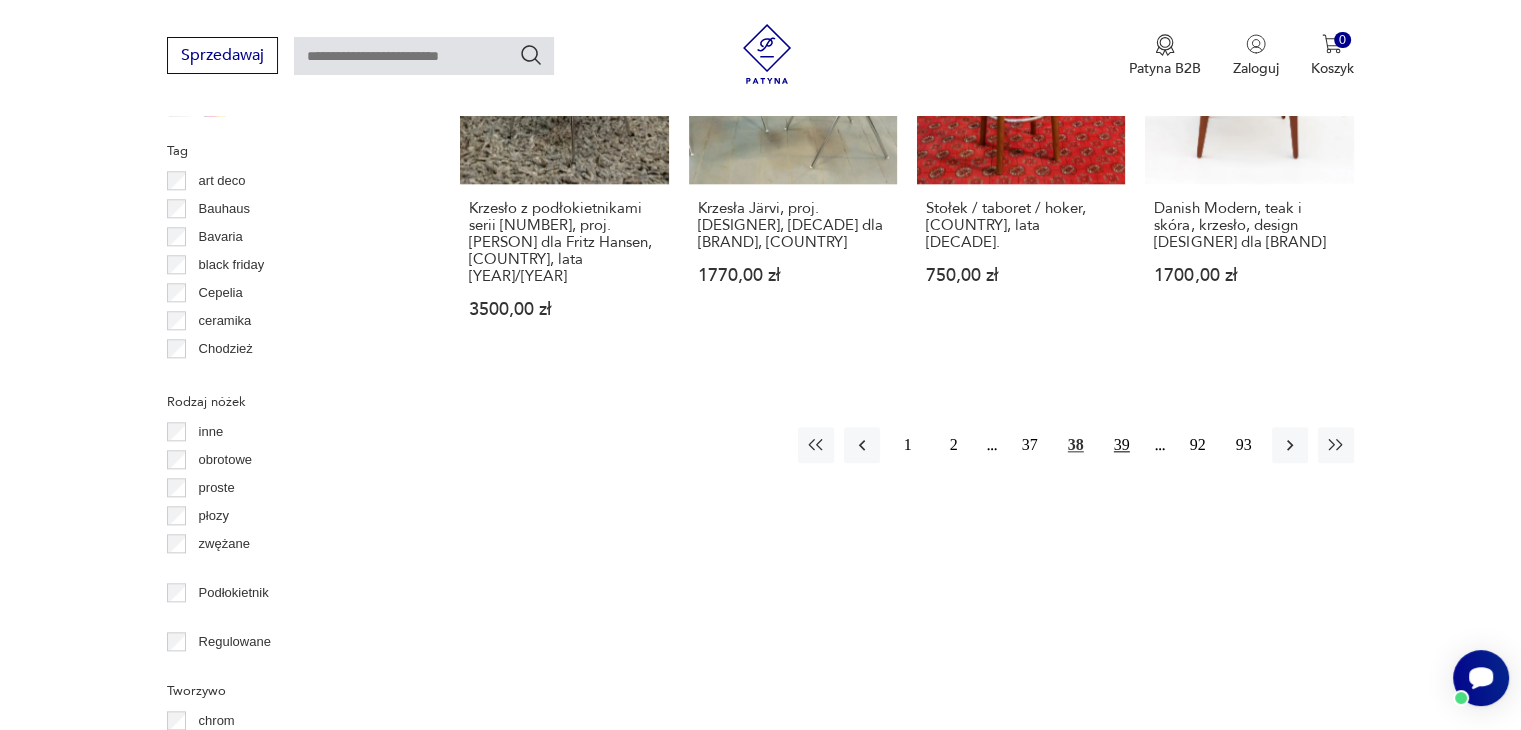 click on "39" at bounding box center [1122, 445] 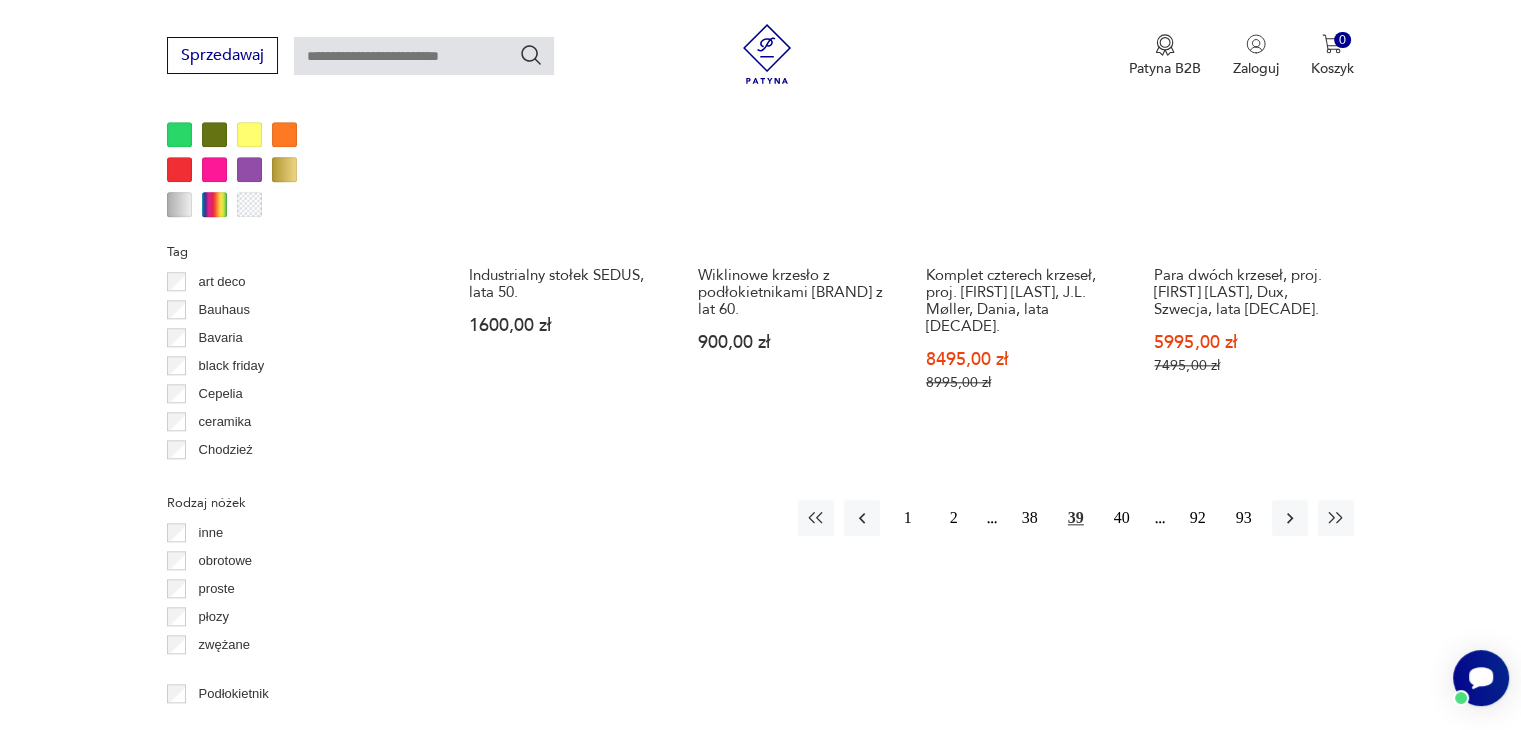 scroll, scrollTop: 2030, scrollLeft: 0, axis: vertical 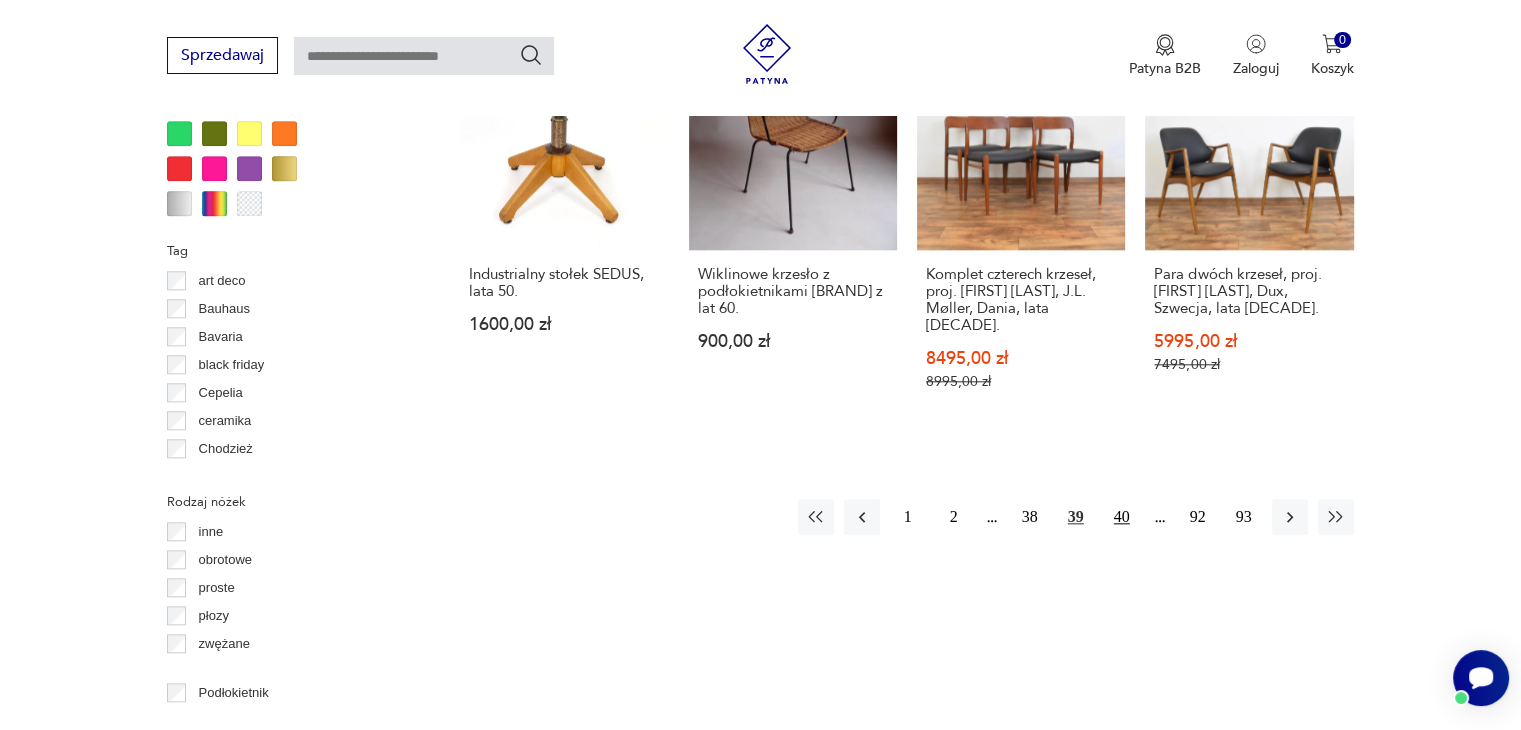 click on "40" at bounding box center [1122, 517] 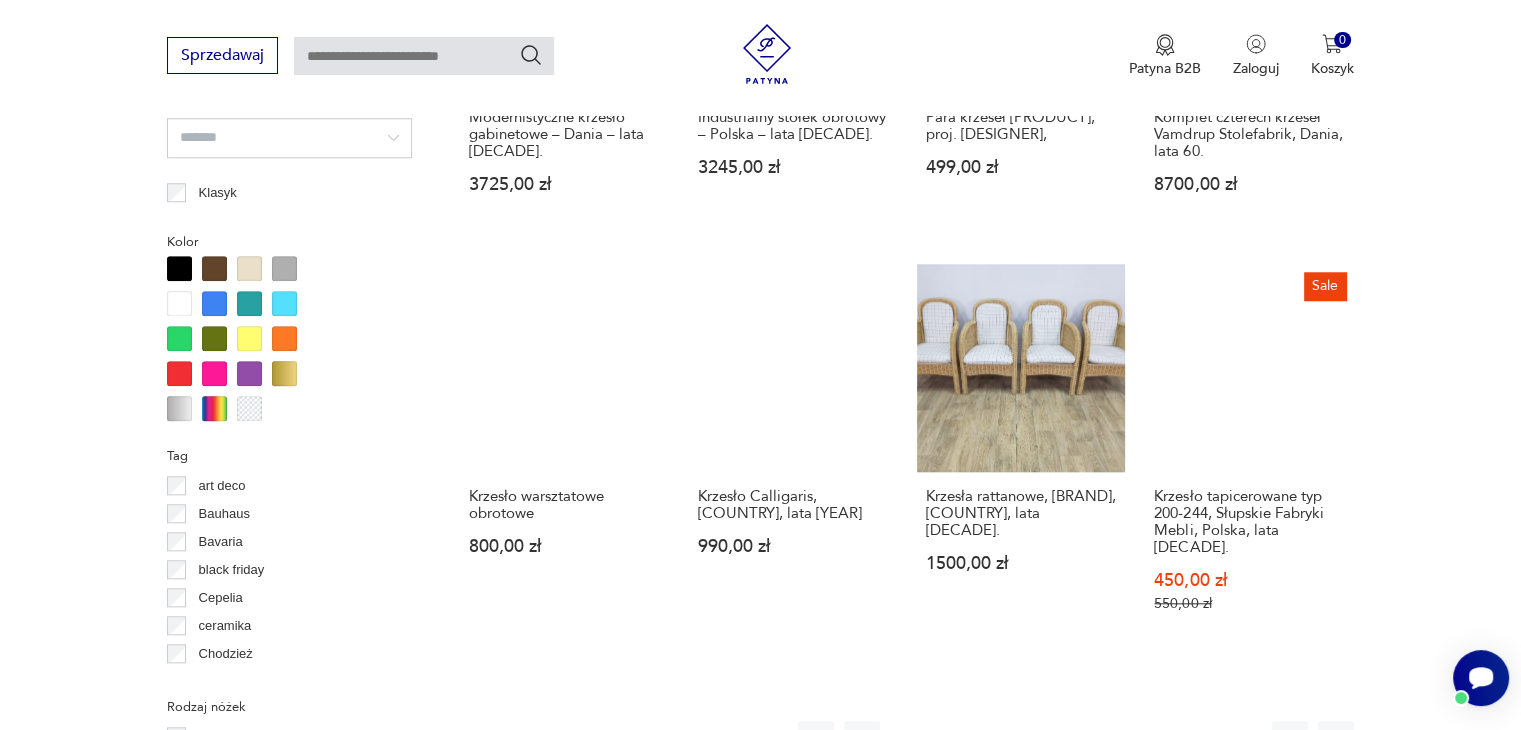 scroll, scrollTop: 2030, scrollLeft: 0, axis: vertical 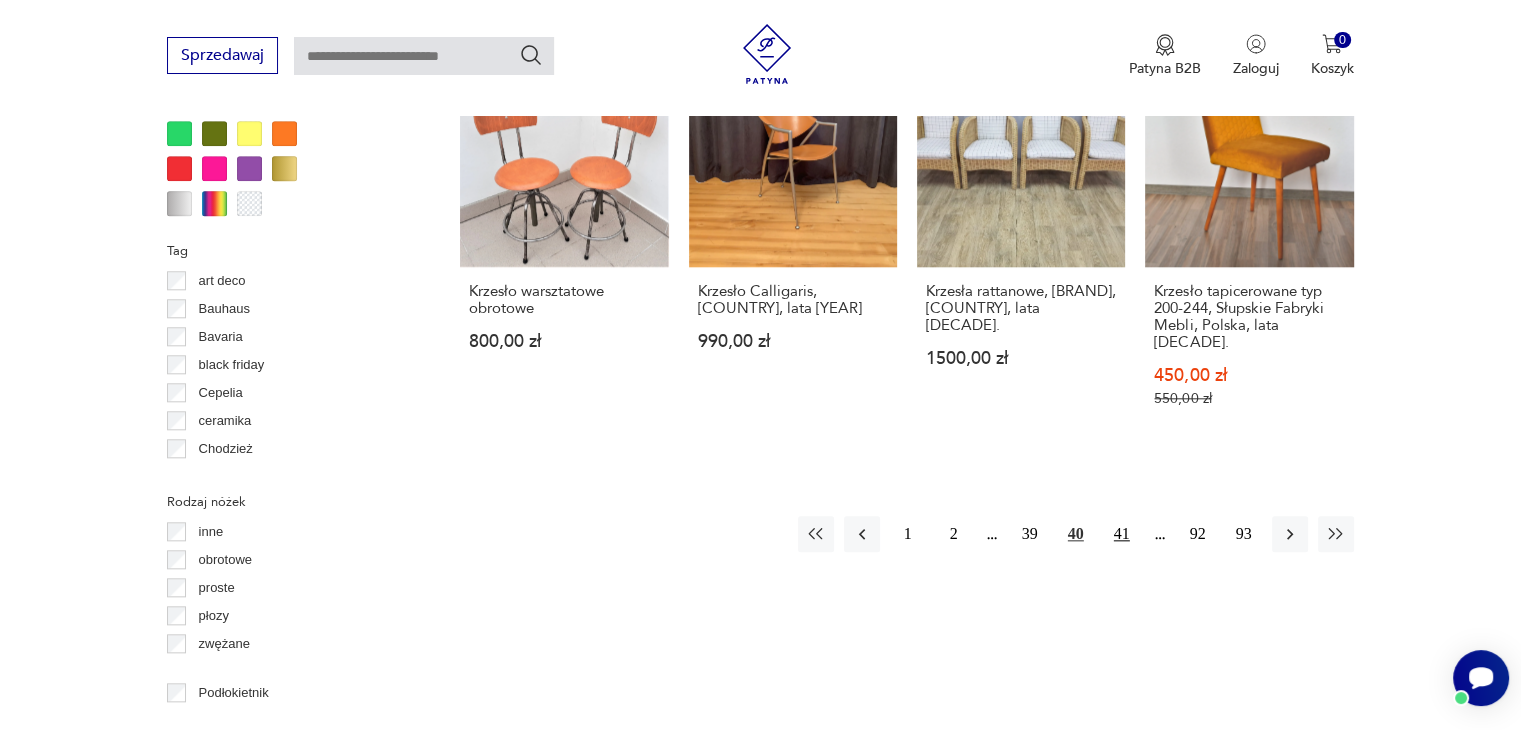 click on "41" at bounding box center (1122, 534) 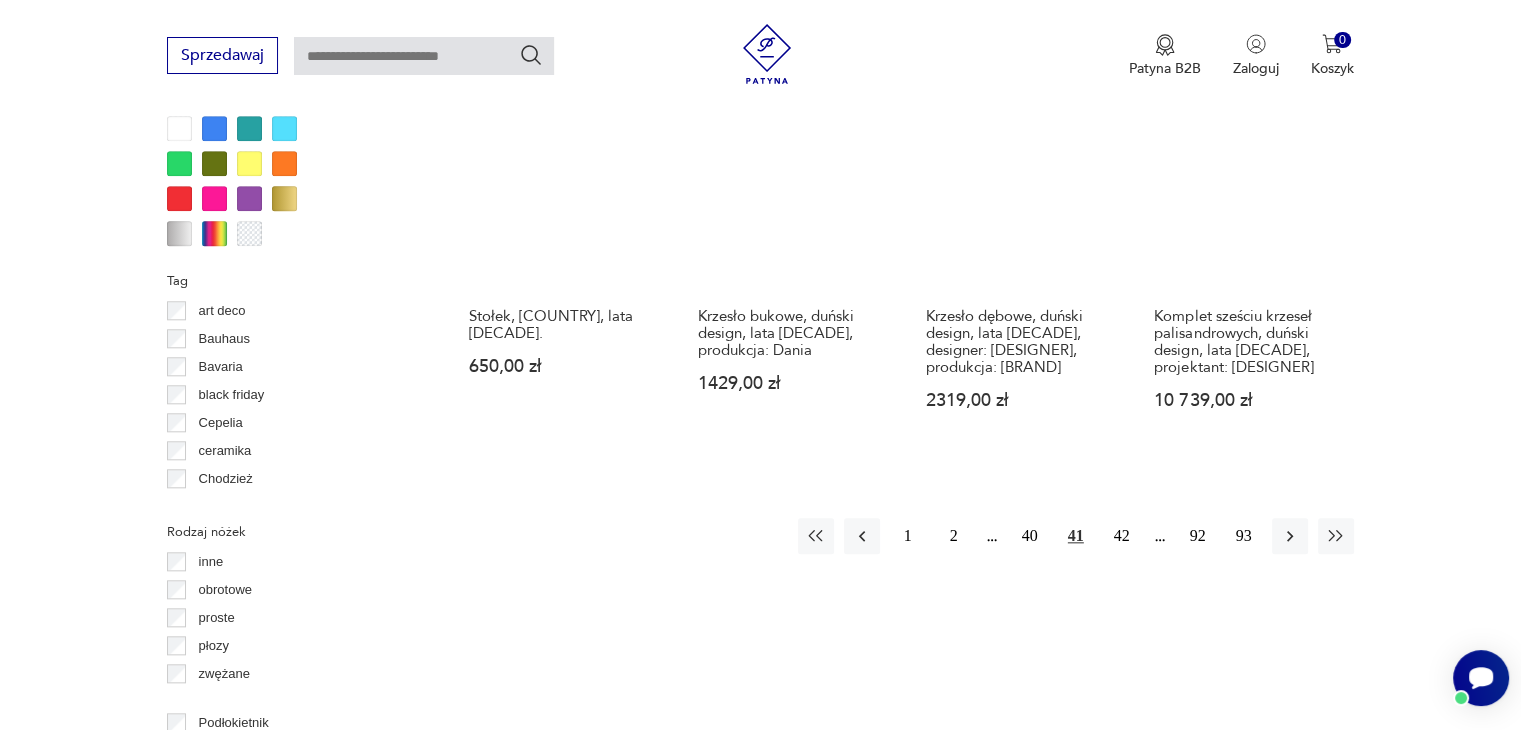 scroll, scrollTop: 2030, scrollLeft: 0, axis: vertical 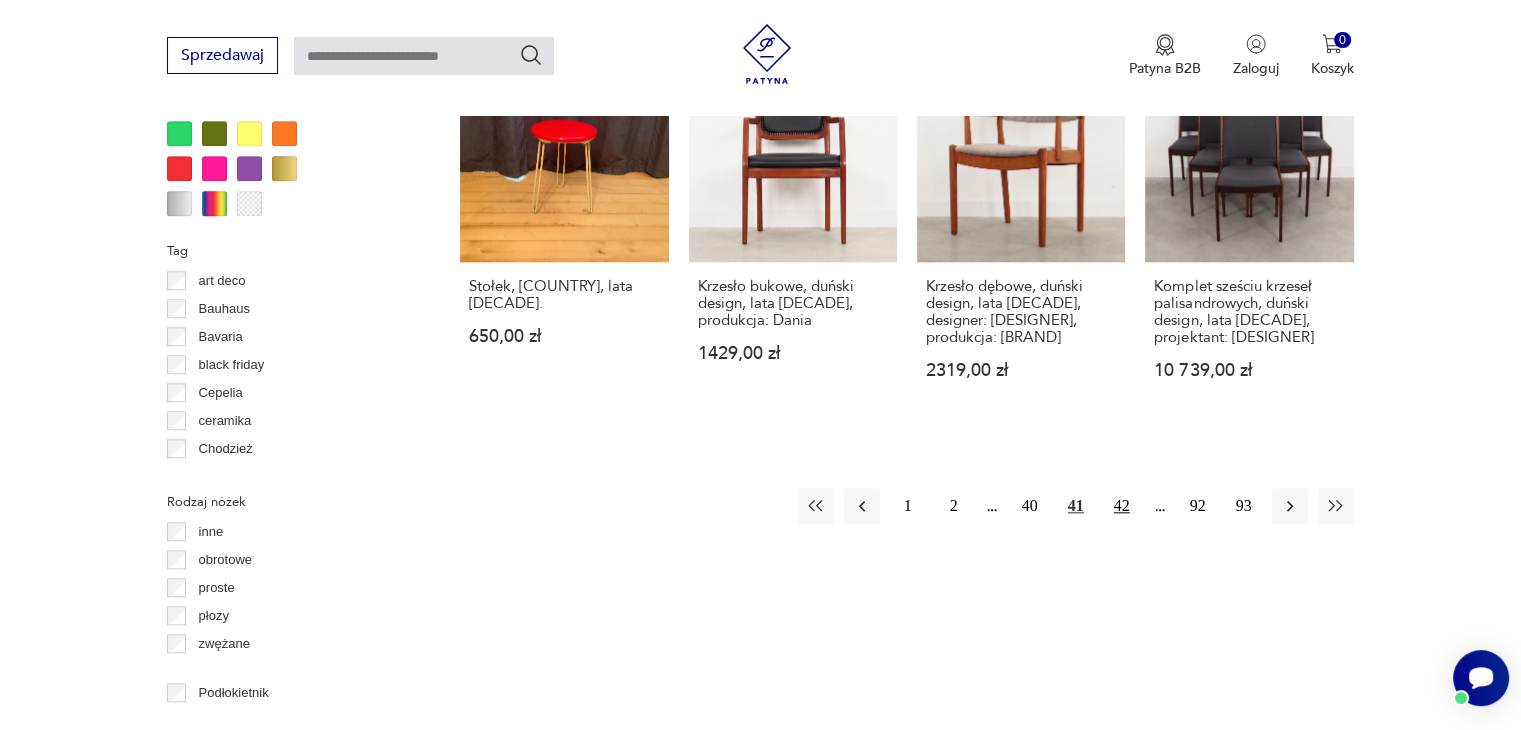 click on "42" at bounding box center [1122, 506] 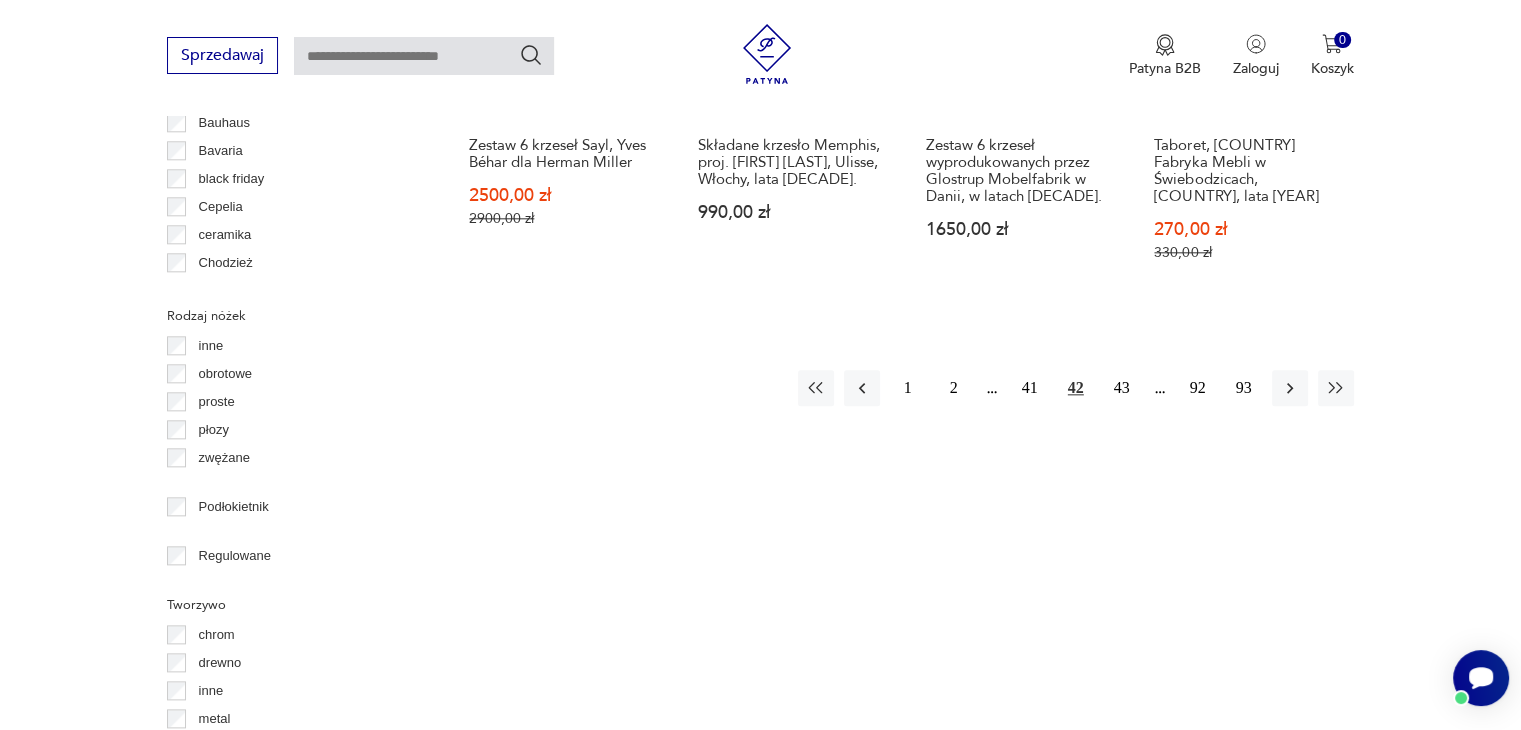 scroll, scrollTop: 2230, scrollLeft: 0, axis: vertical 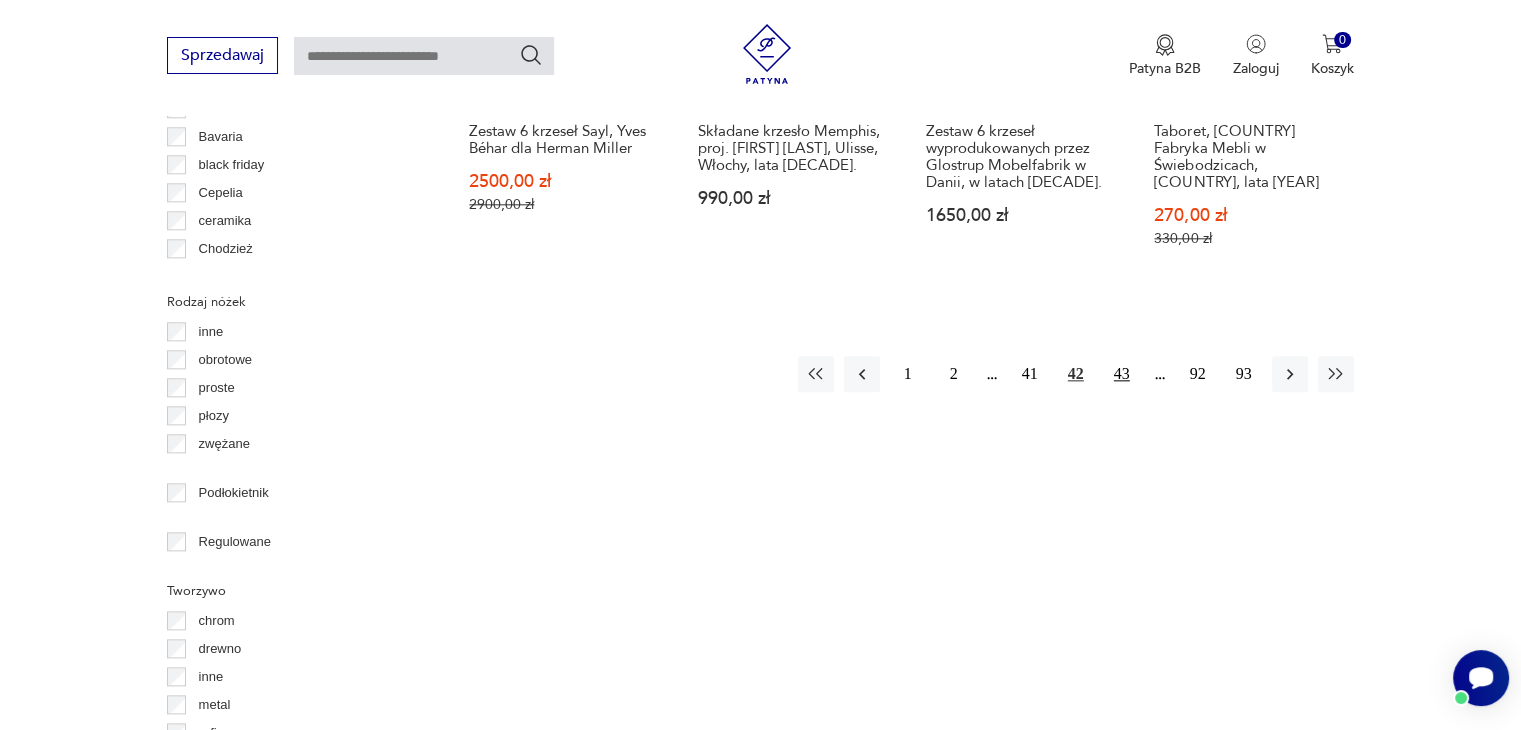 click on "43" at bounding box center [1122, 374] 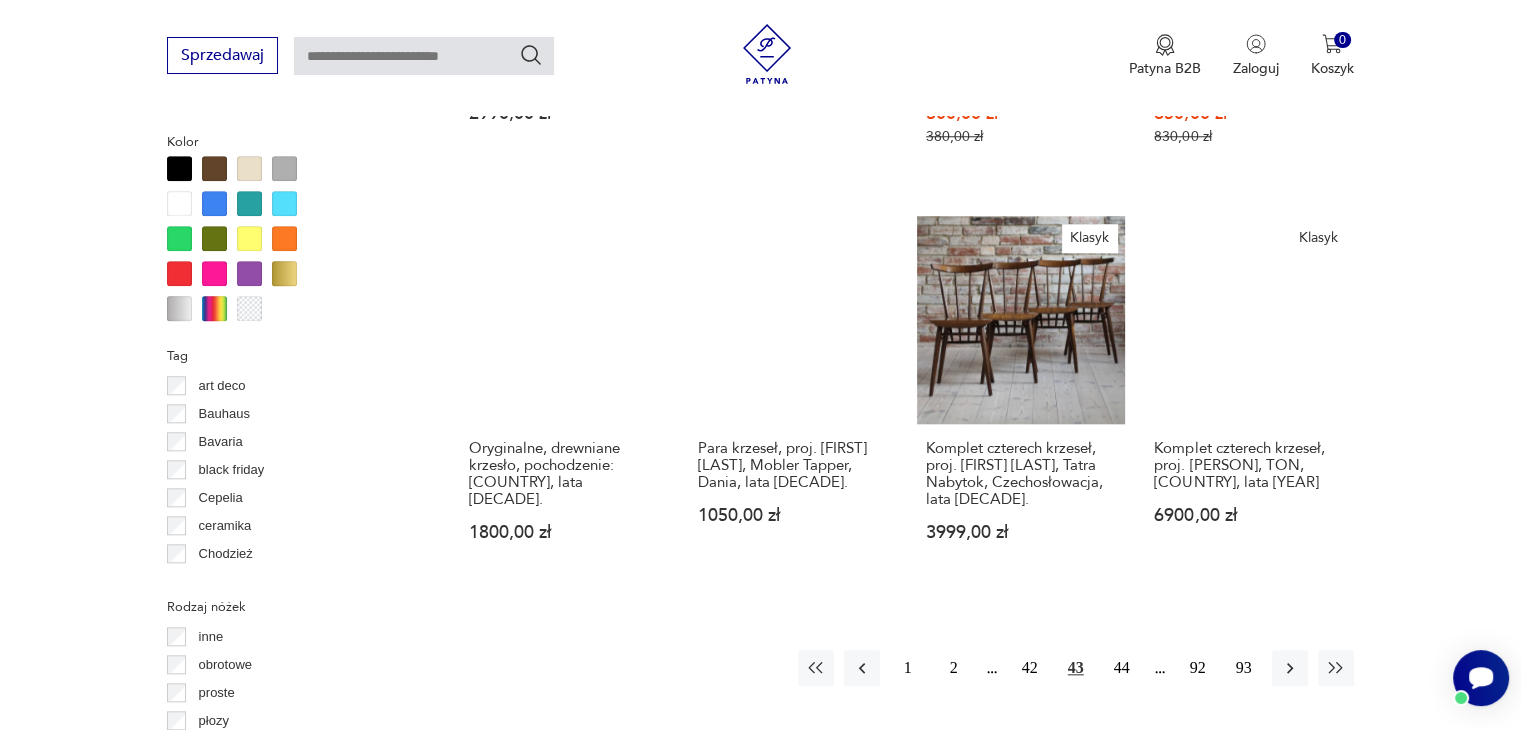 scroll, scrollTop: 1930, scrollLeft: 0, axis: vertical 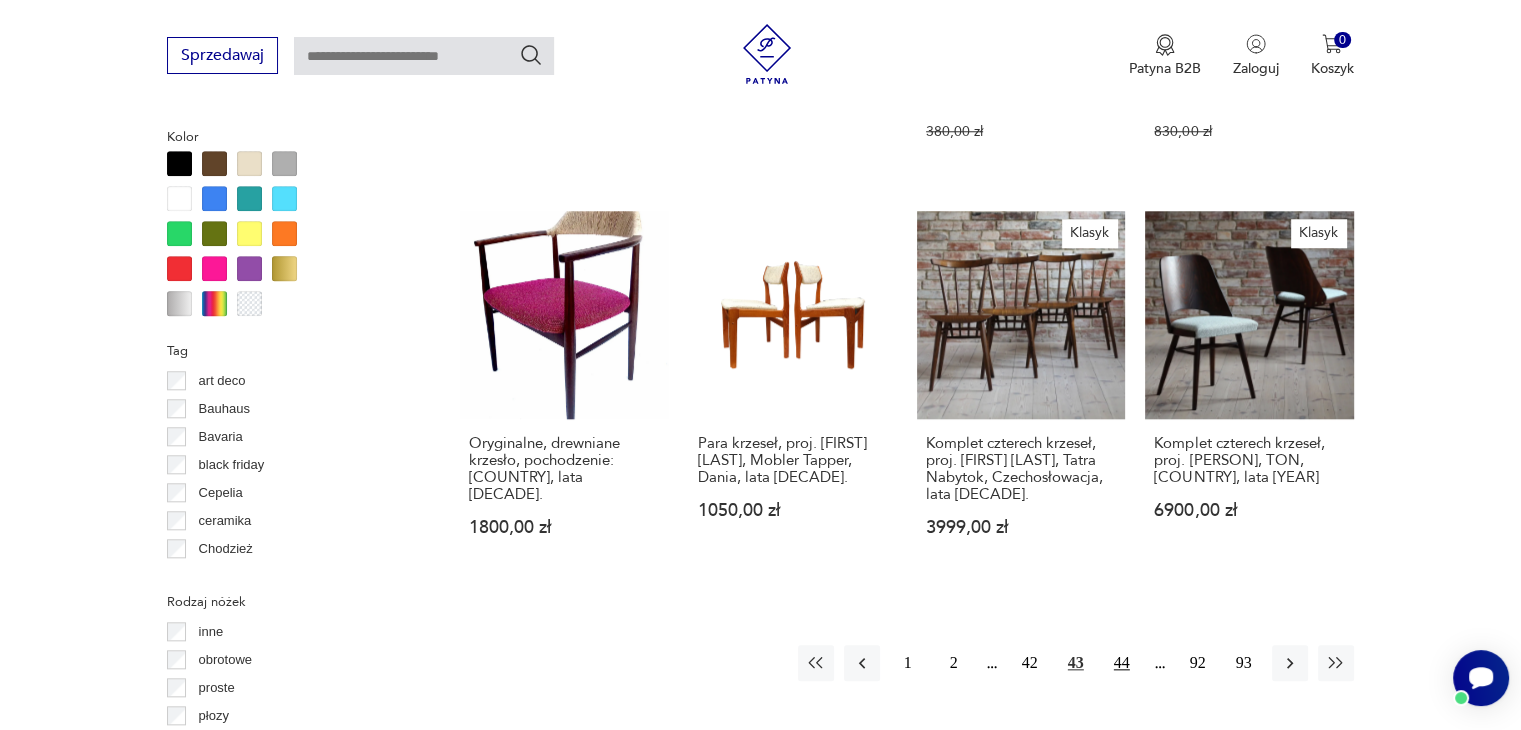 click on "44" at bounding box center [1122, 663] 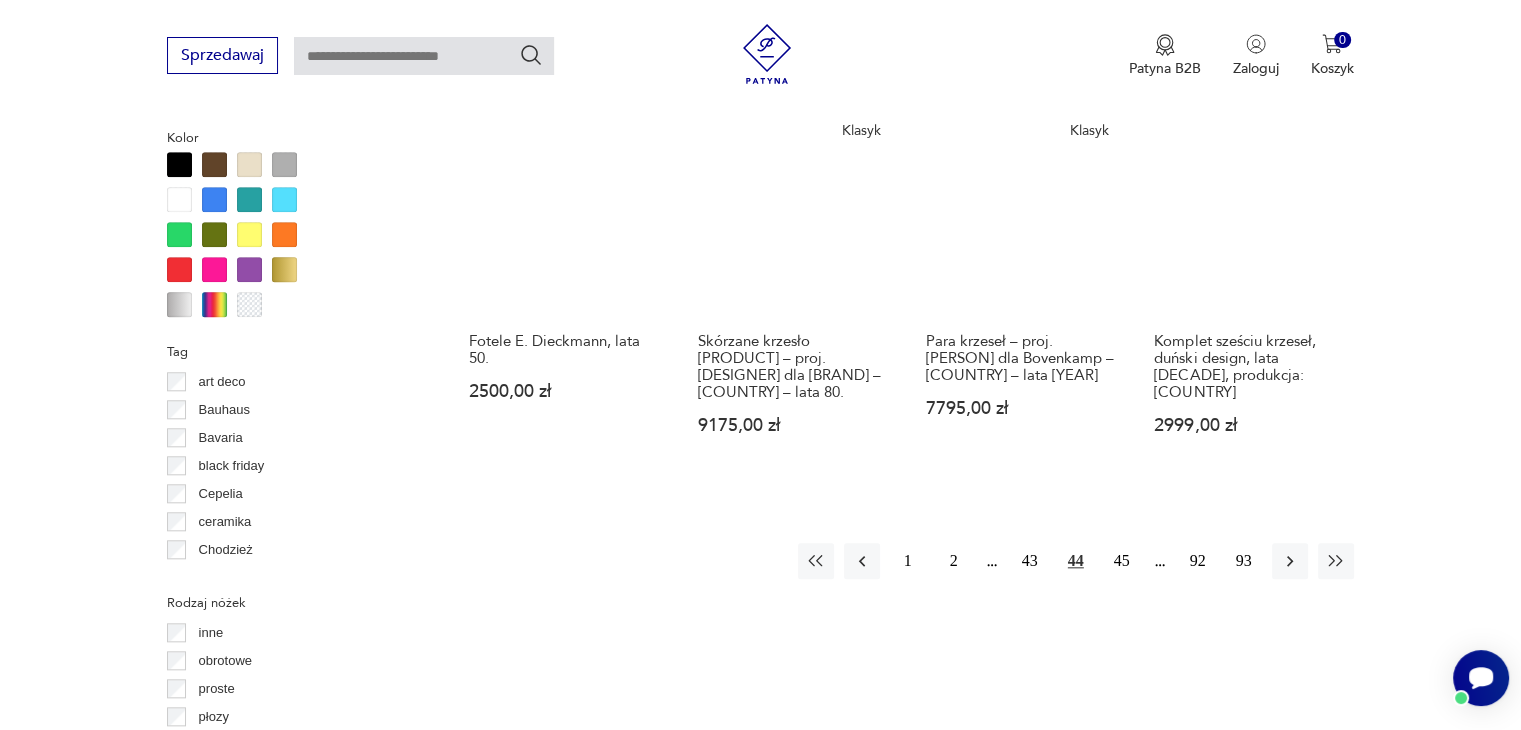 scroll, scrollTop: 1930, scrollLeft: 0, axis: vertical 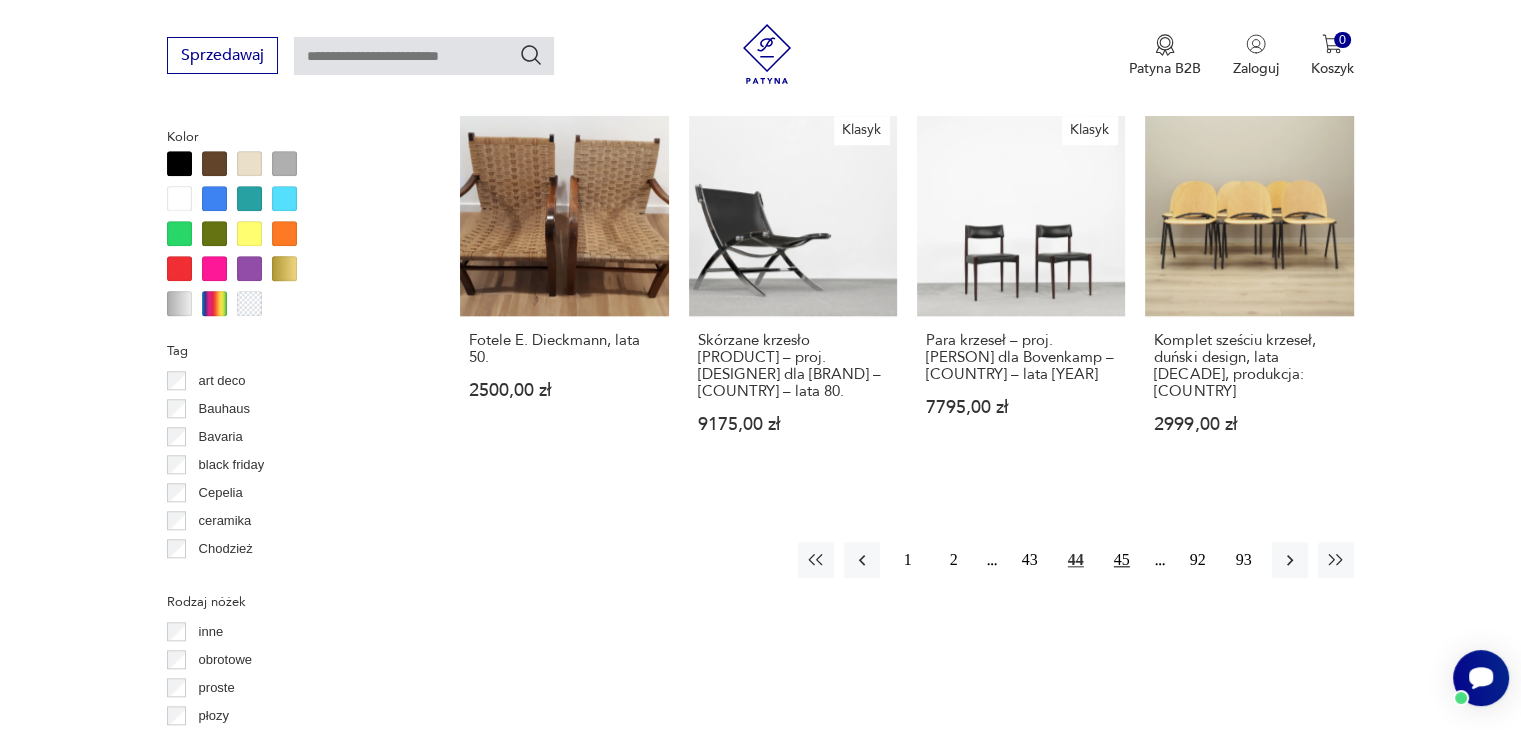 click on "45" at bounding box center (1122, 560) 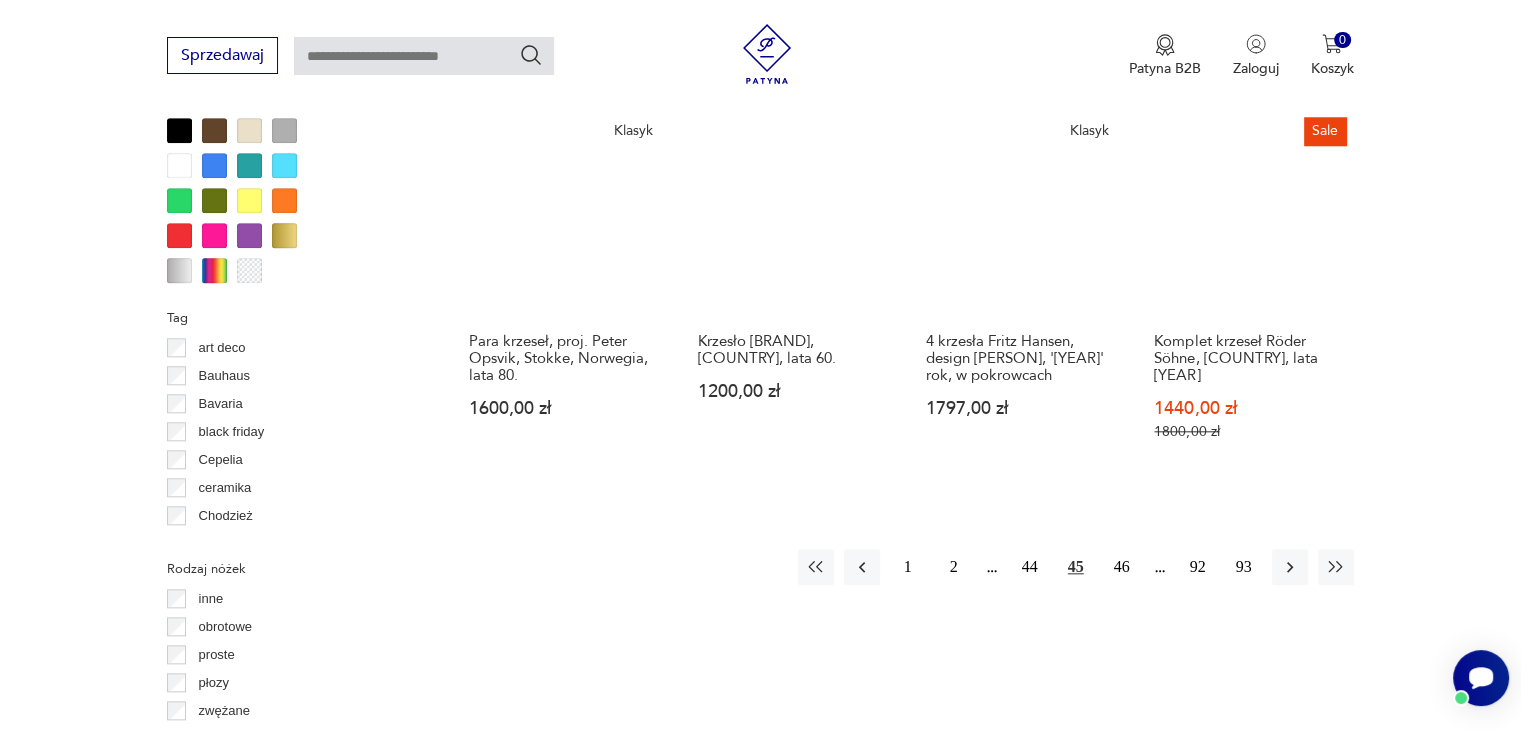 scroll, scrollTop: 2030, scrollLeft: 0, axis: vertical 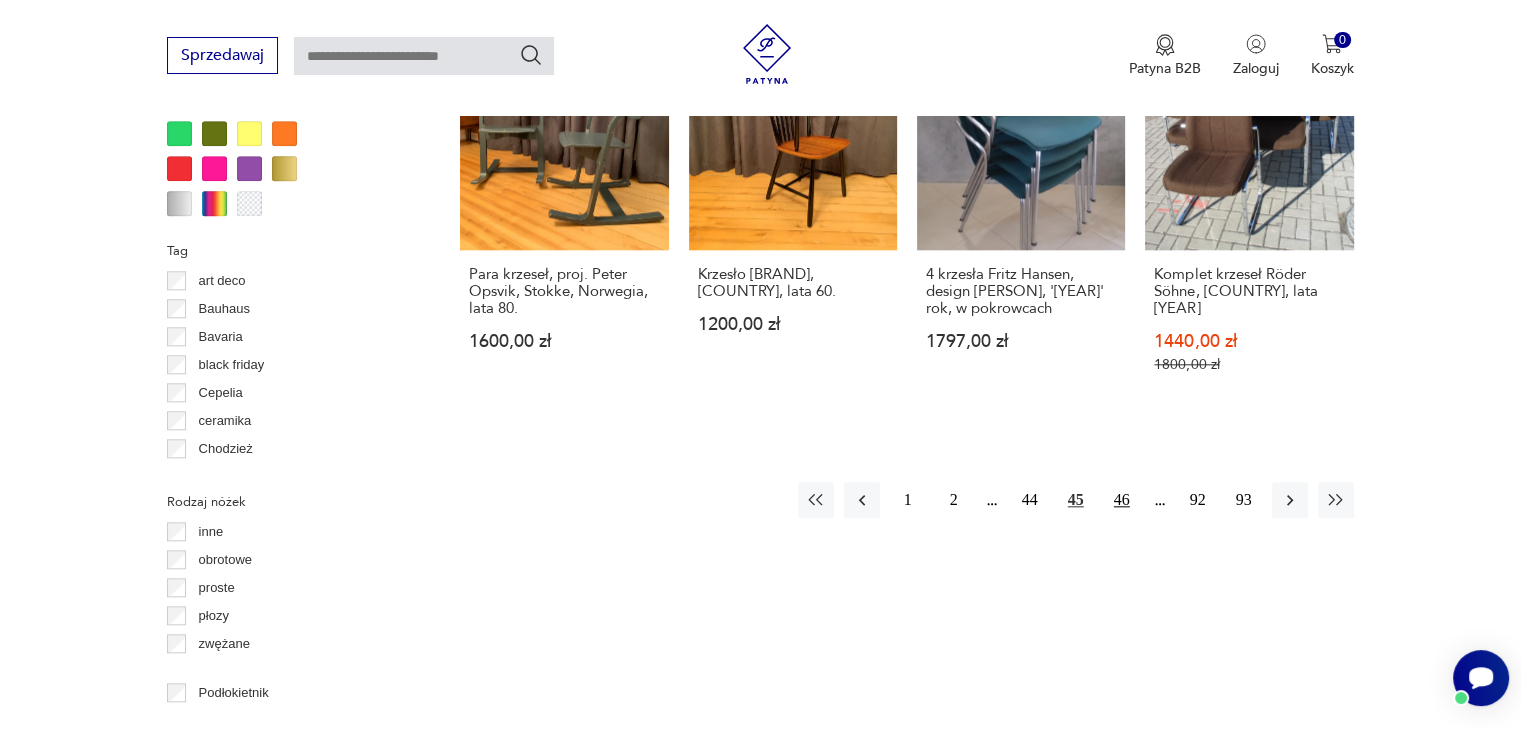 click on "46" at bounding box center [1122, 500] 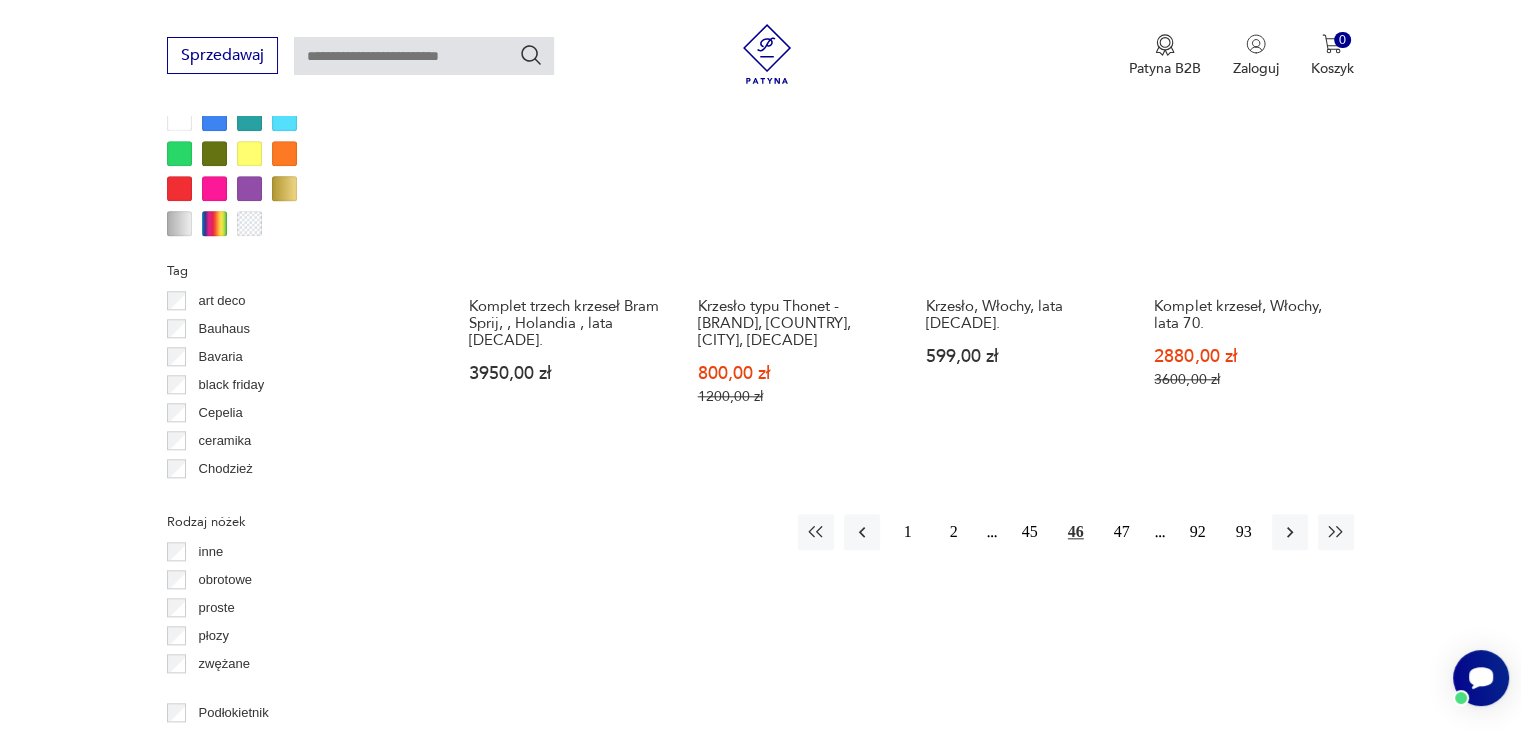 scroll, scrollTop: 2030, scrollLeft: 0, axis: vertical 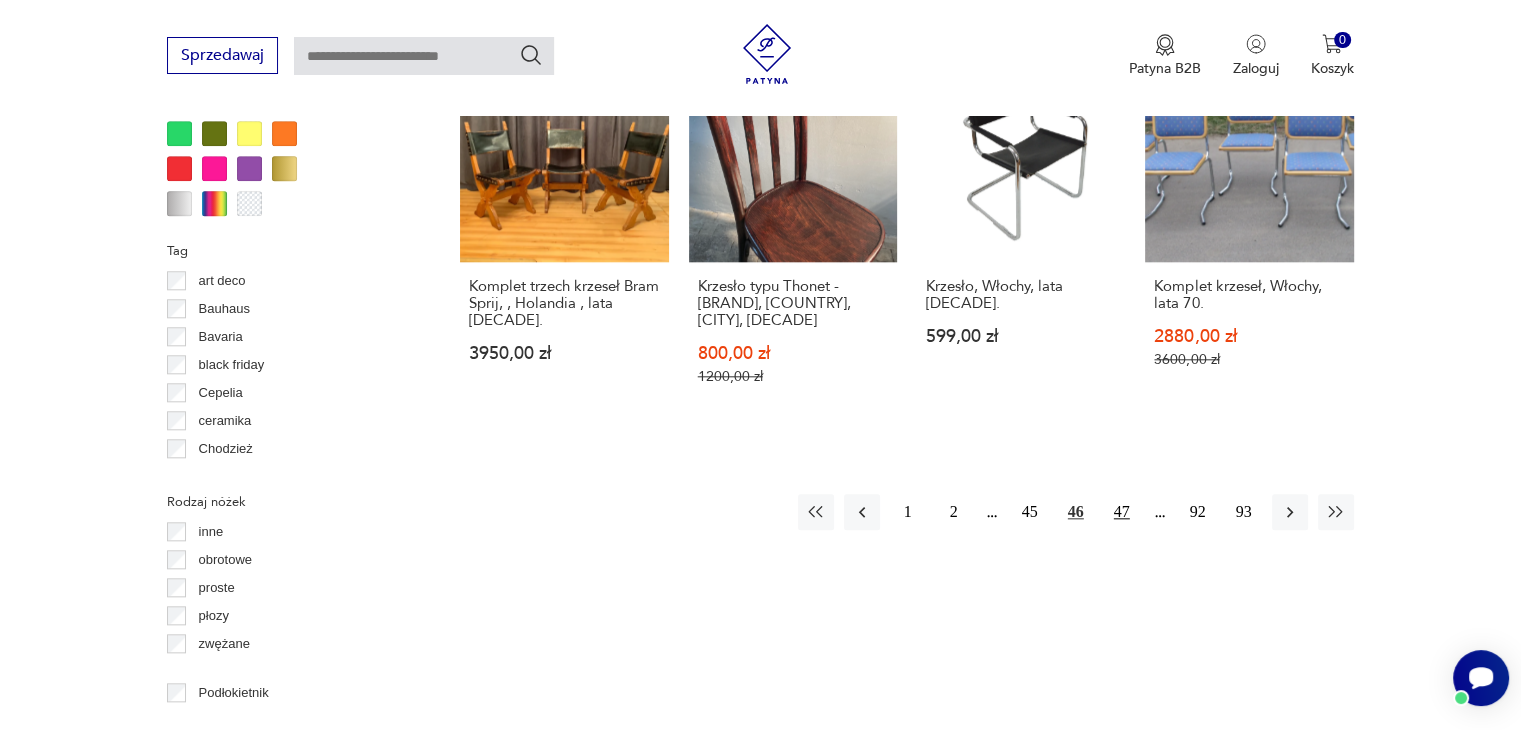 click on "47" at bounding box center (1122, 512) 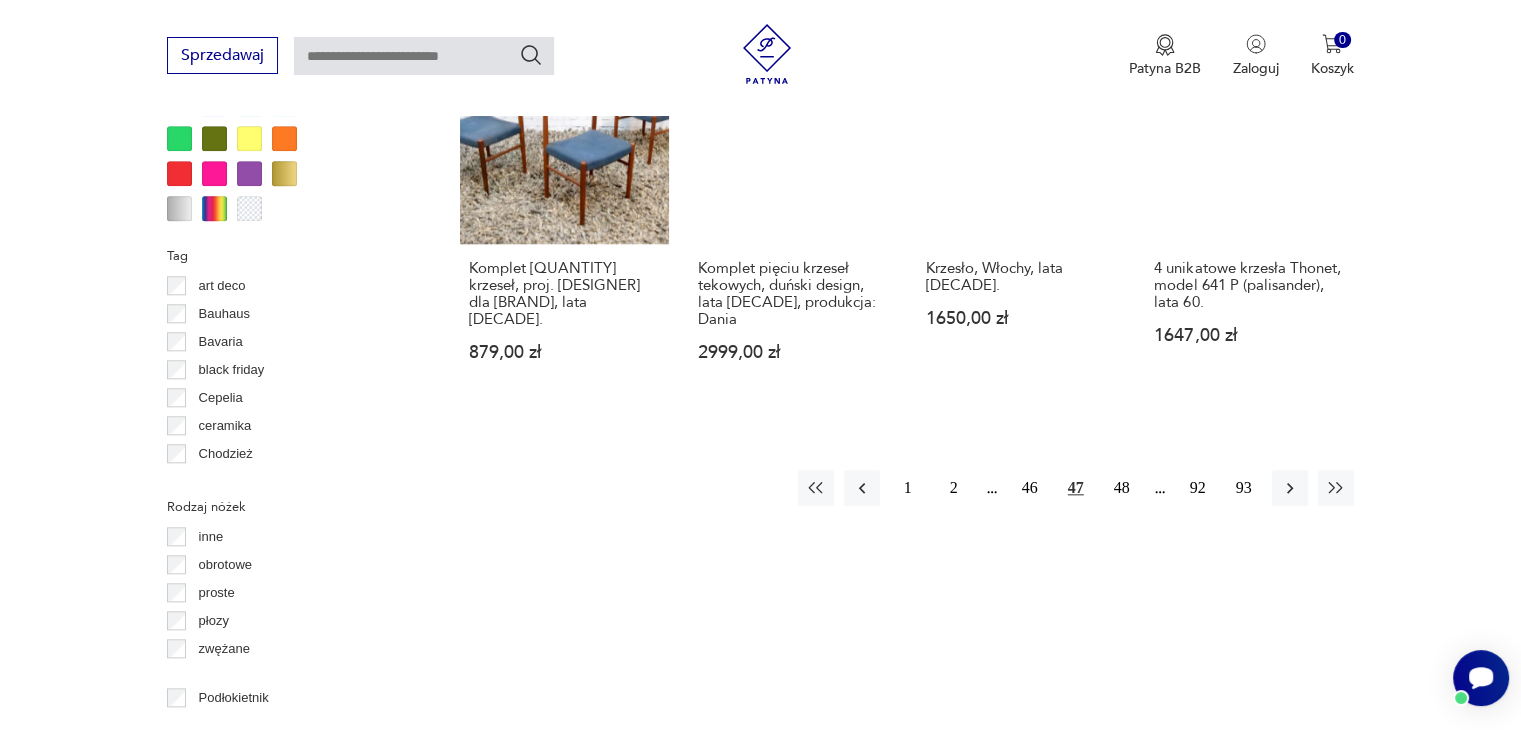 scroll, scrollTop: 2030, scrollLeft: 0, axis: vertical 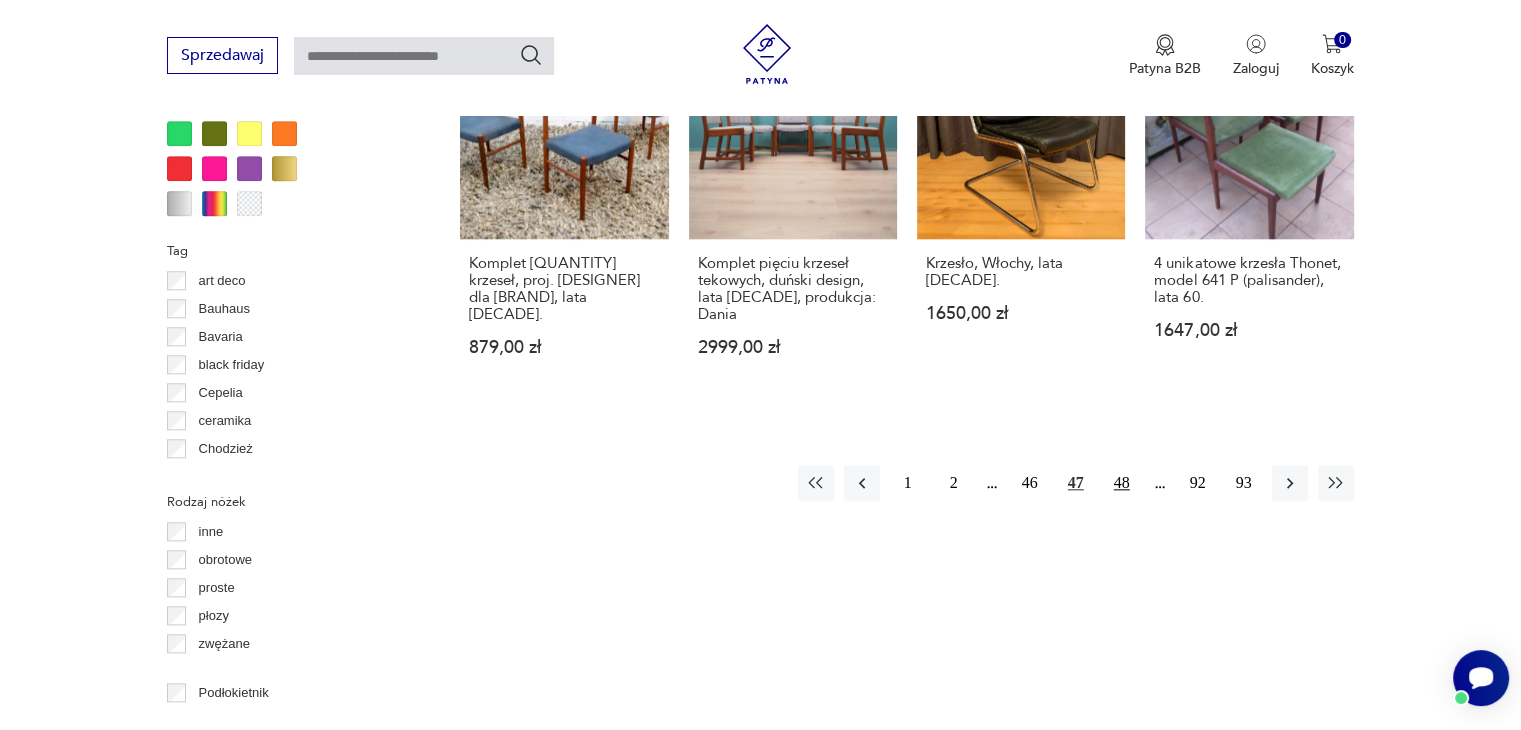 click on "48" at bounding box center [1122, 483] 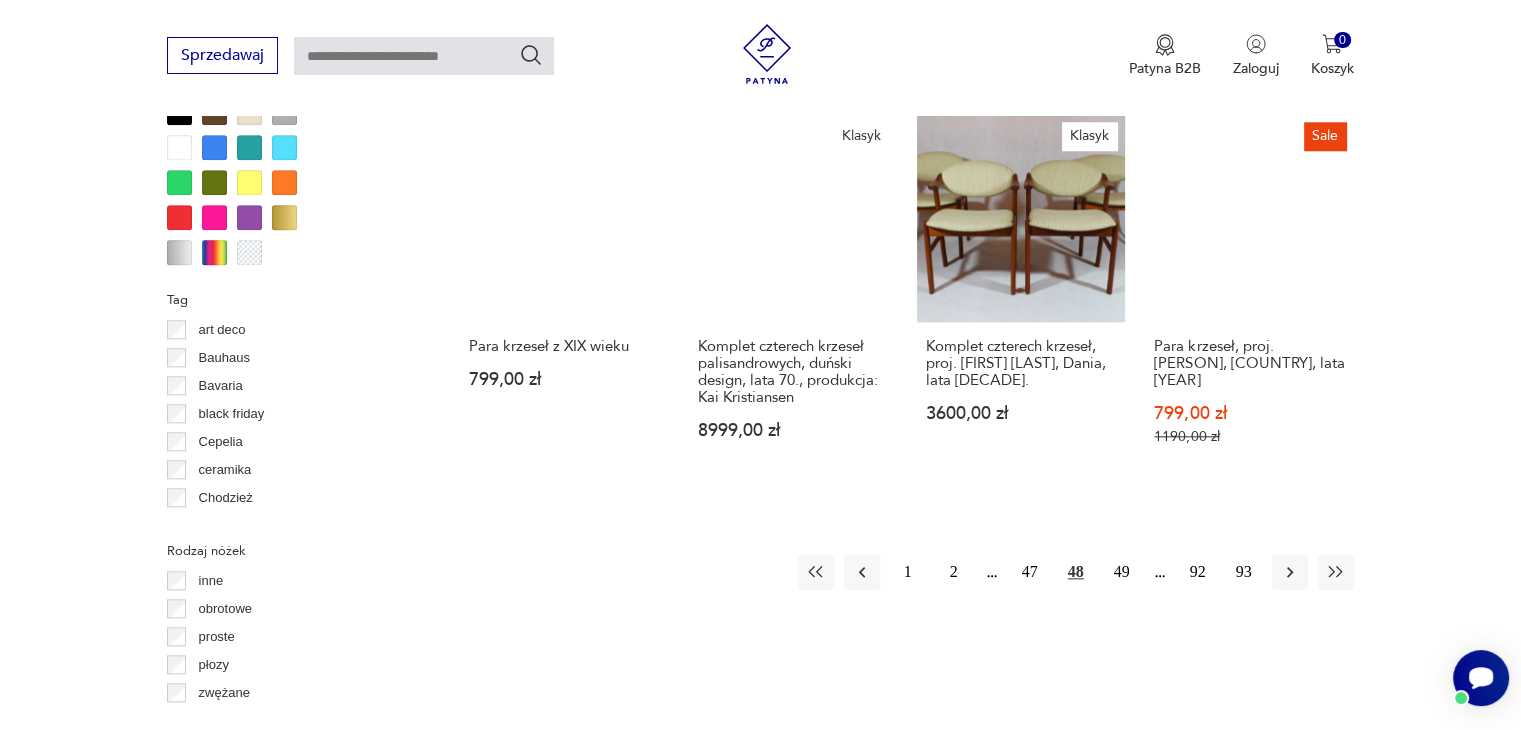 scroll, scrollTop: 2030, scrollLeft: 0, axis: vertical 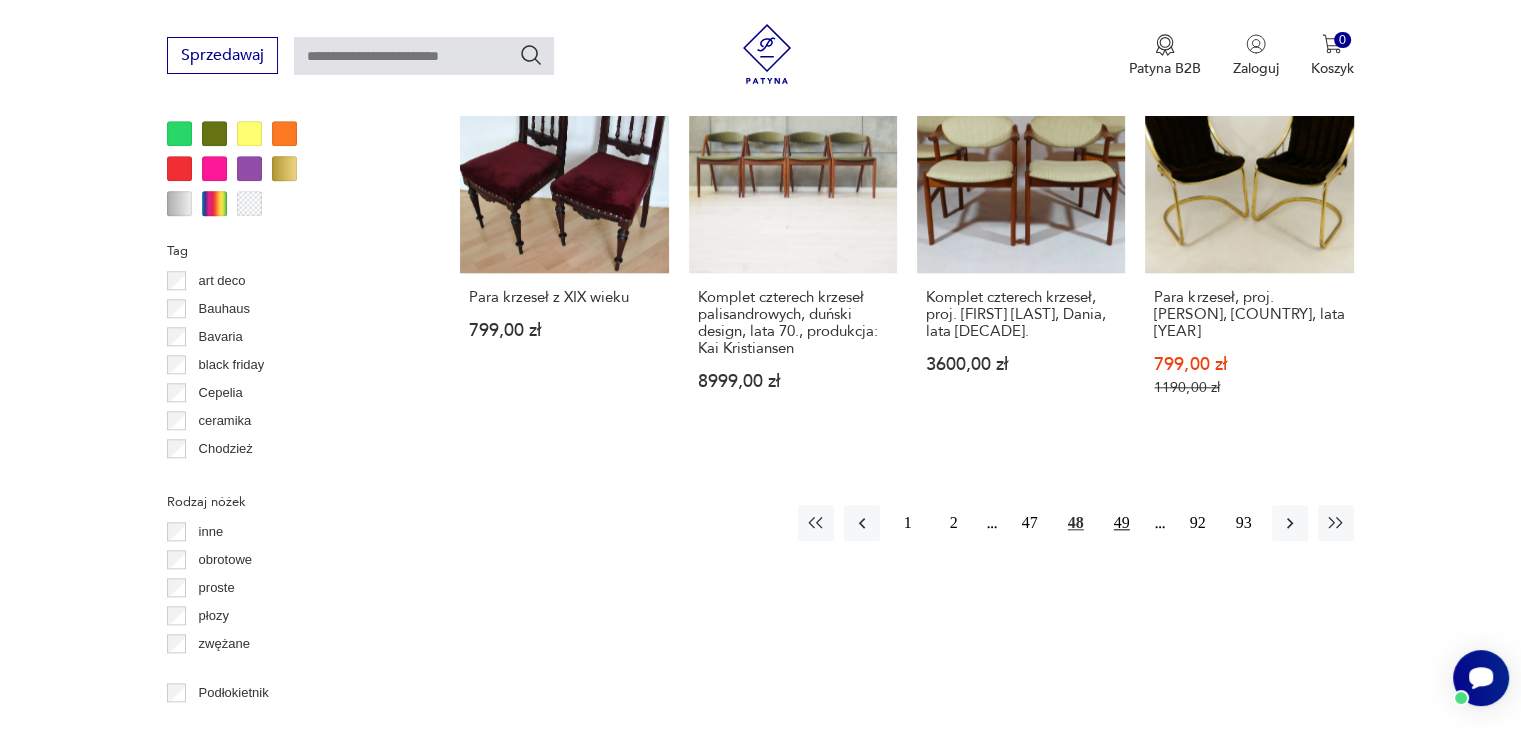 click on "49" at bounding box center [1122, 523] 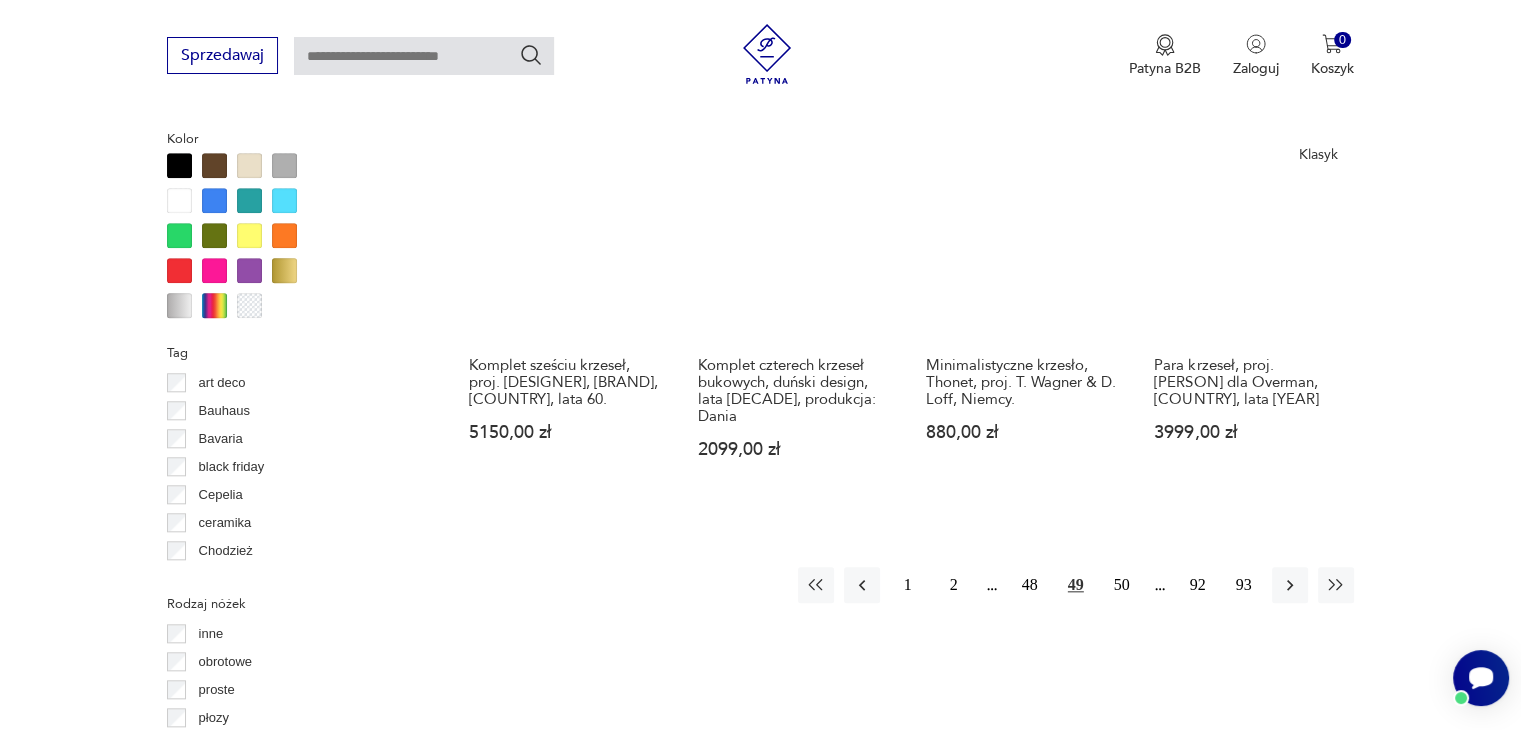 scroll, scrollTop: 1930, scrollLeft: 0, axis: vertical 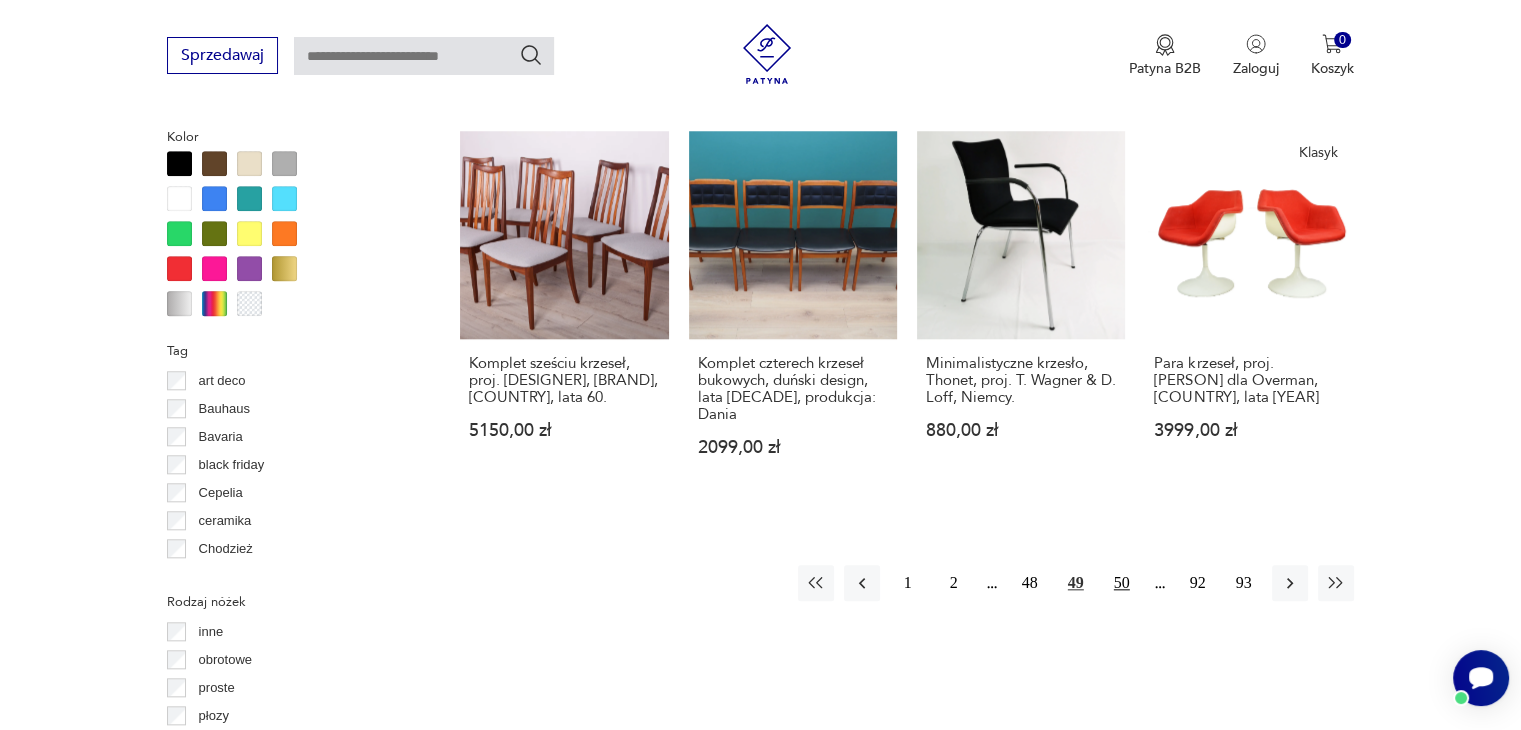 click on "50" at bounding box center (1122, 583) 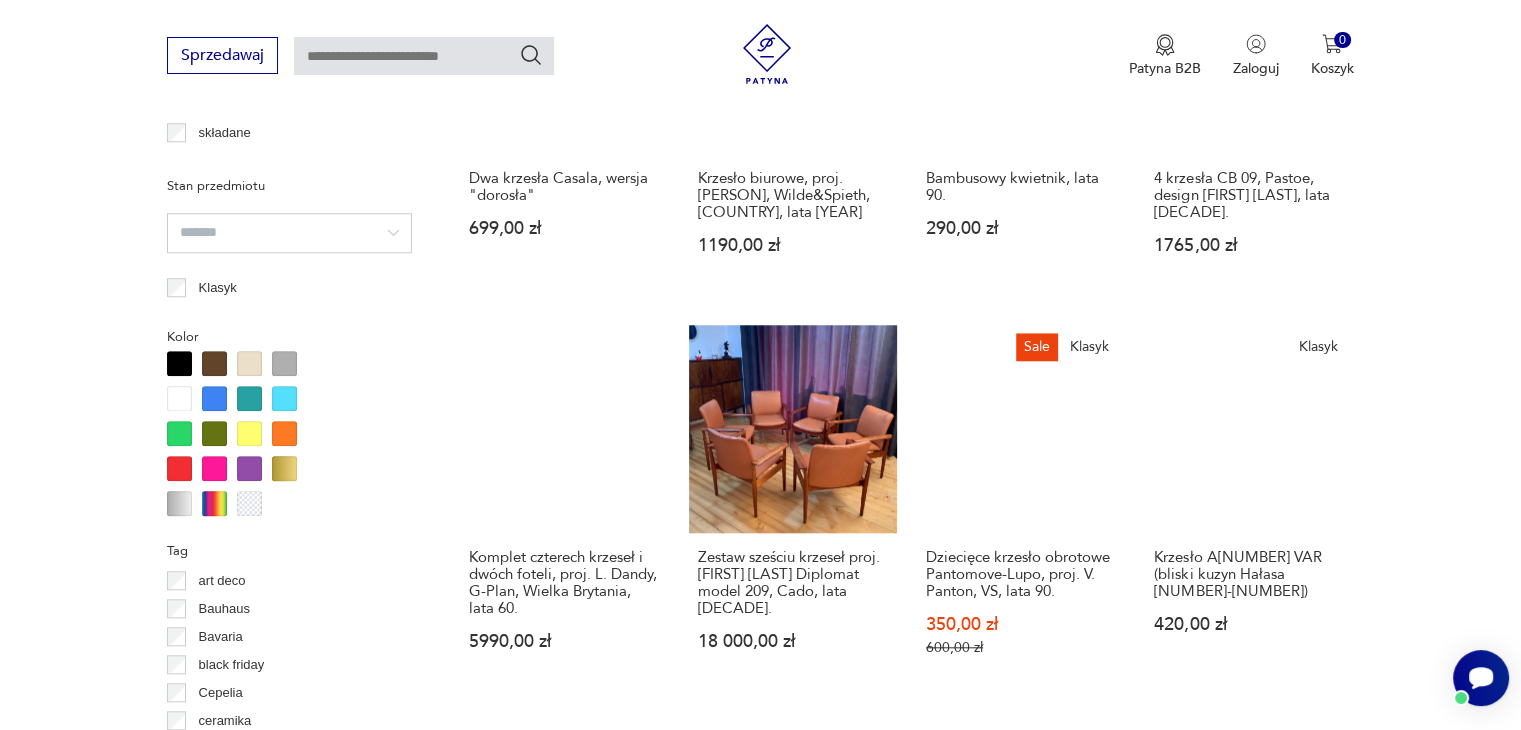 scroll, scrollTop: 1830, scrollLeft: 0, axis: vertical 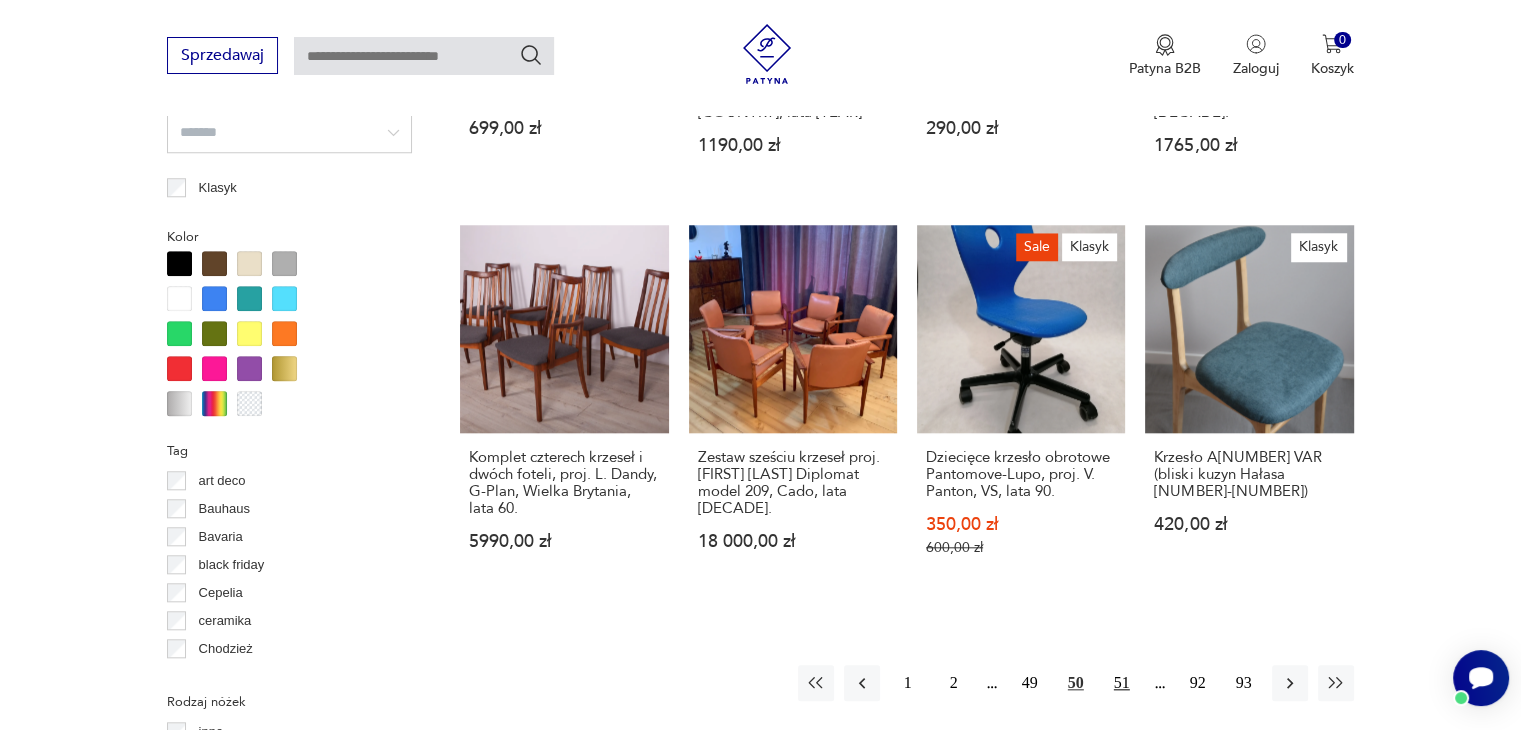 click on "51" at bounding box center [1122, 683] 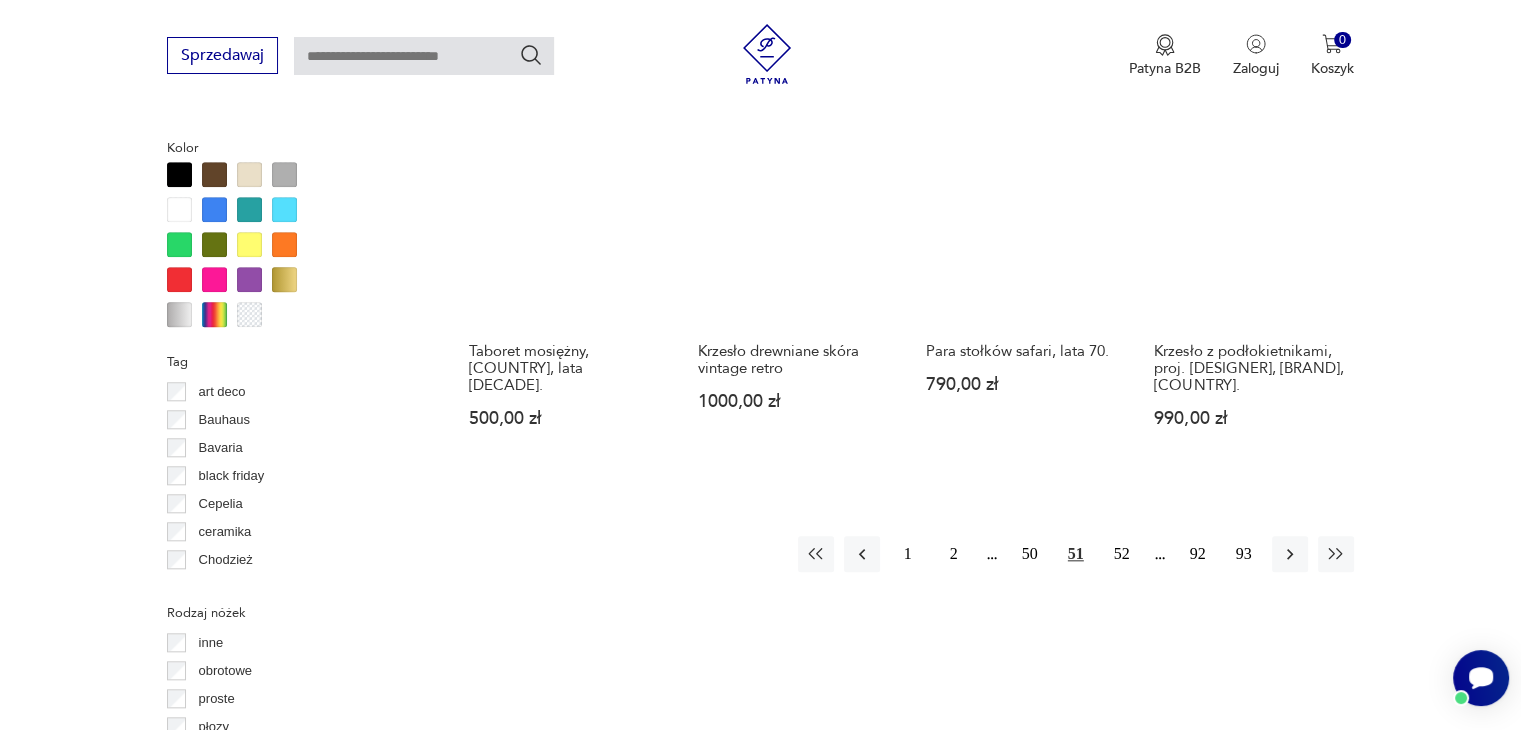 scroll, scrollTop: 2030, scrollLeft: 0, axis: vertical 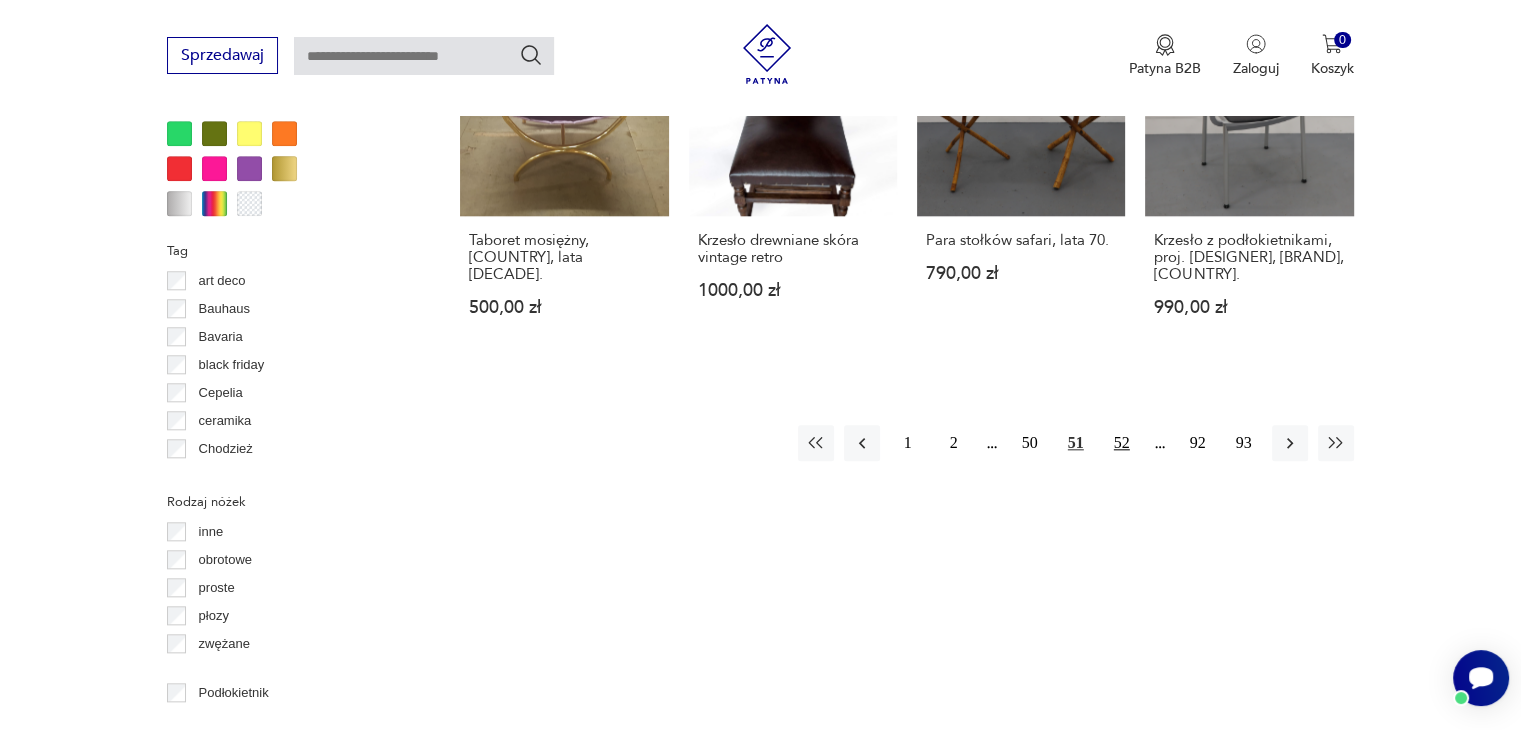 click on "52" at bounding box center [1122, 443] 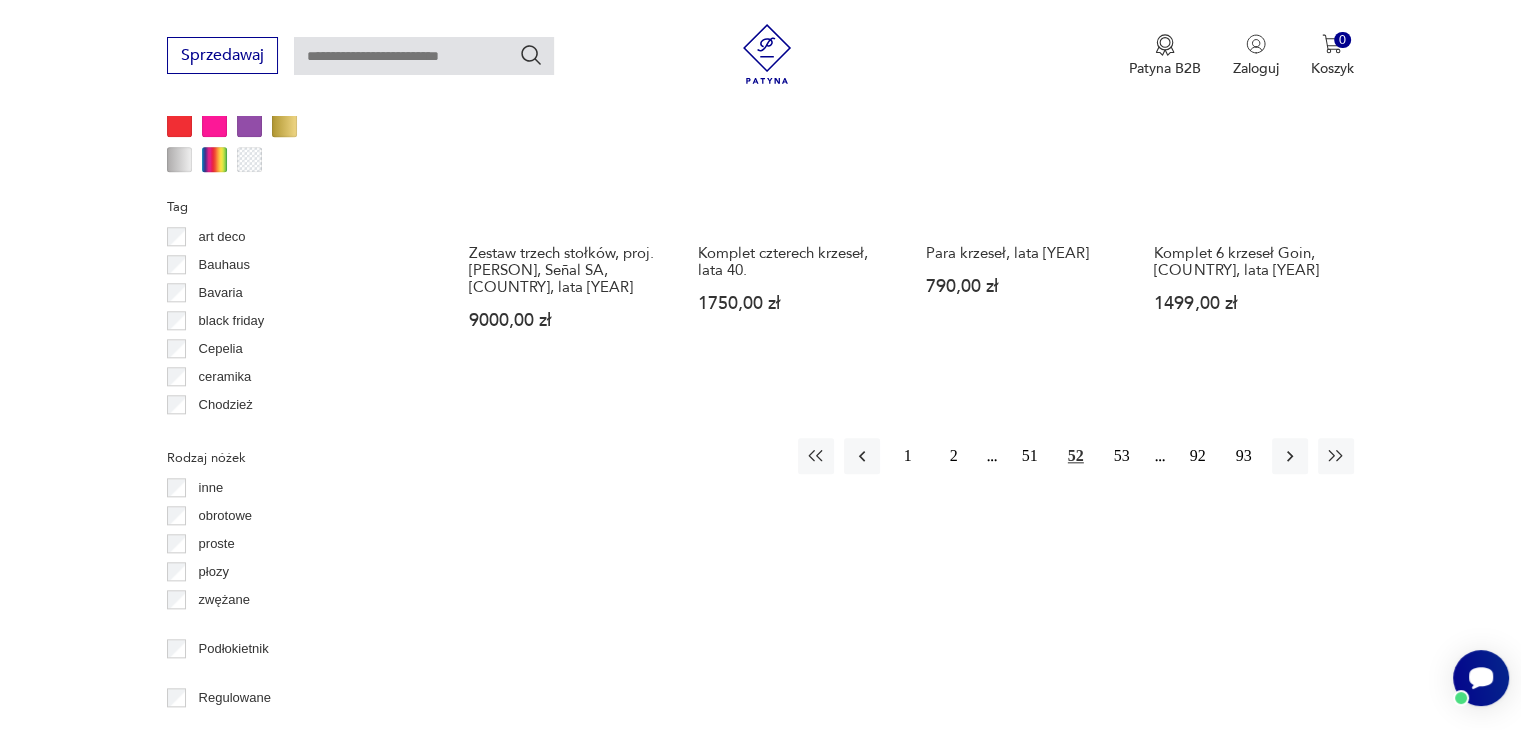 scroll, scrollTop: 2230, scrollLeft: 0, axis: vertical 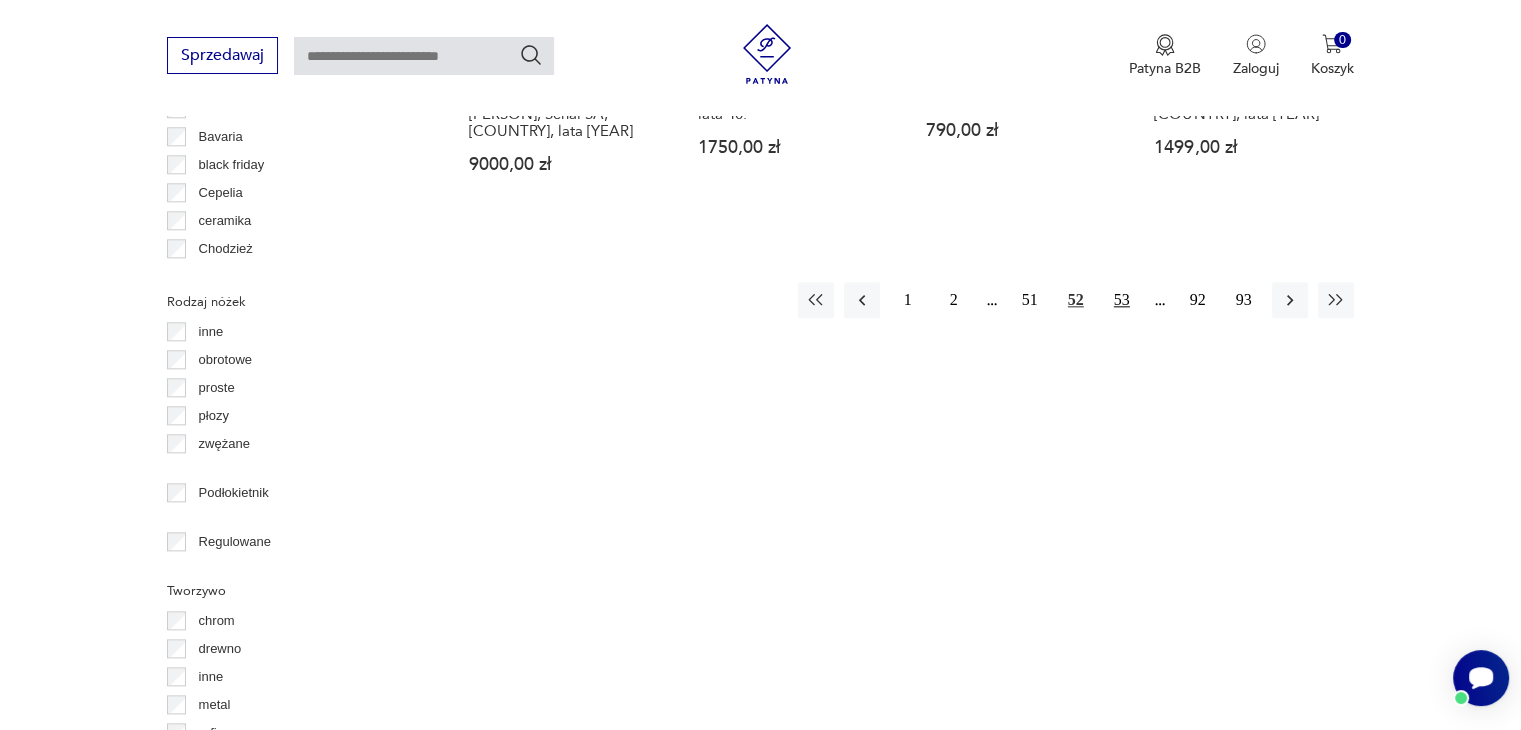 click on "53" at bounding box center (1122, 300) 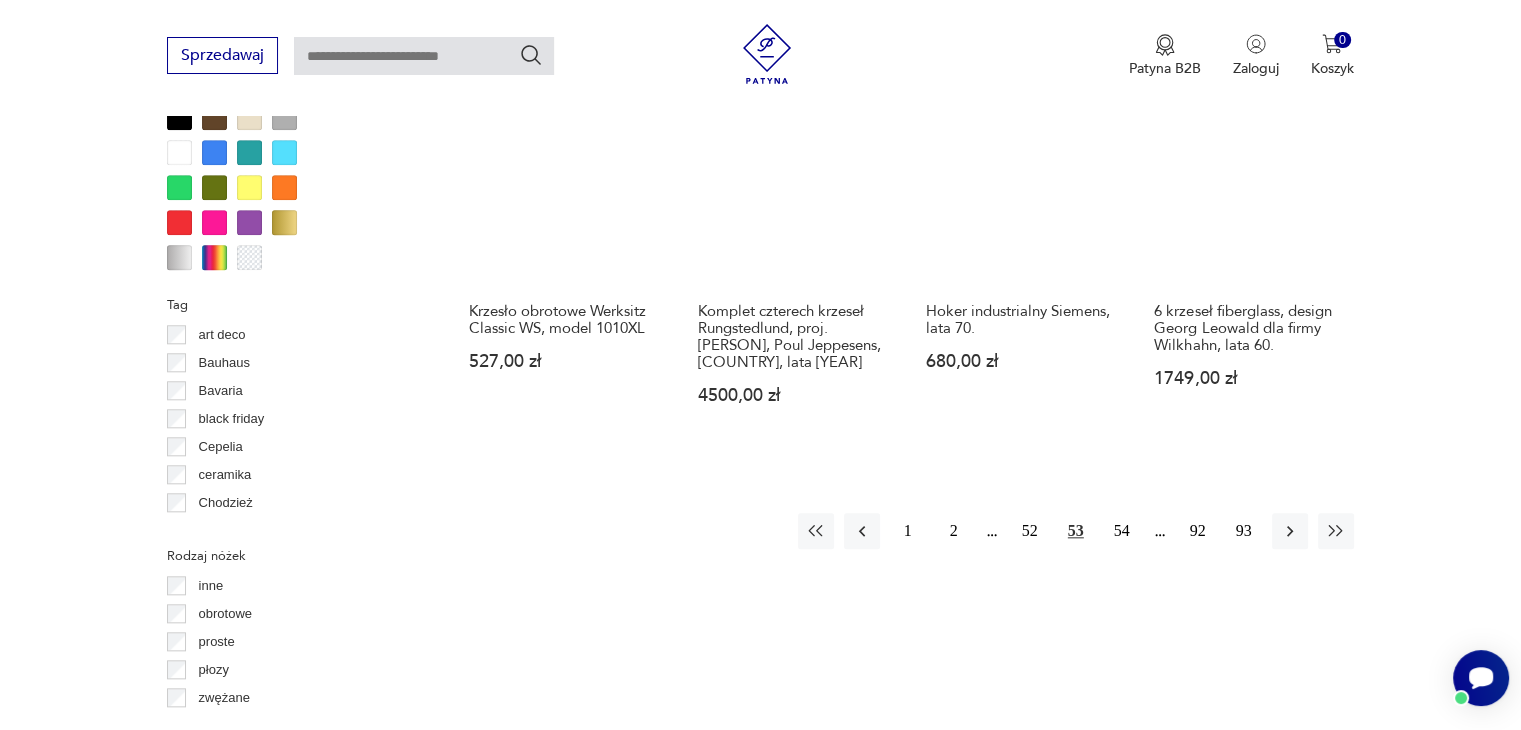 scroll, scrollTop: 2030, scrollLeft: 0, axis: vertical 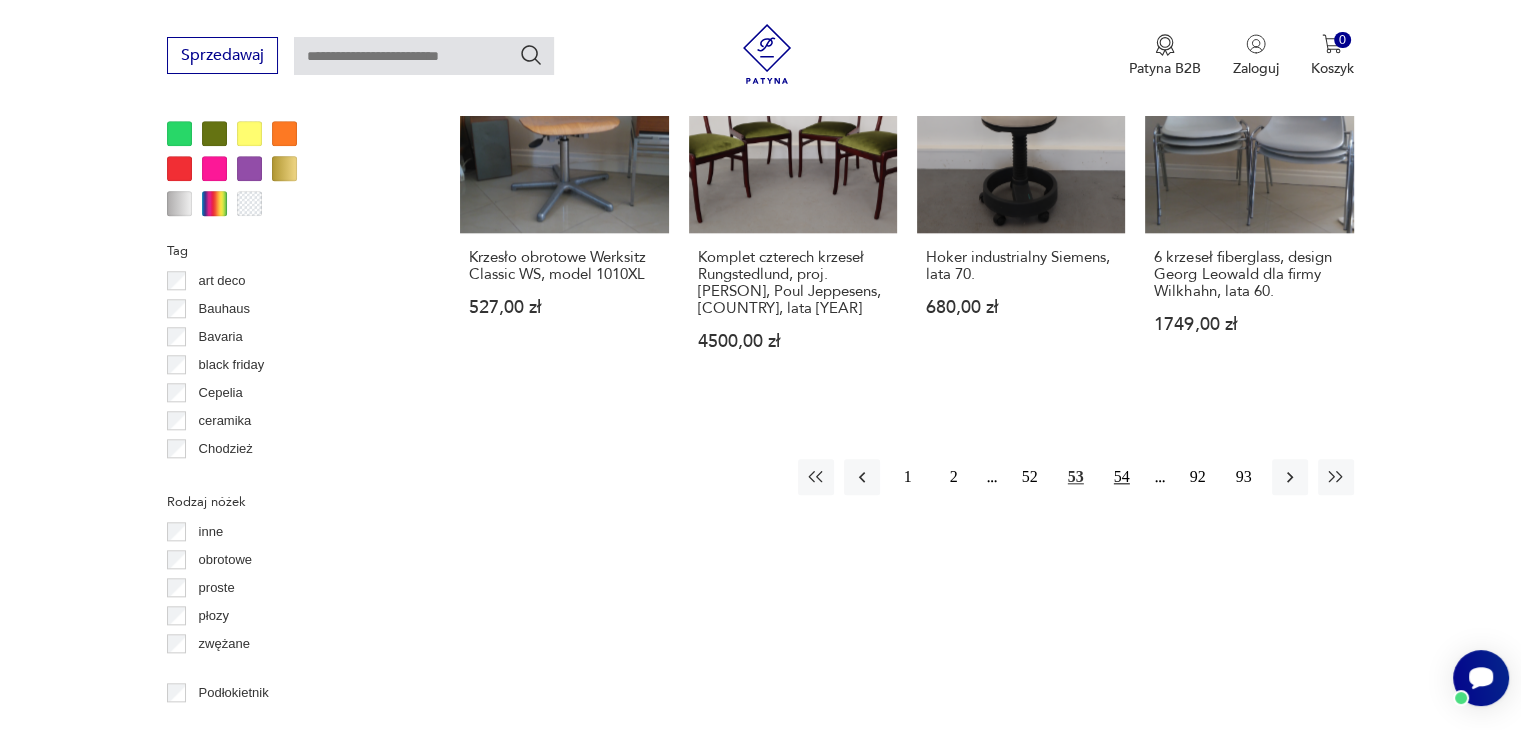 click on "54" at bounding box center (1122, 477) 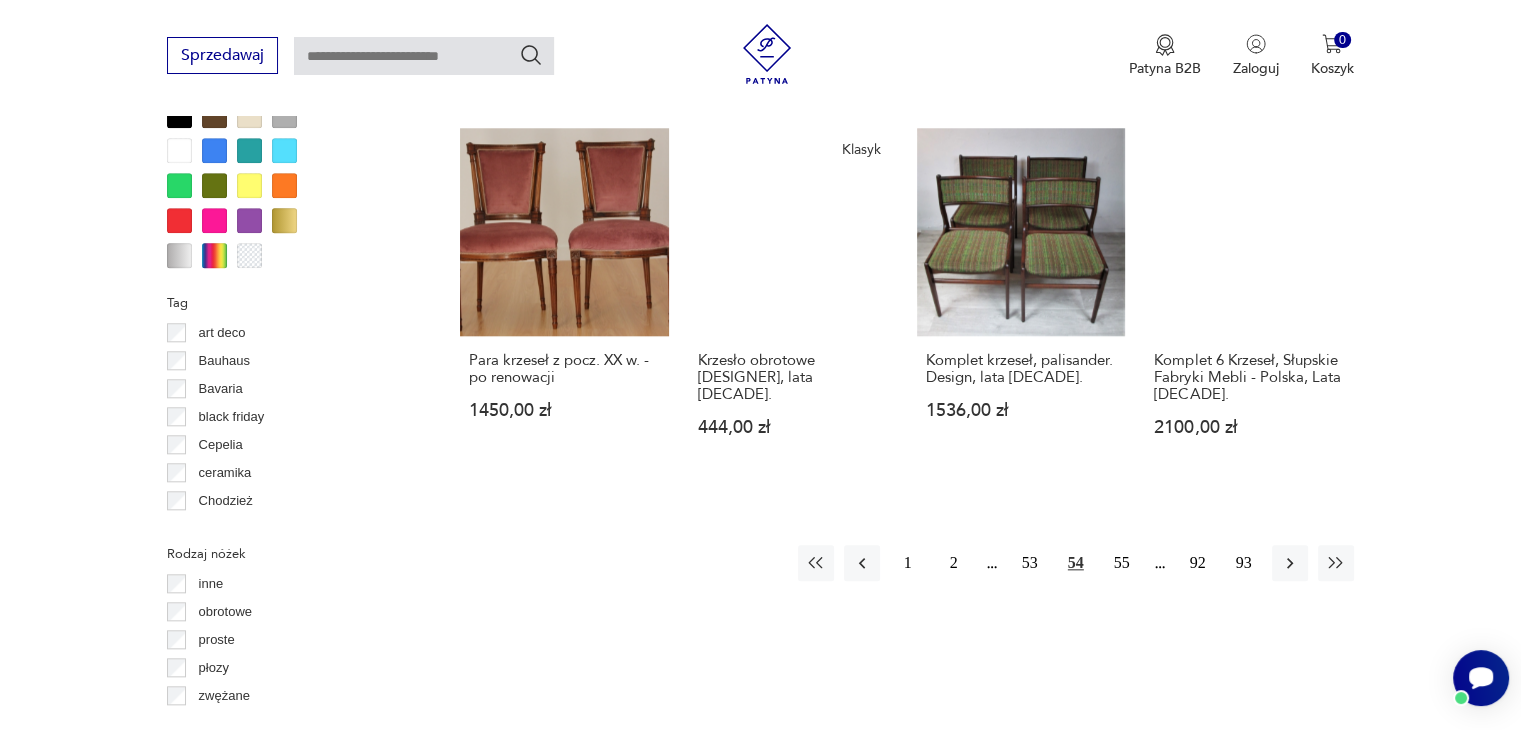 scroll, scrollTop: 2030, scrollLeft: 0, axis: vertical 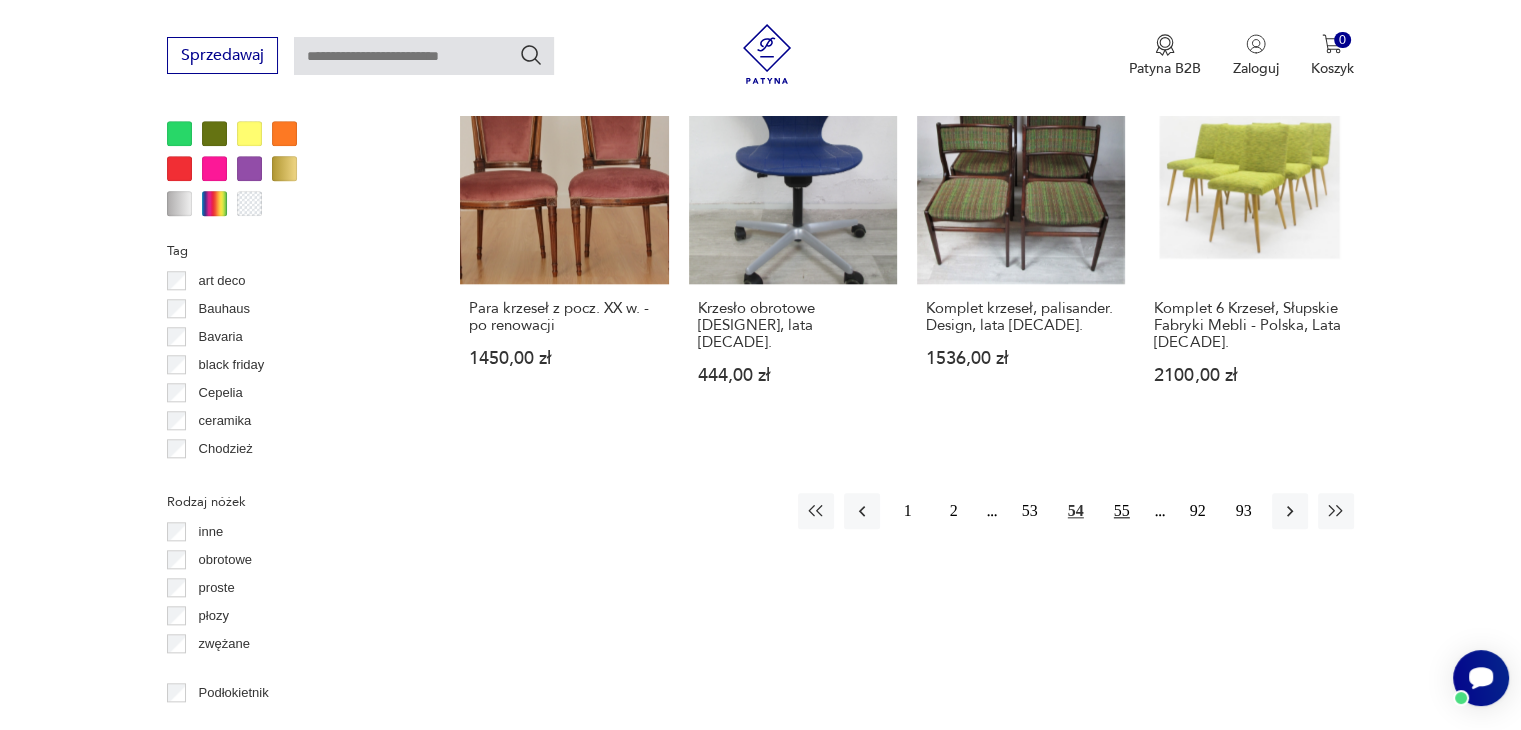 click on "55" at bounding box center (1122, 511) 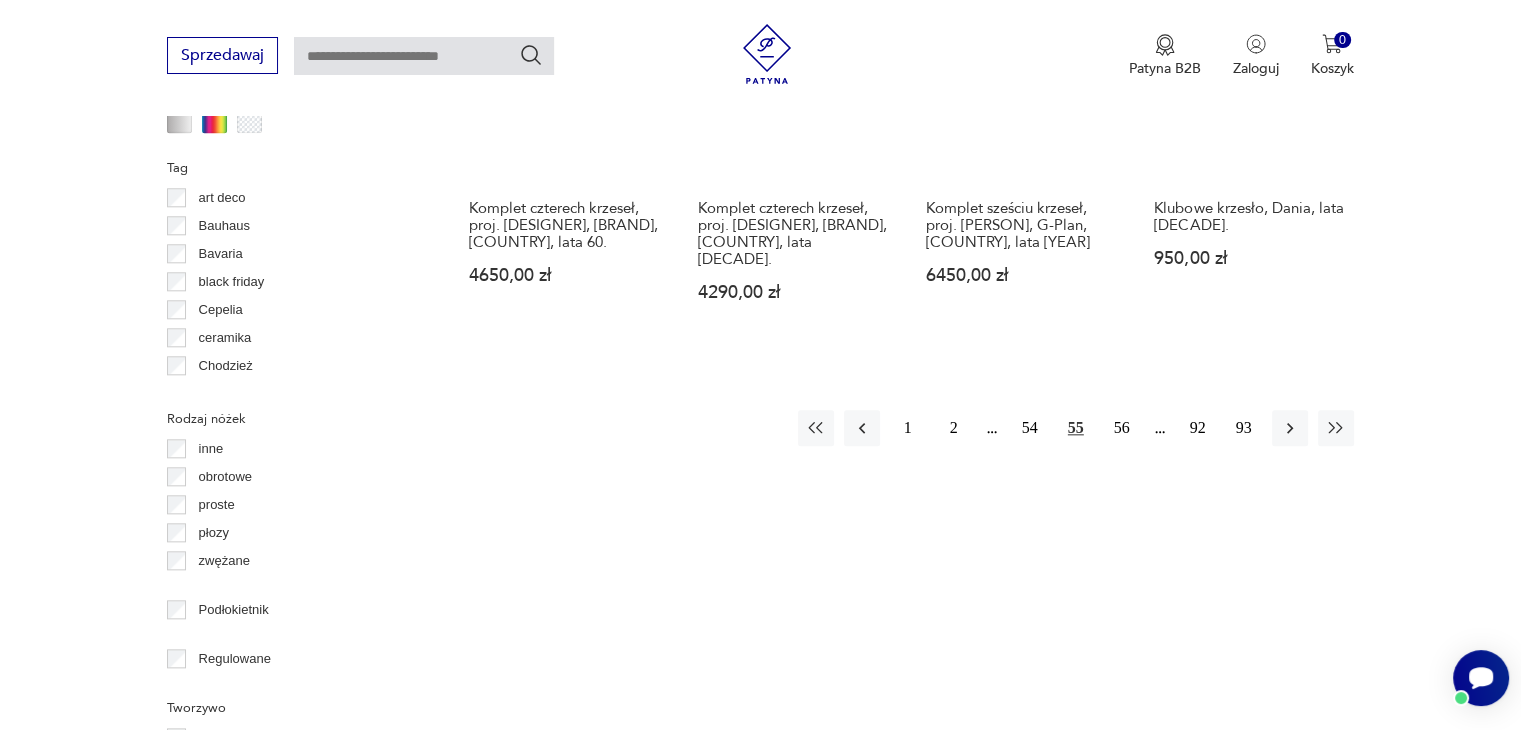 scroll, scrollTop: 2130, scrollLeft: 0, axis: vertical 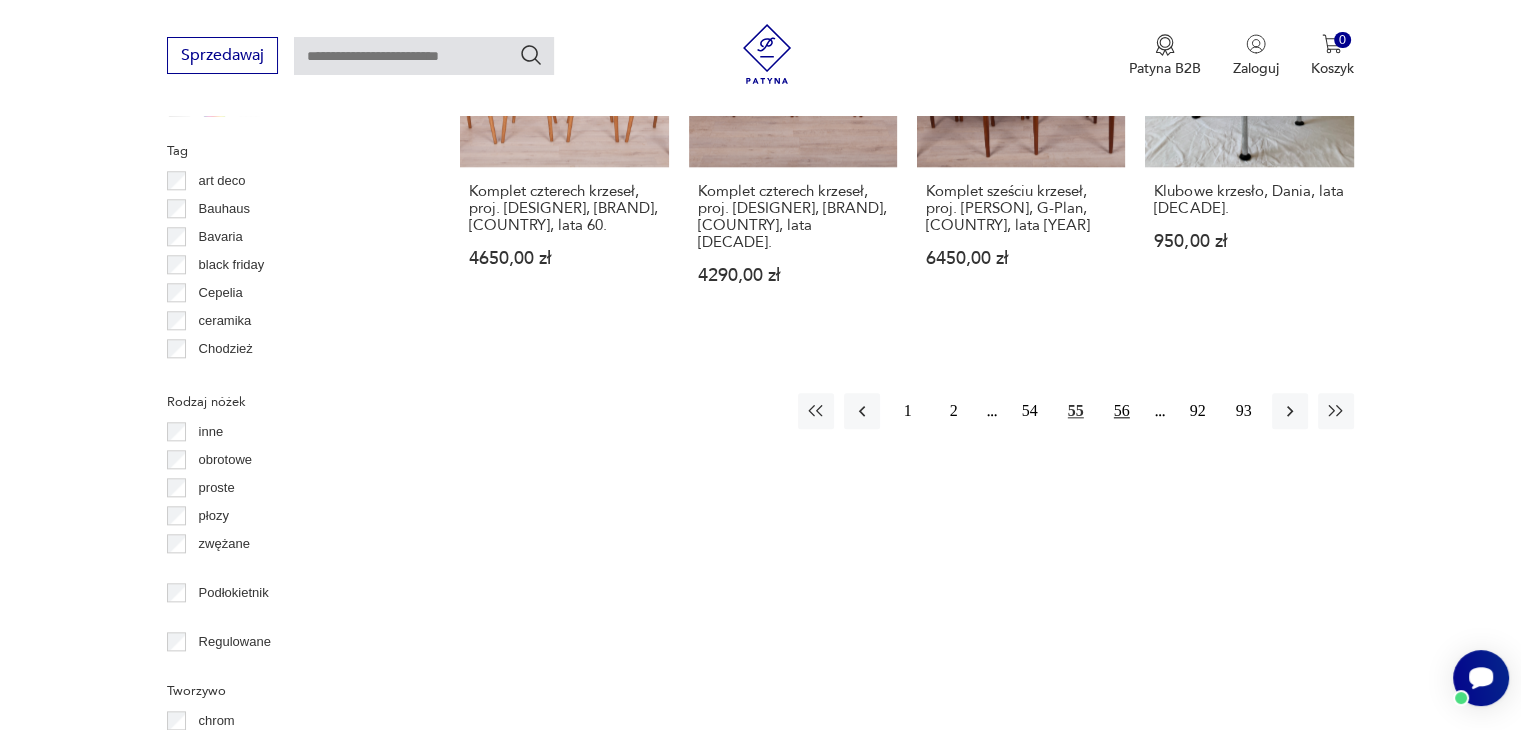 click on "56" at bounding box center [1122, 411] 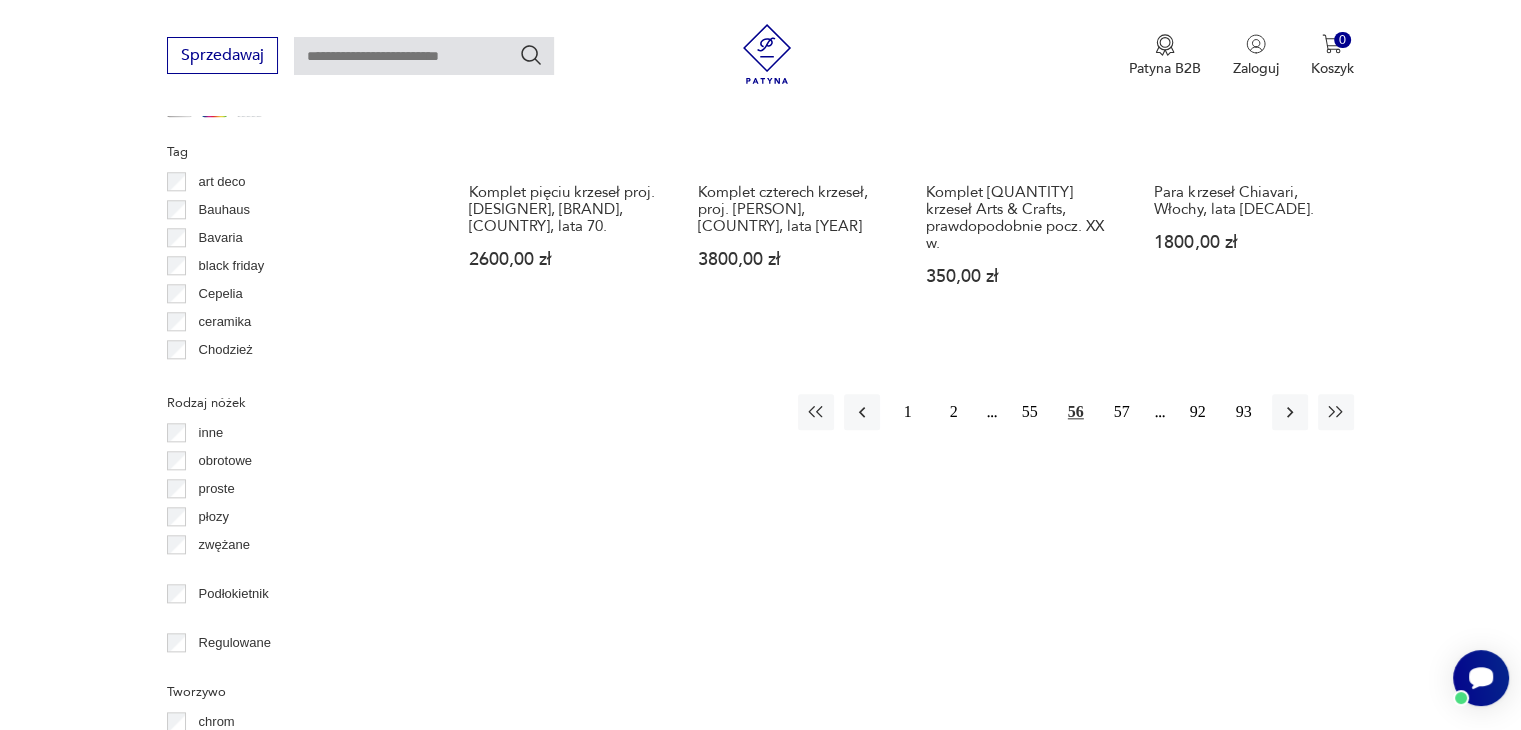 scroll, scrollTop: 2130, scrollLeft: 0, axis: vertical 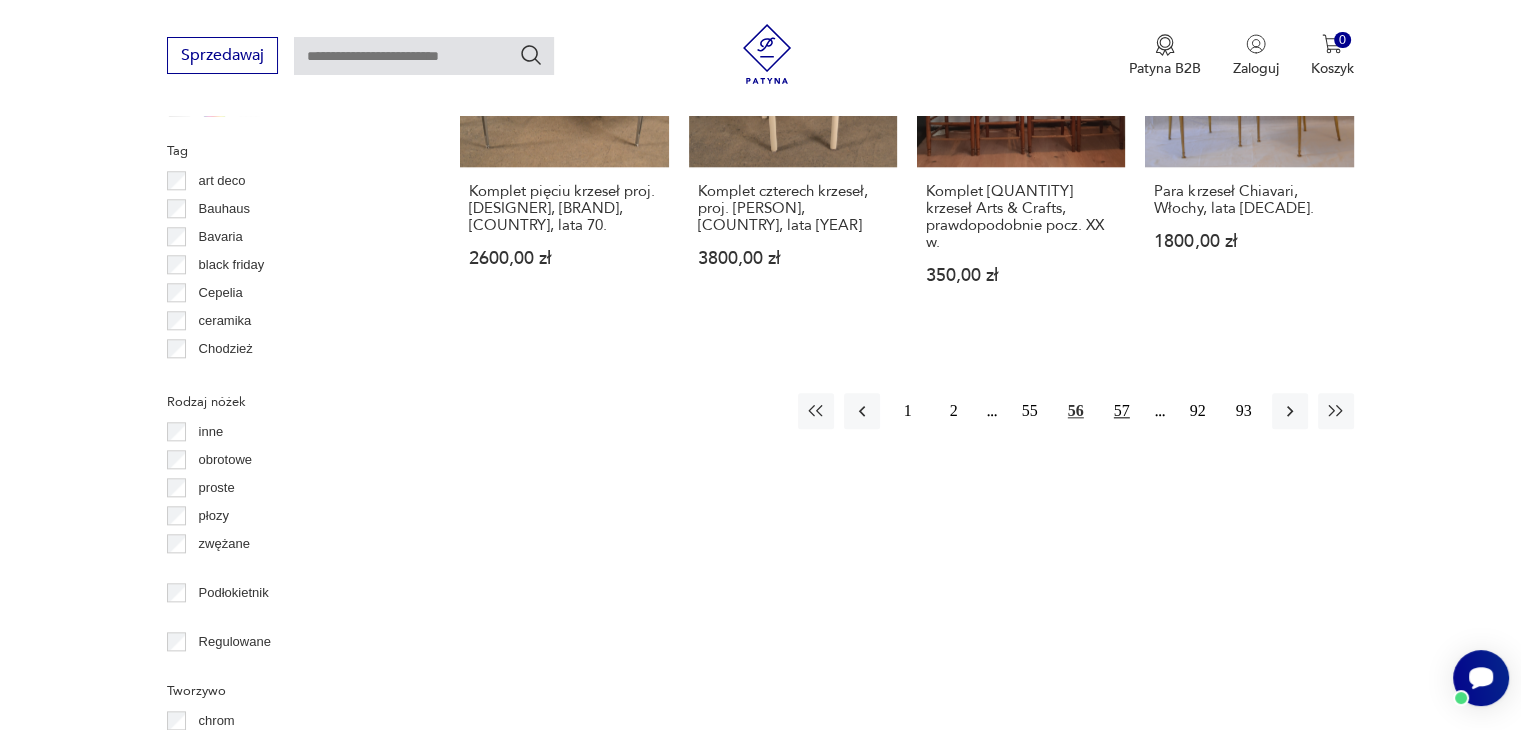 click on "57" at bounding box center [1122, 411] 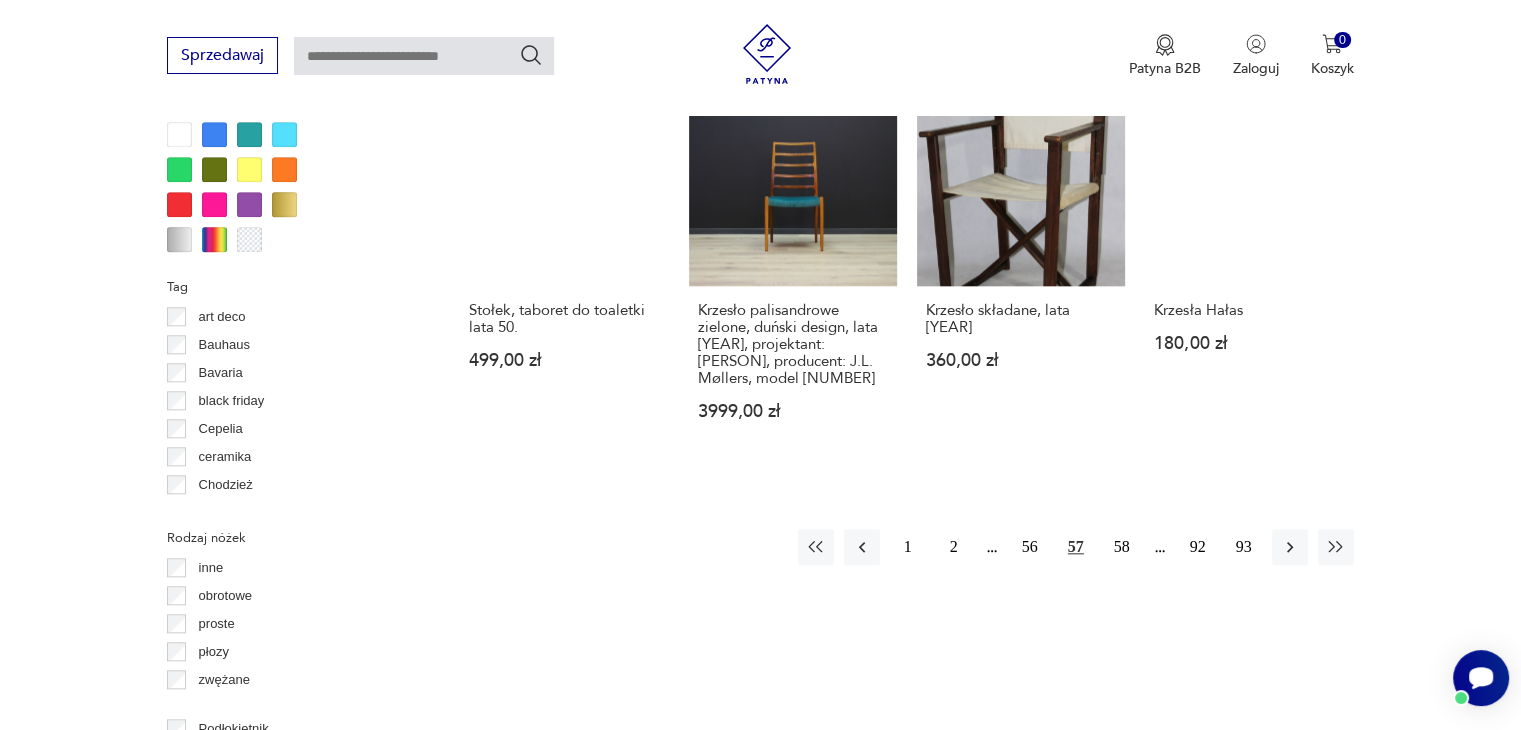 scroll, scrollTop: 2030, scrollLeft: 0, axis: vertical 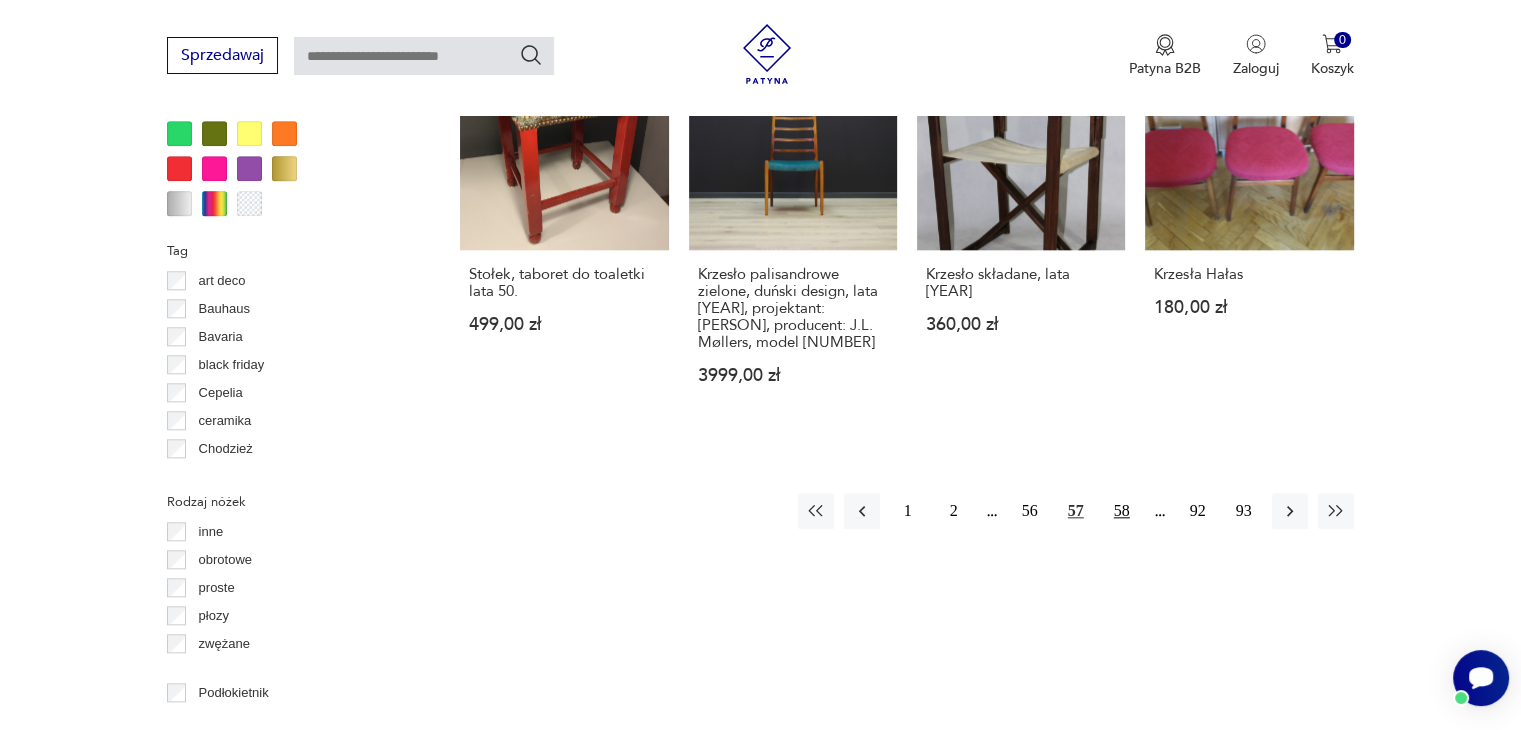 click on "58" at bounding box center [1122, 511] 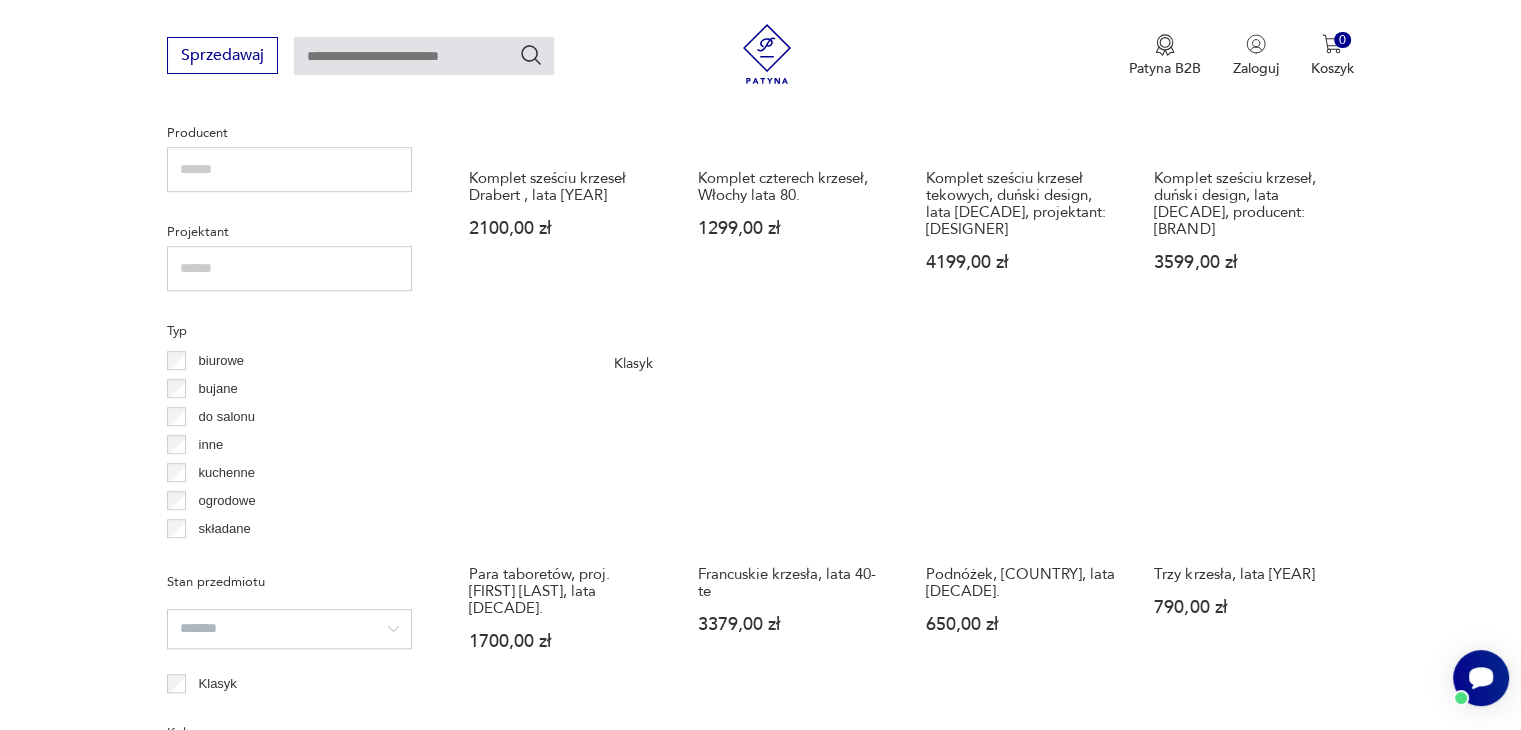 scroll, scrollTop: 1330, scrollLeft: 0, axis: vertical 